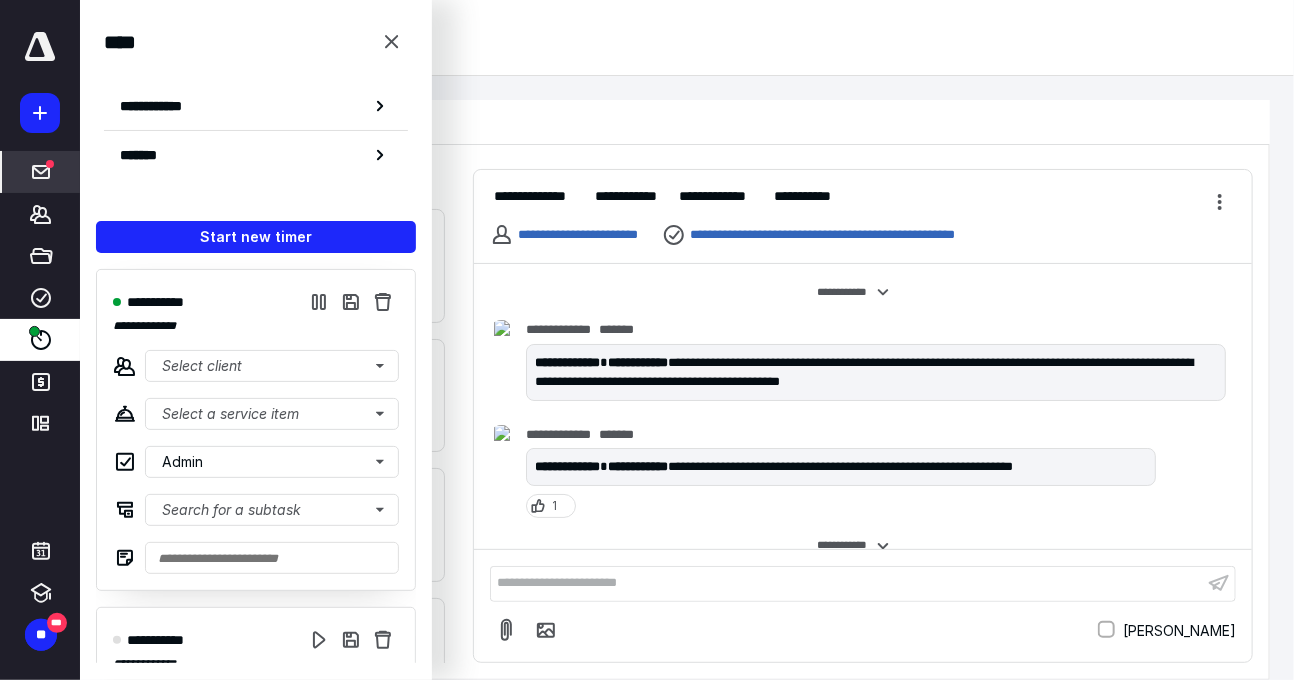 scroll, scrollTop: 0, scrollLeft: 0, axis: both 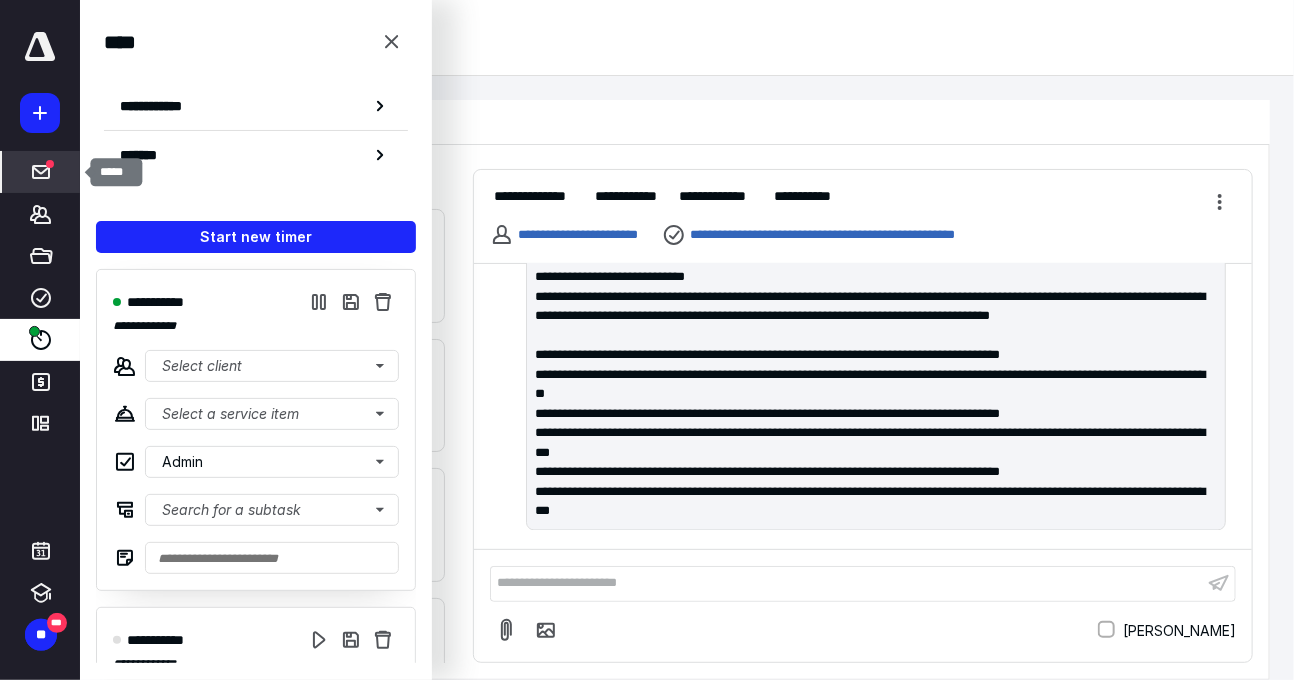 click 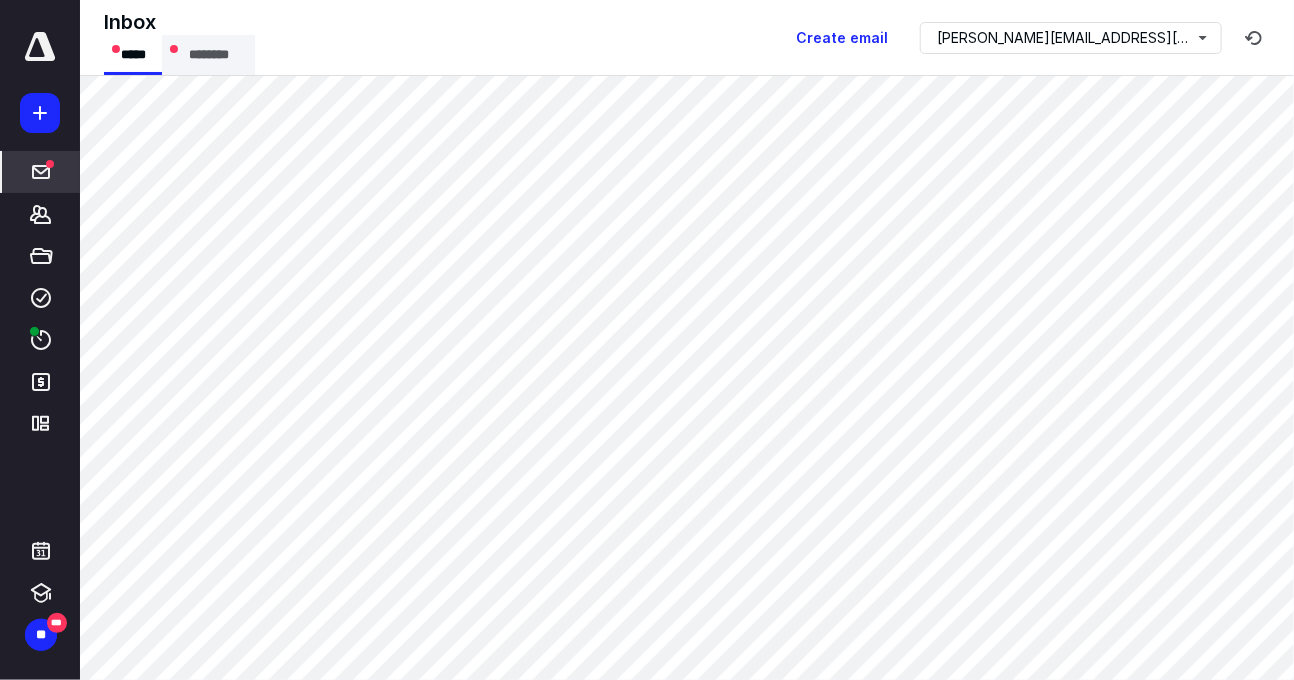 click on "********" at bounding box center [208, 55] 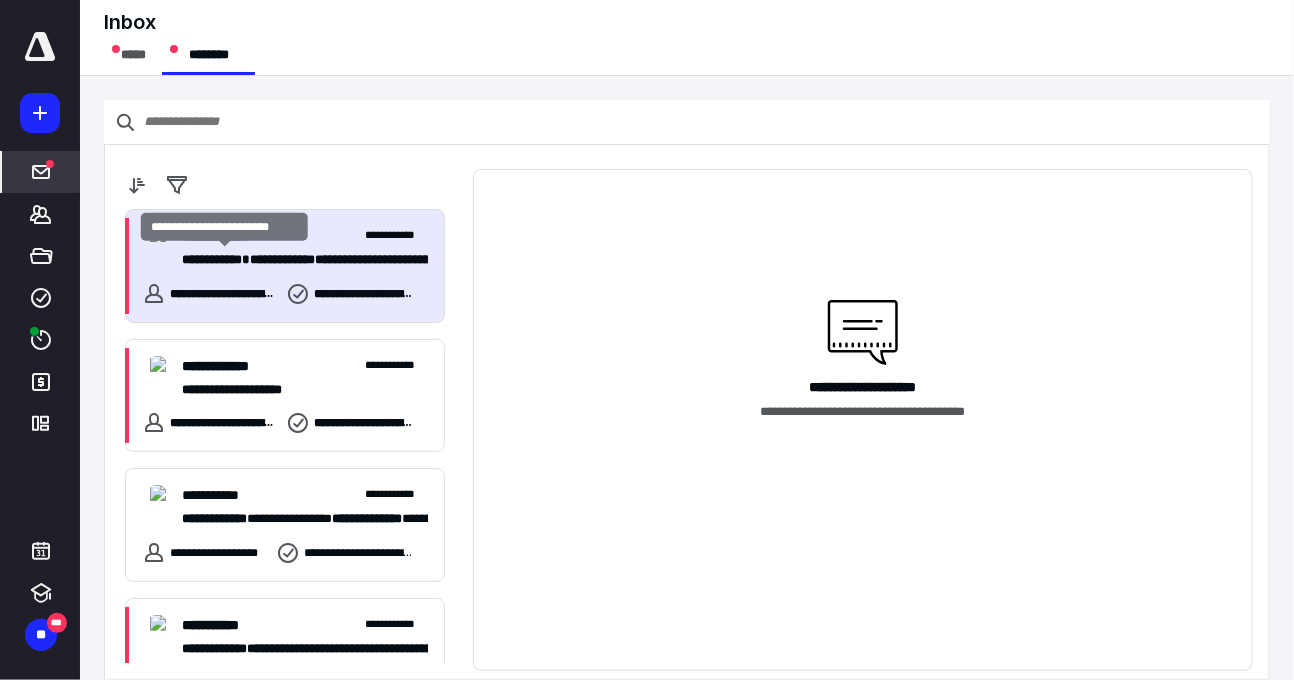 click on "**********" at bounding box center [212, 259] 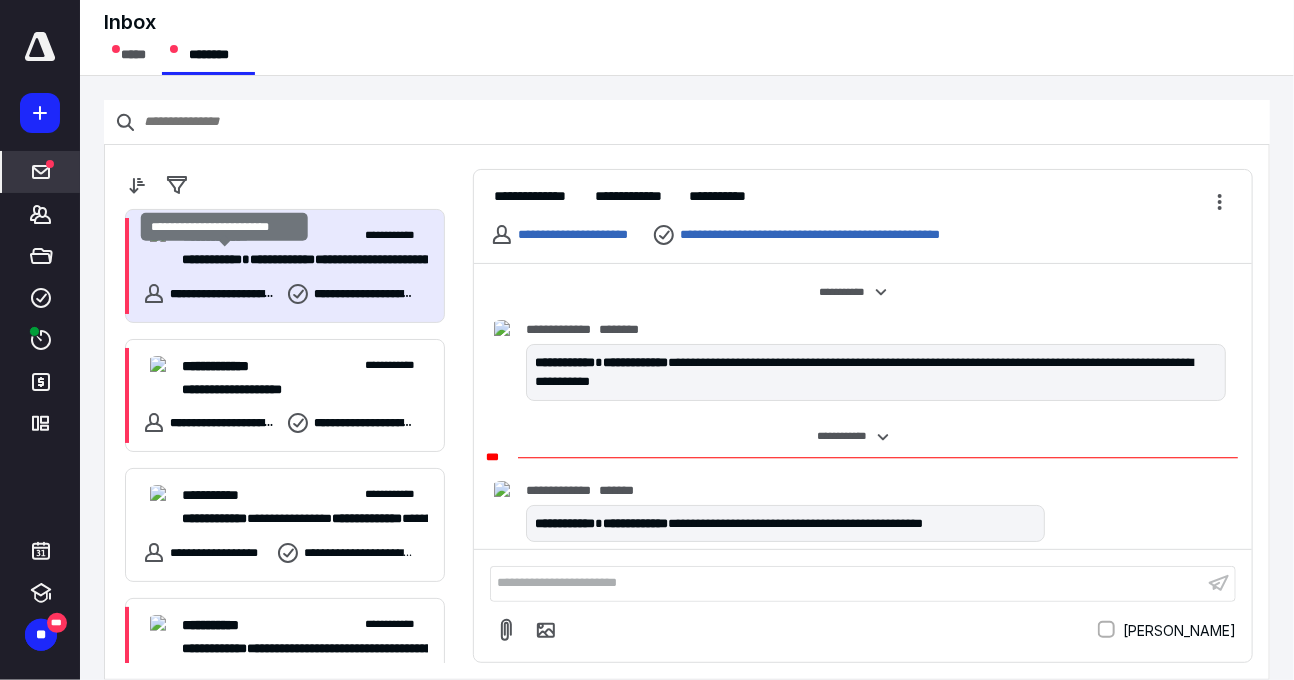 scroll, scrollTop: 135, scrollLeft: 0, axis: vertical 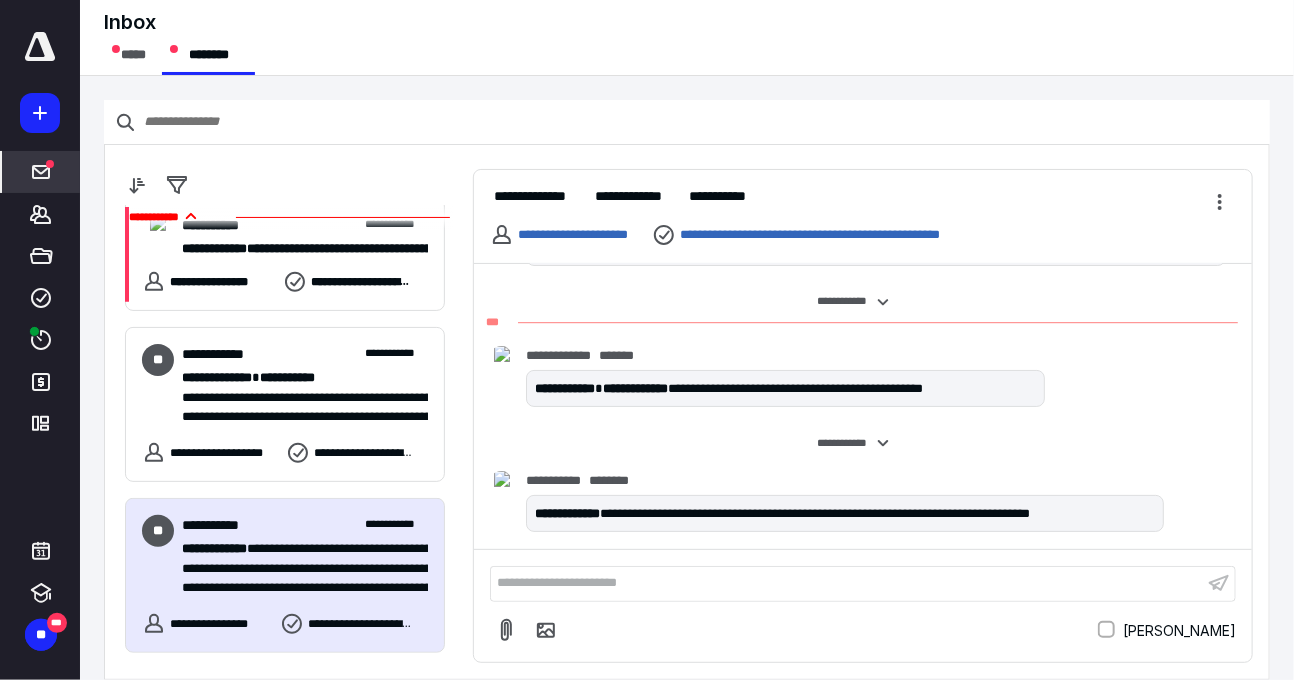 click on "**********" at bounding box center (360, 624) 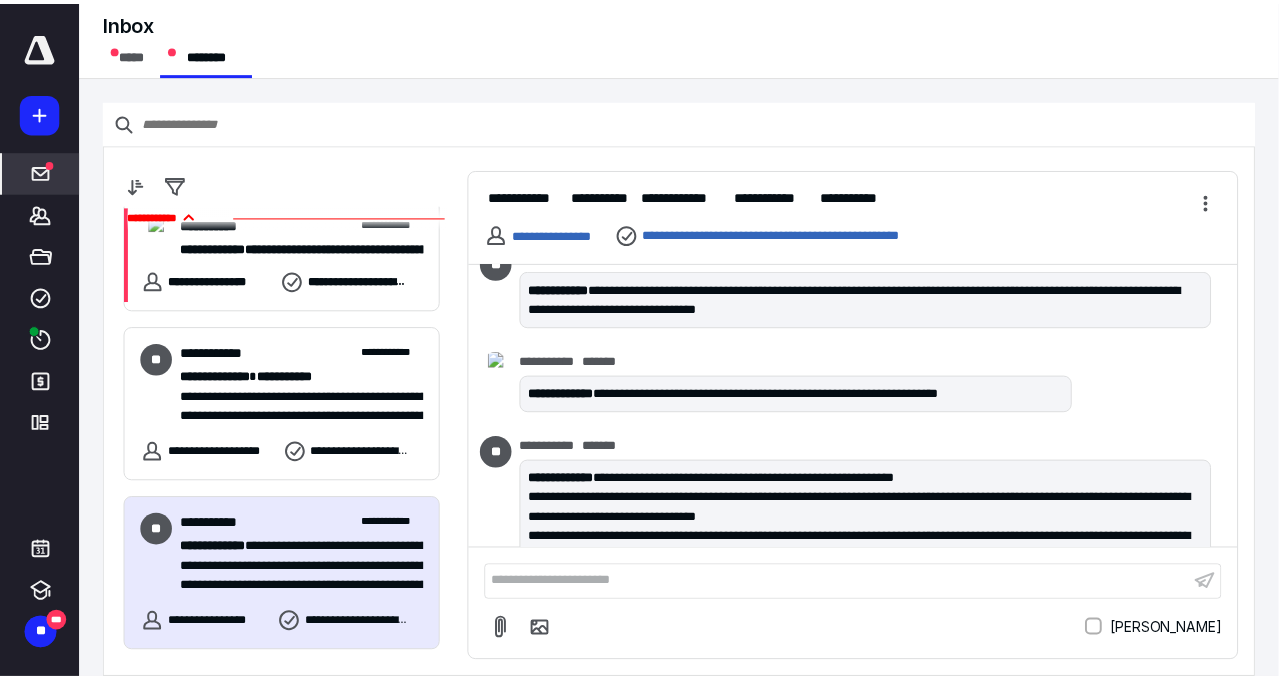 scroll, scrollTop: 492, scrollLeft: 0, axis: vertical 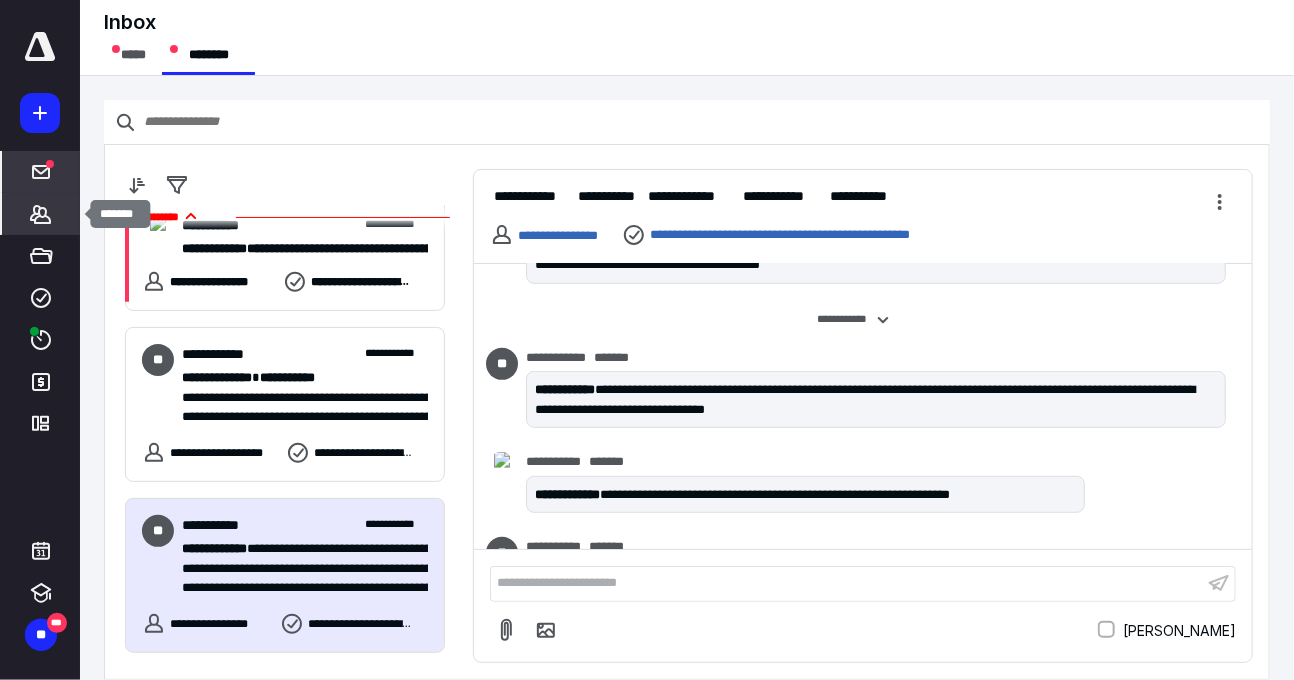 click 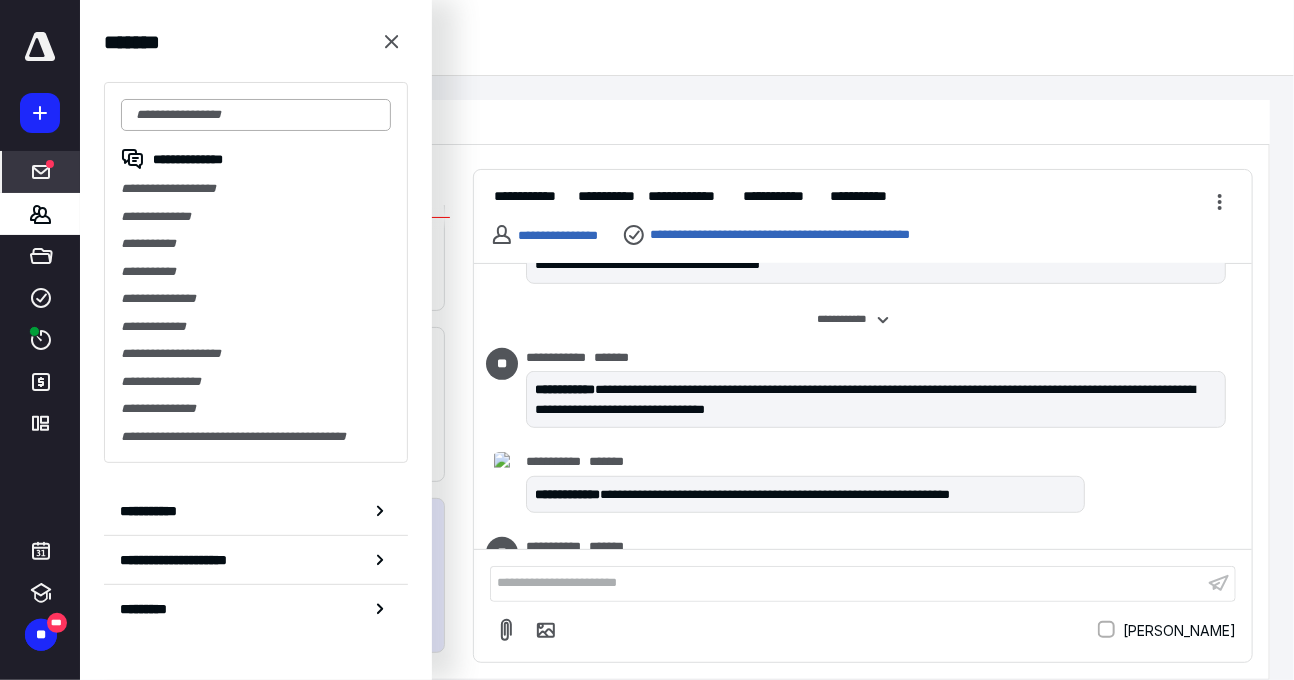 click at bounding box center (256, 115) 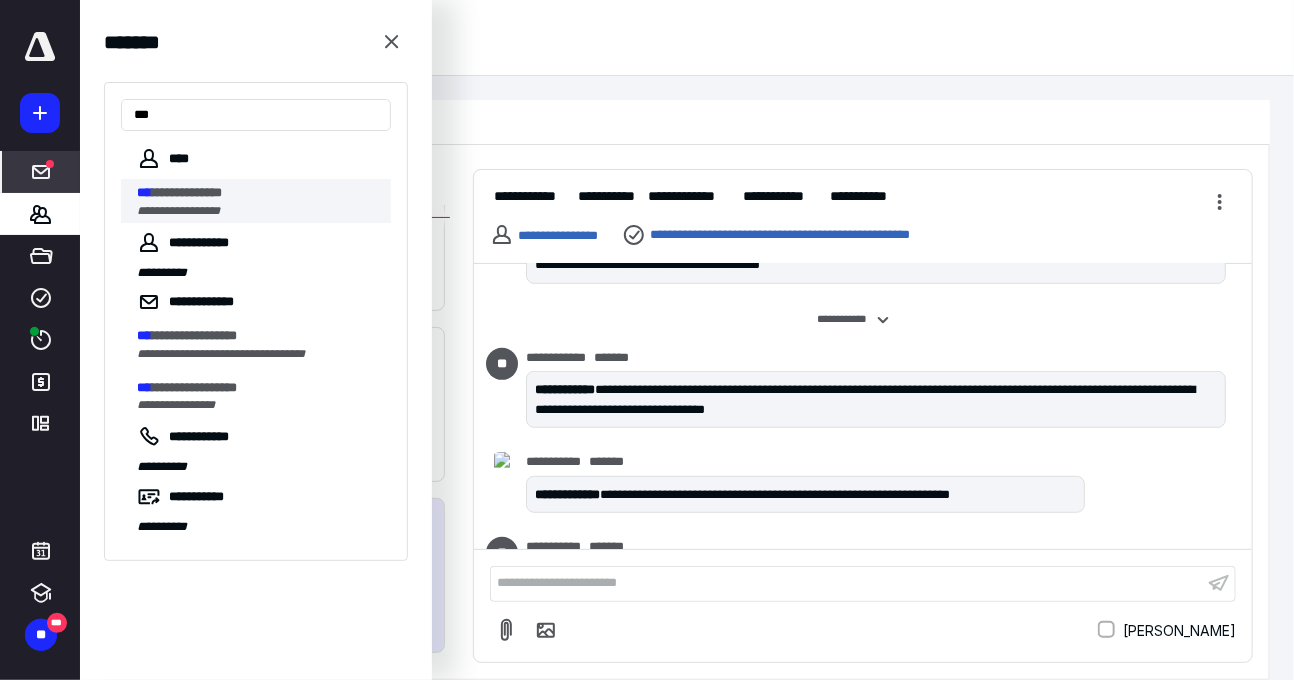 type on "***" 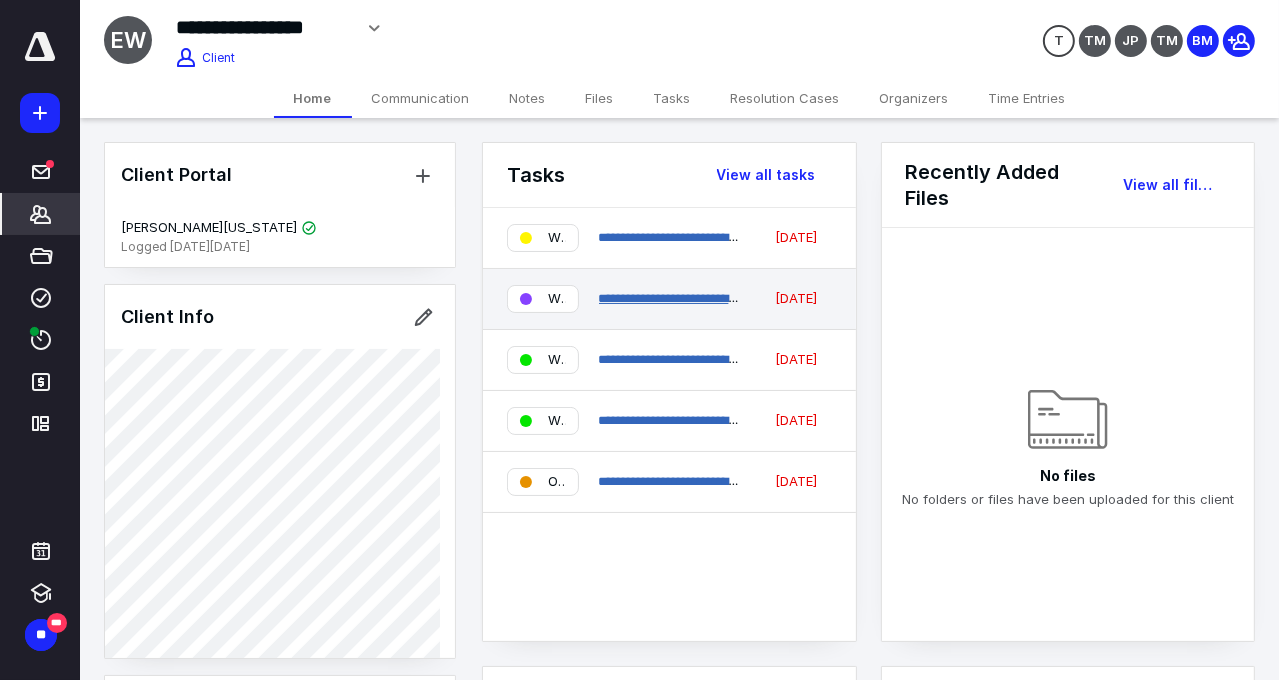 click on "**********" at bounding box center (714, 298) 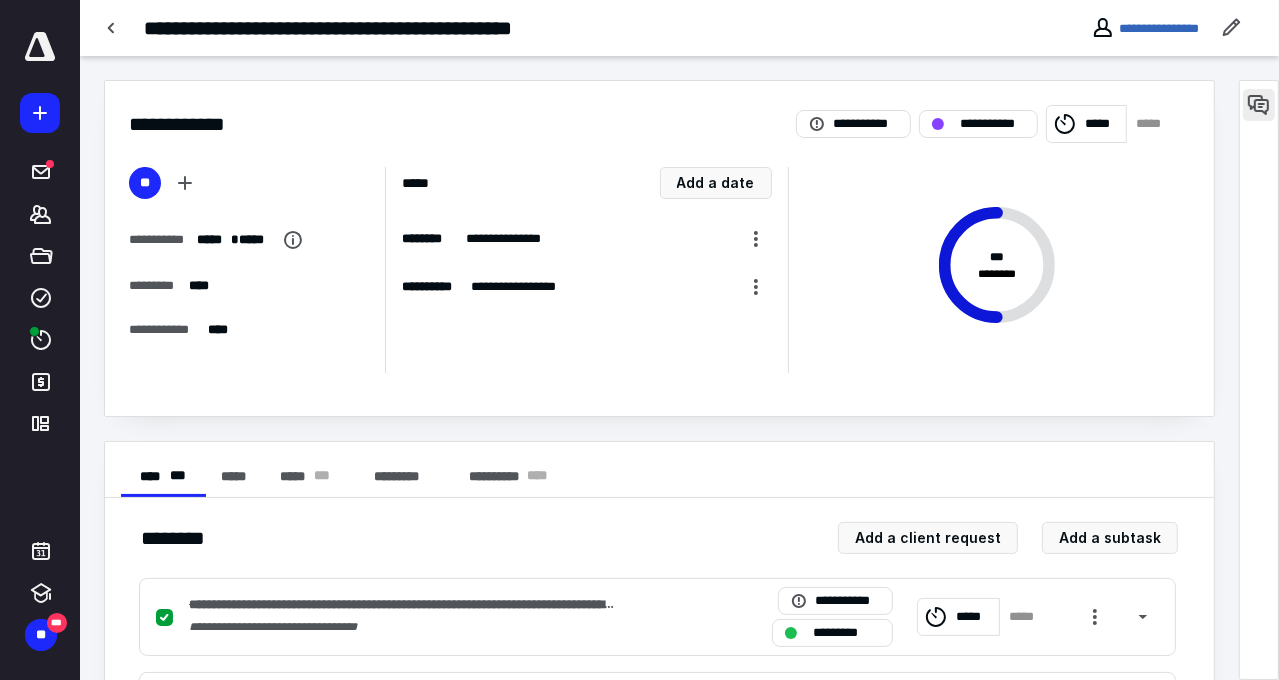 click at bounding box center (1259, 105) 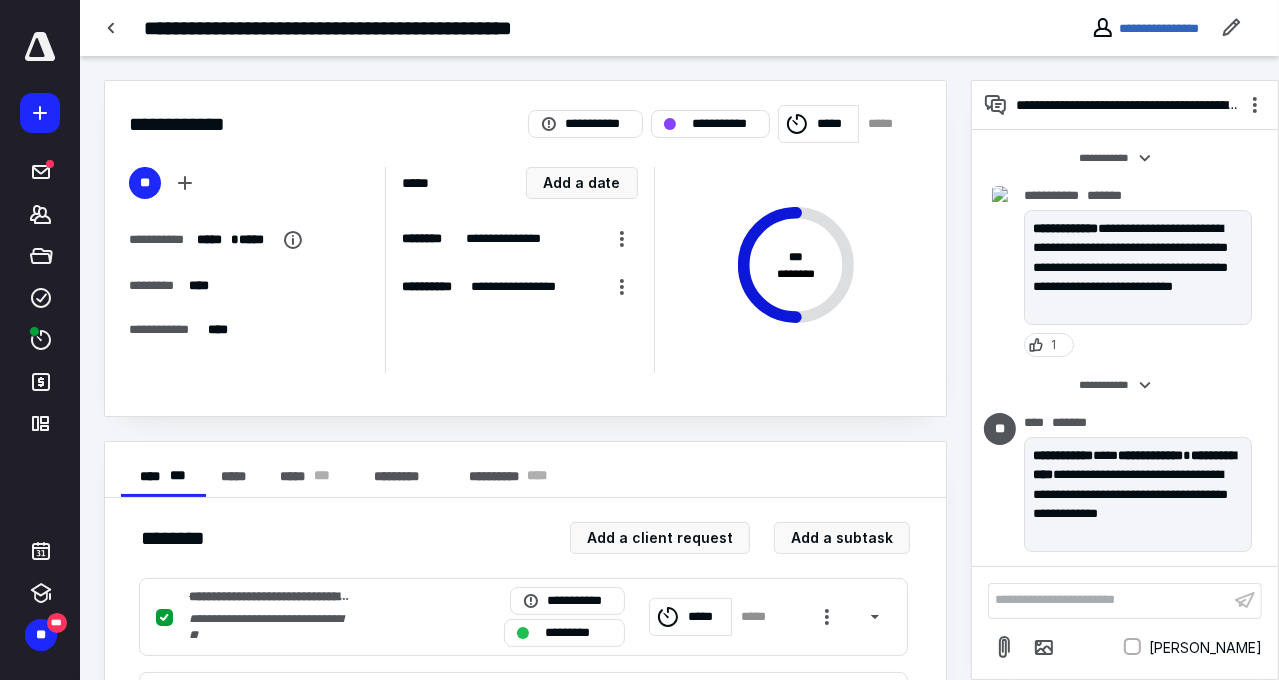 scroll, scrollTop: 395, scrollLeft: 0, axis: vertical 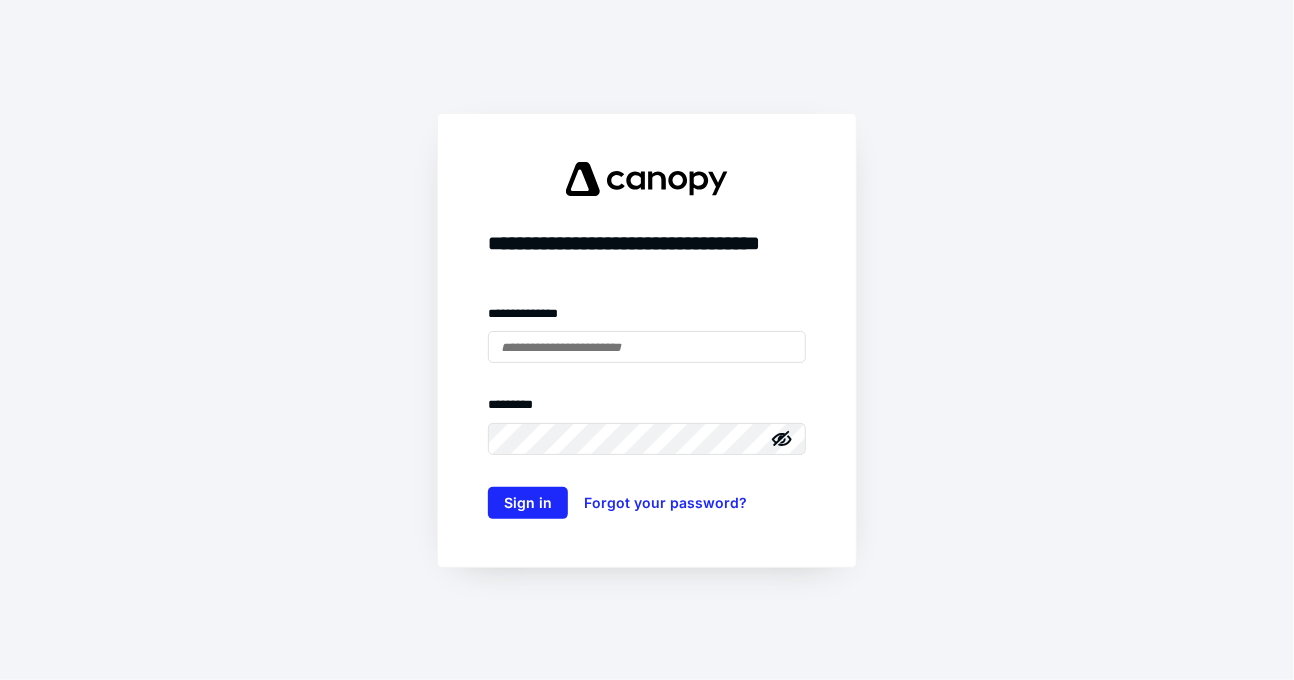 type on "**********" 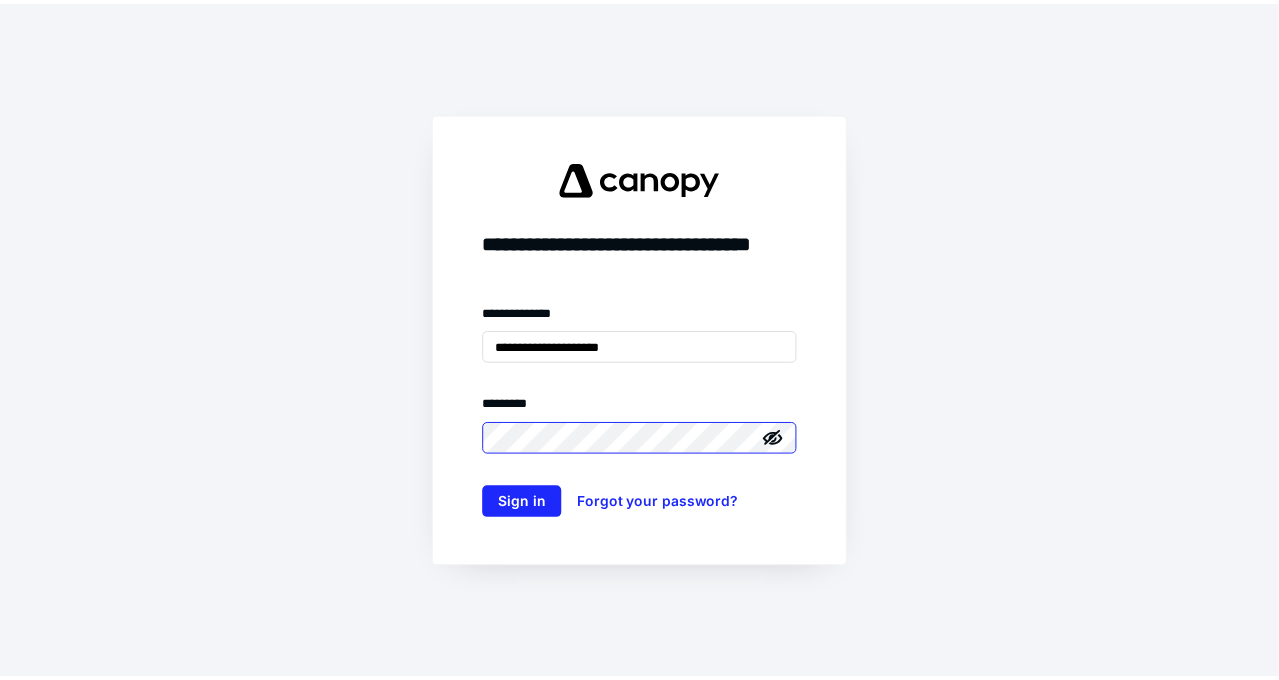 scroll, scrollTop: 0, scrollLeft: 0, axis: both 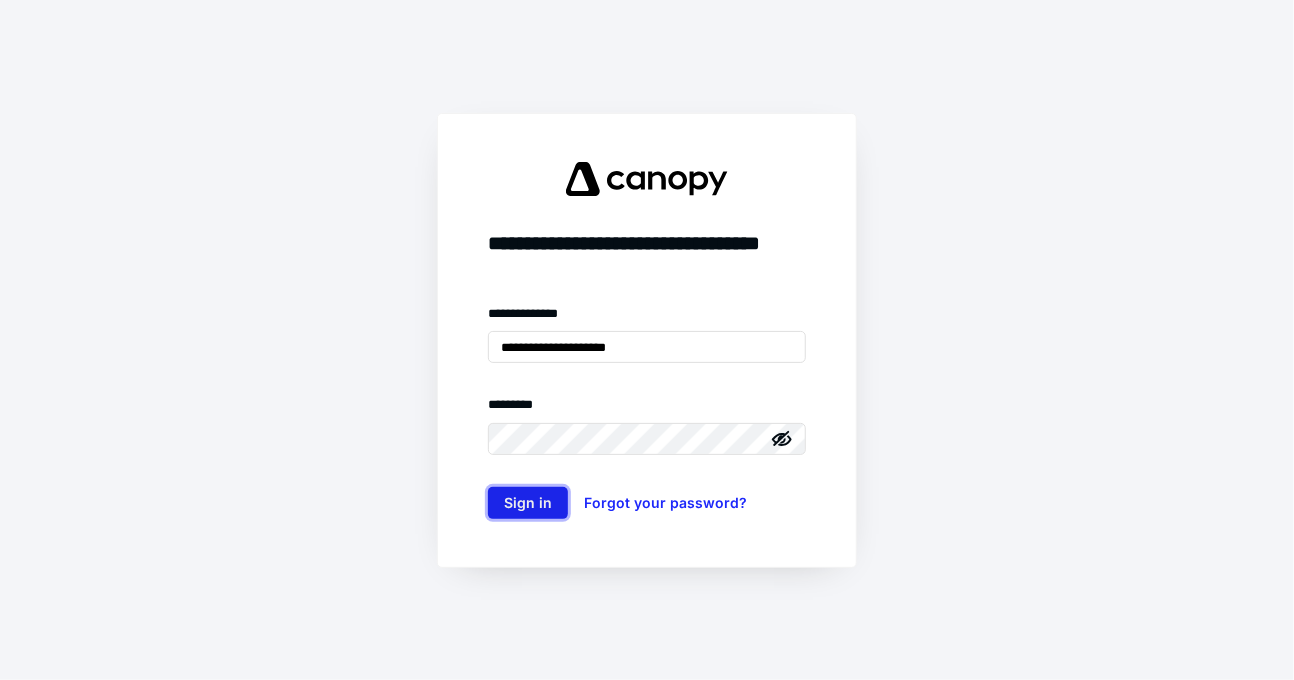 click on "Sign in" at bounding box center [528, 503] 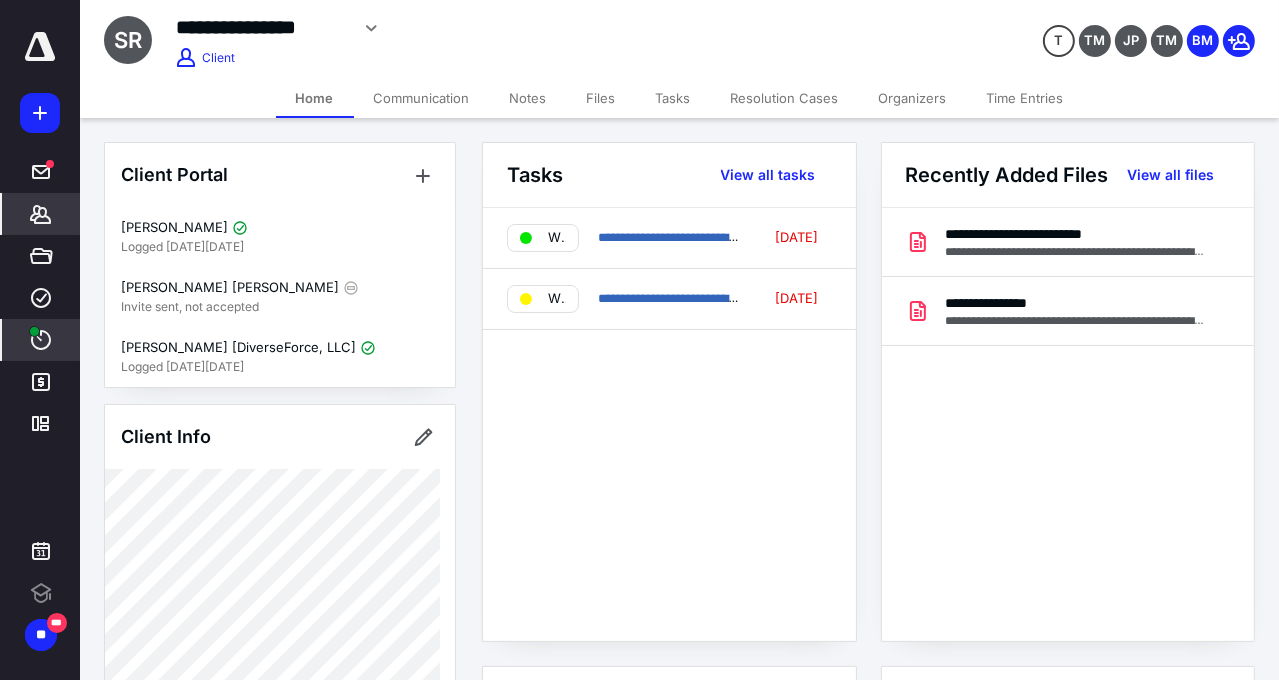 scroll, scrollTop: 0, scrollLeft: 0, axis: both 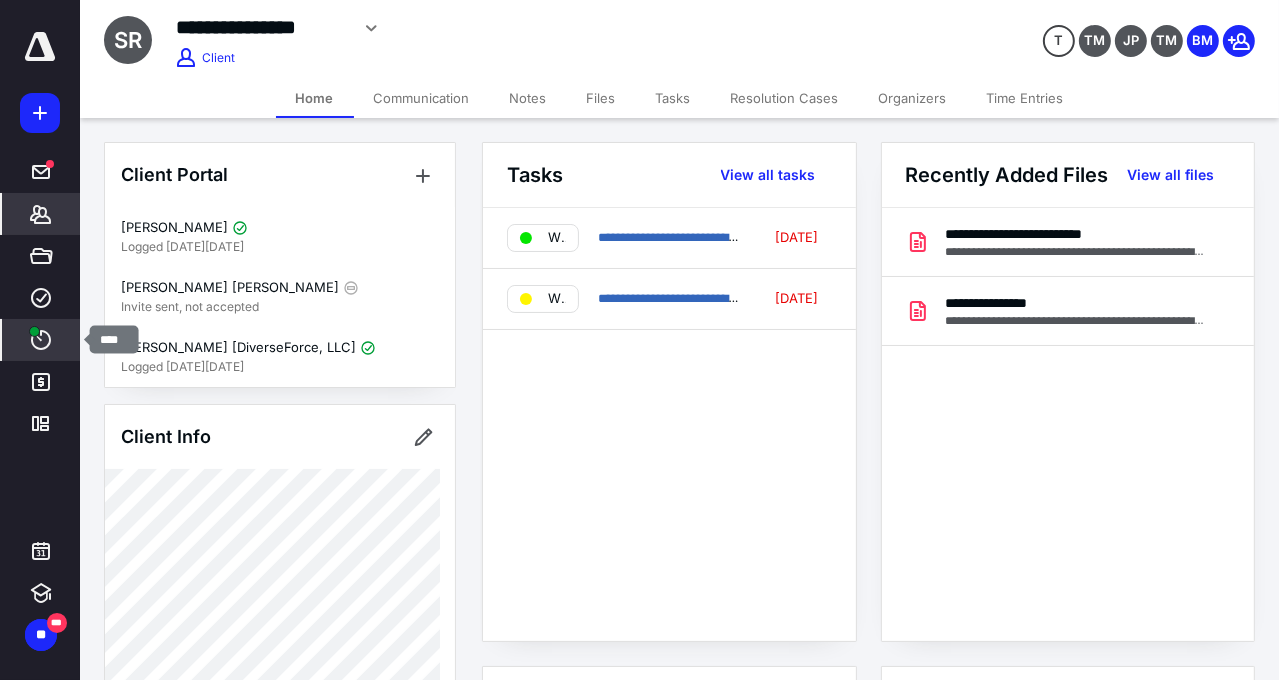 click 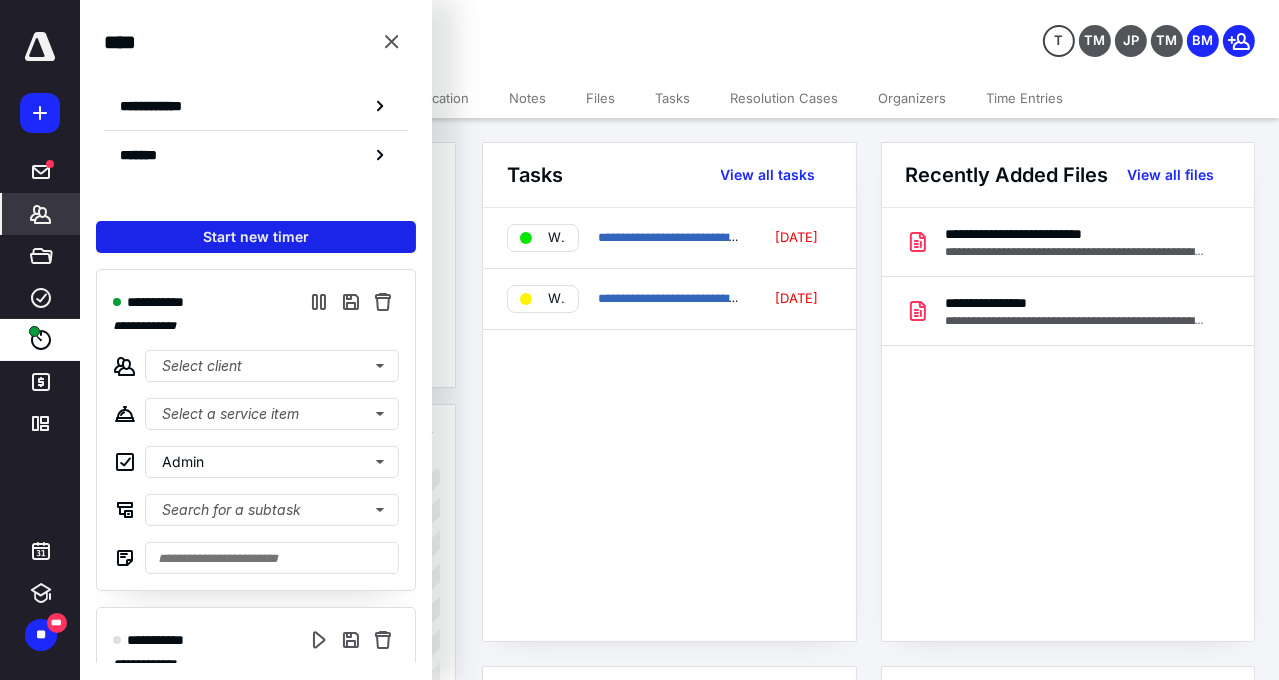 click on "Start new timer" at bounding box center (256, 237) 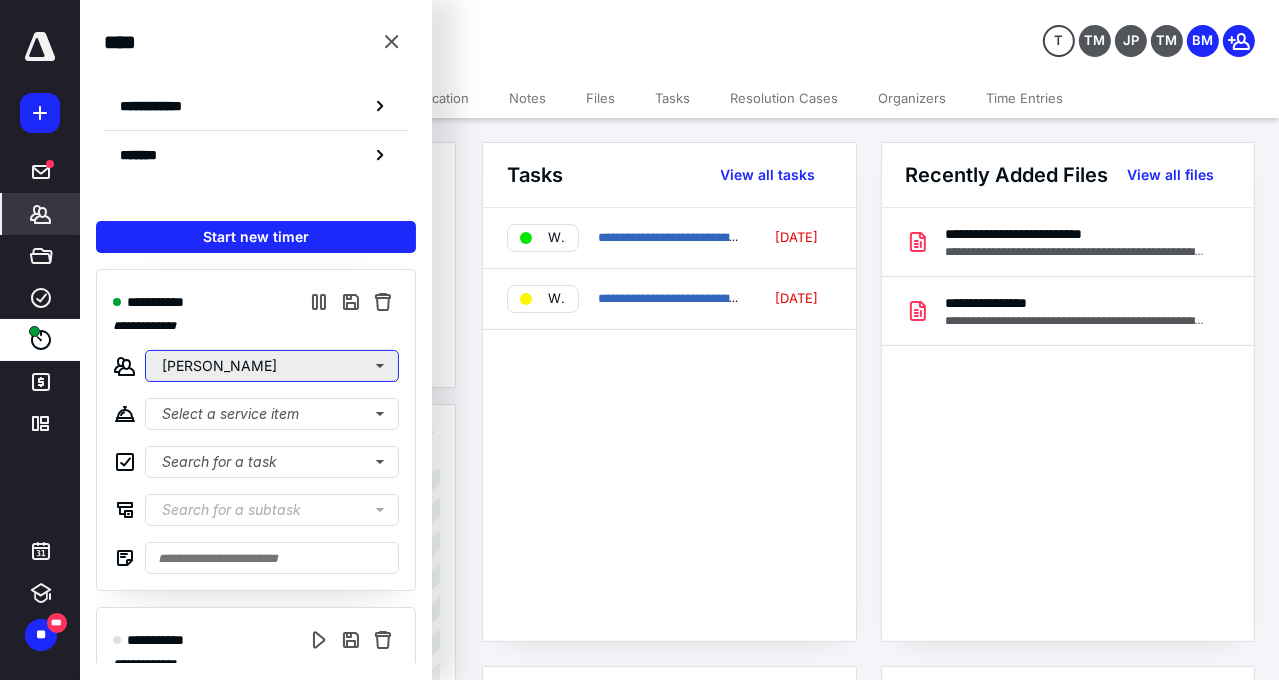 click on "Sulaiman Rahman" at bounding box center [272, 366] 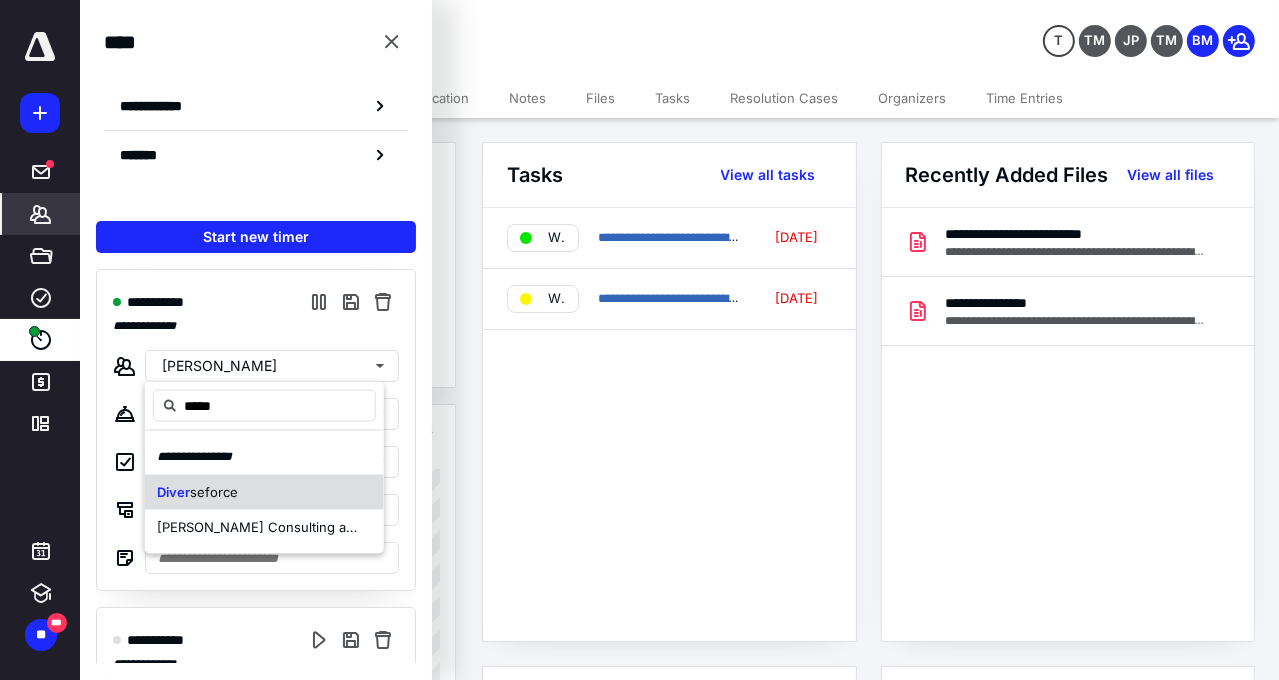 click on "seforce" at bounding box center (214, 491) 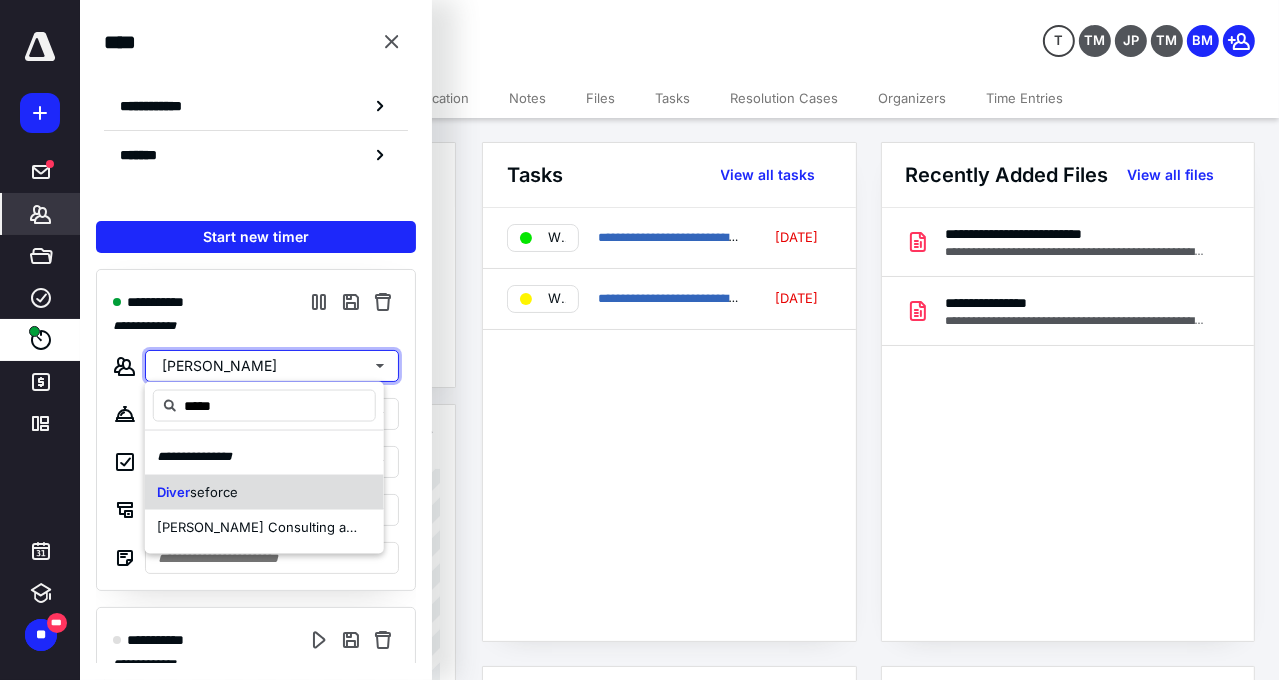 type 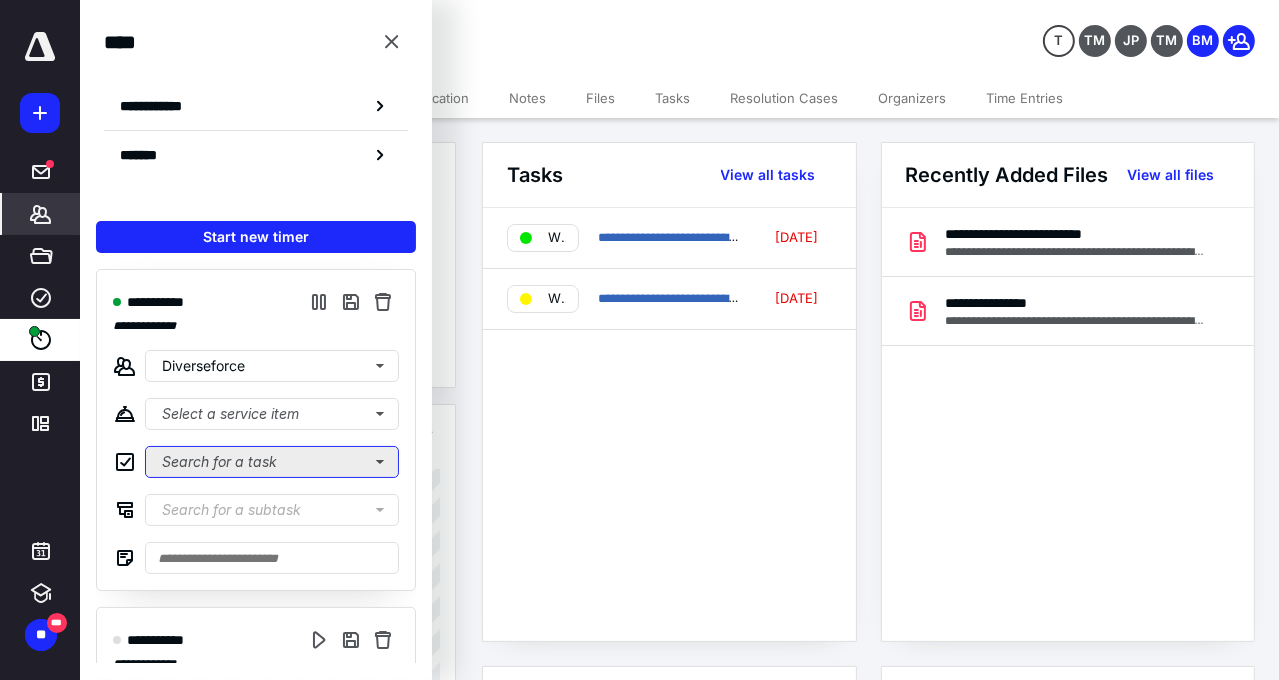 click on "Search for a task" at bounding box center [272, 462] 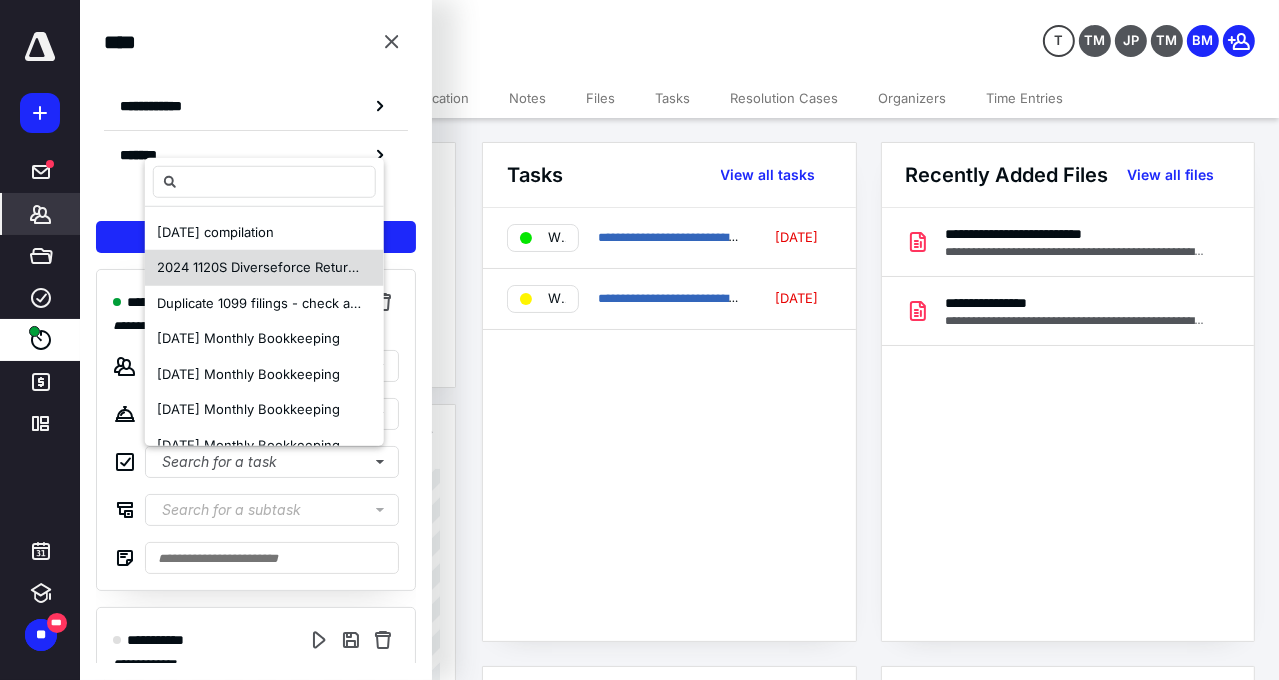 scroll, scrollTop: 60, scrollLeft: 0, axis: vertical 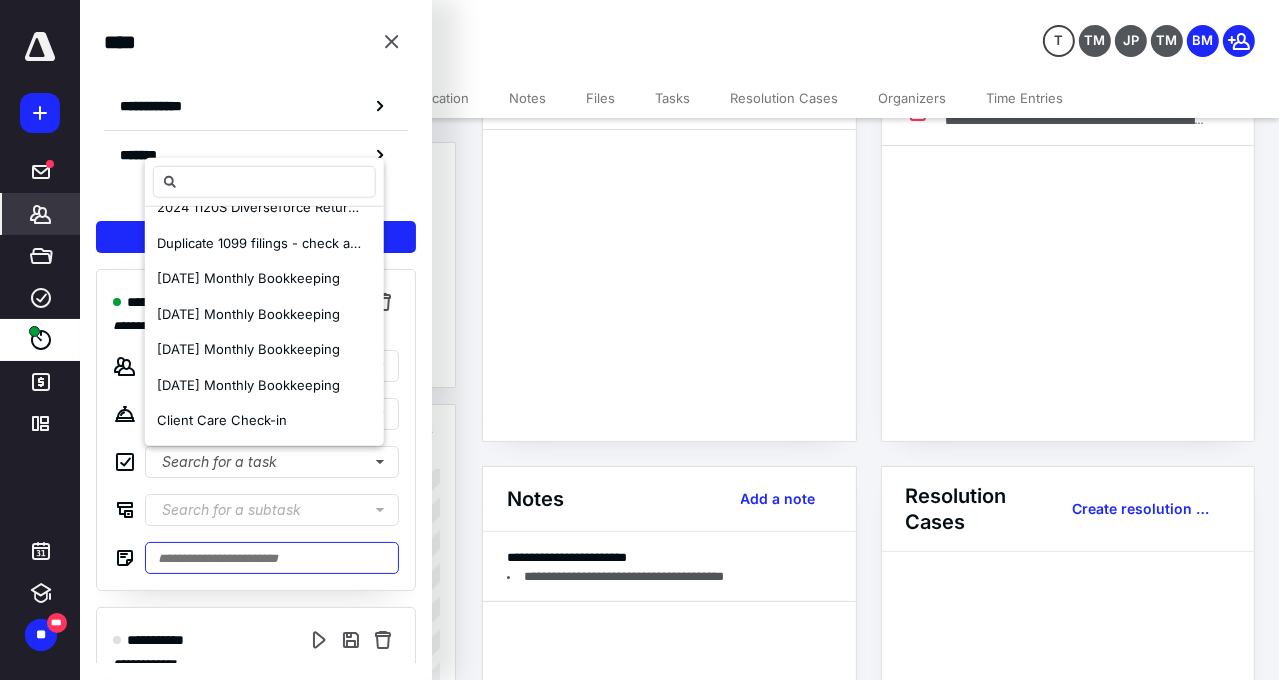 click at bounding box center (272, 558) 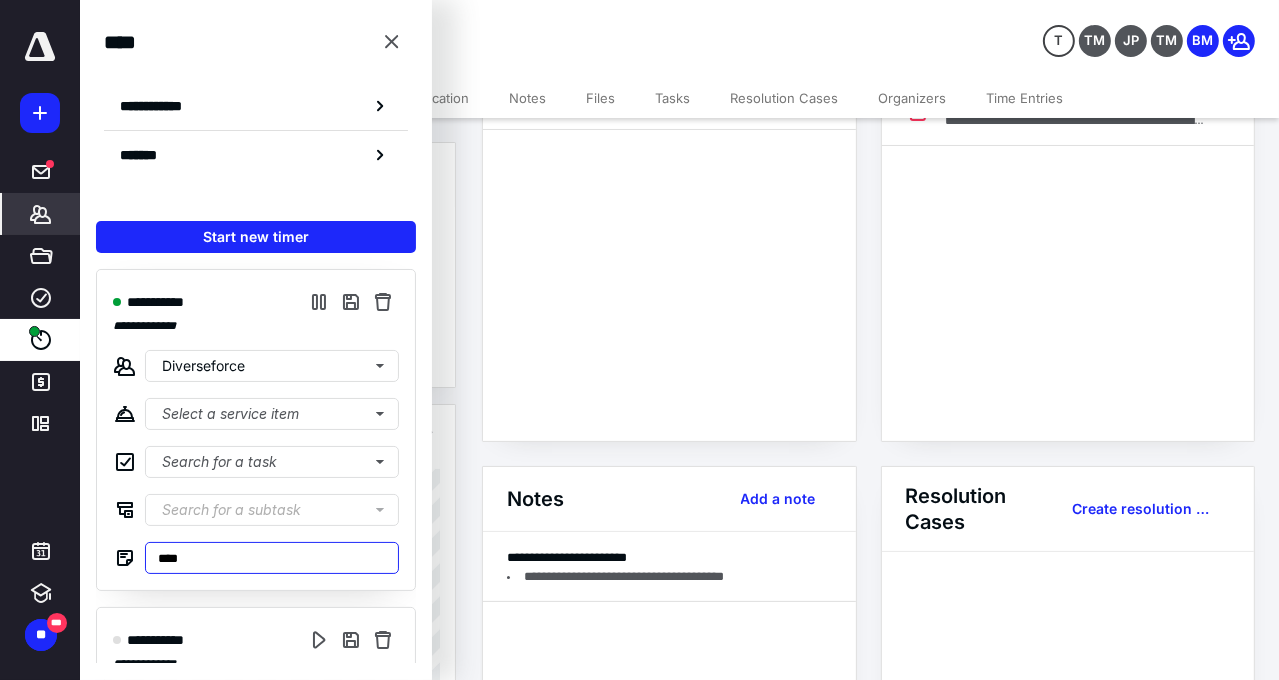 type on "****" 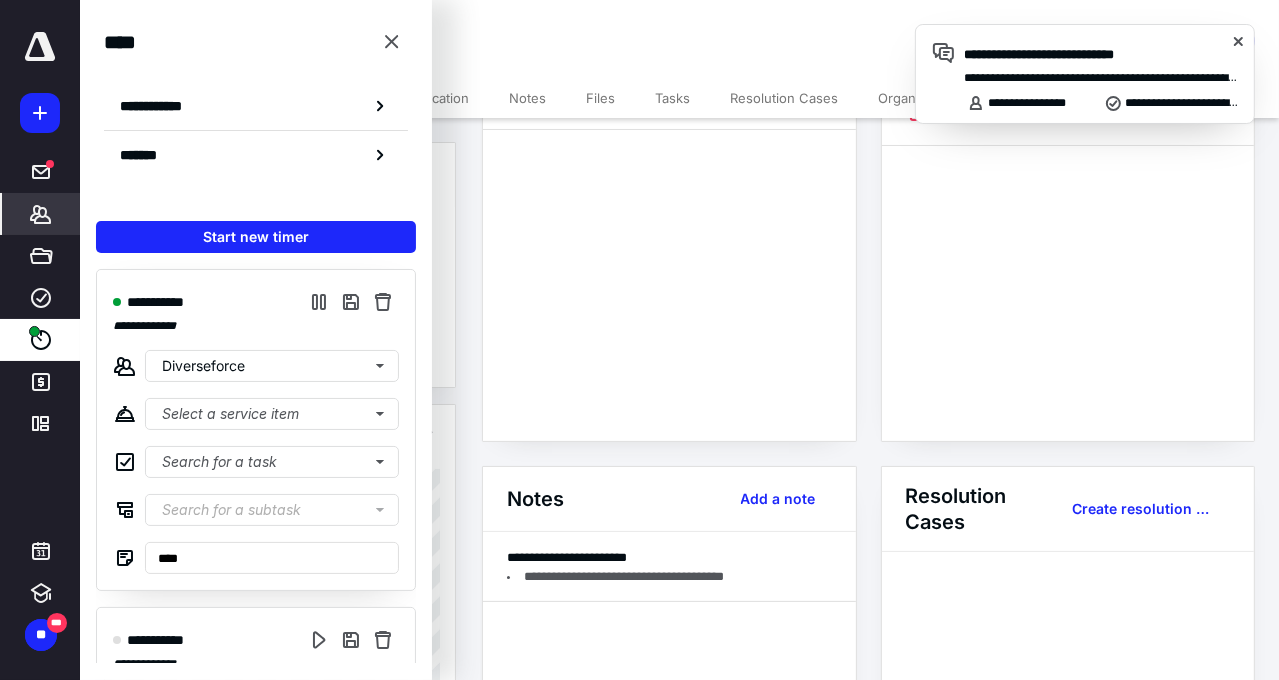 click on "**********" at bounding box center [1101, 78] 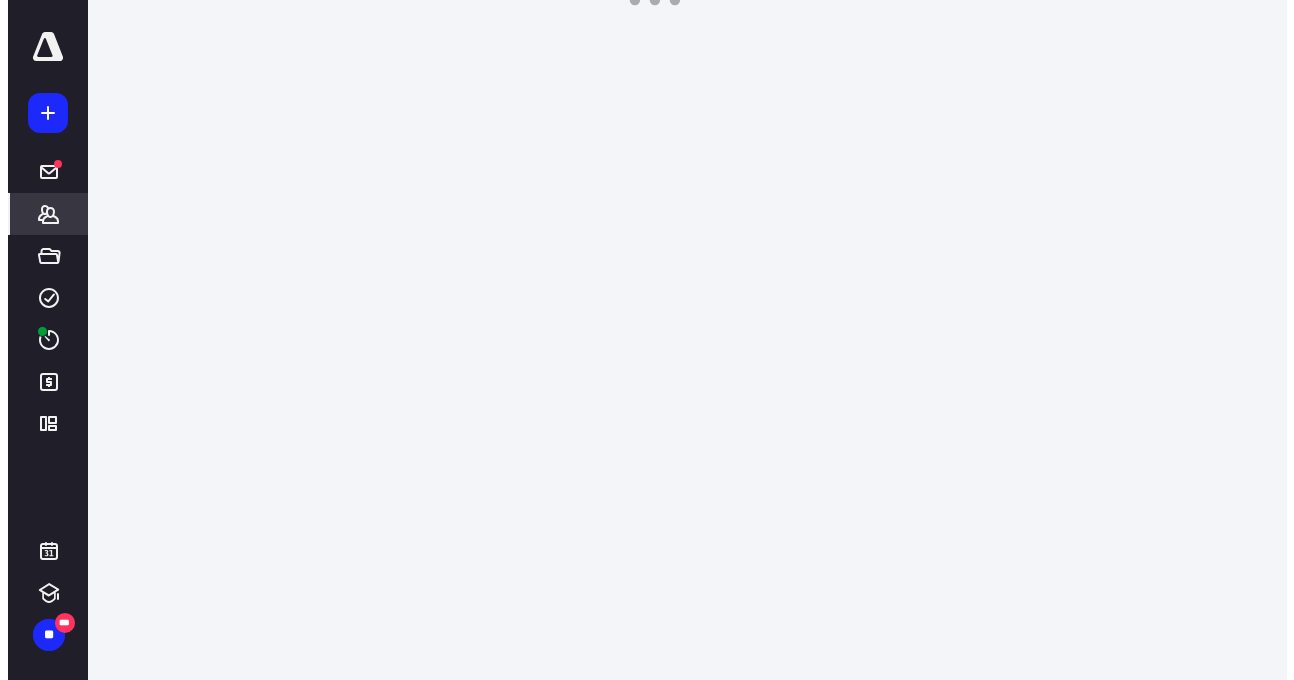 scroll, scrollTop: 0, scrollLeft: 0, axis: both 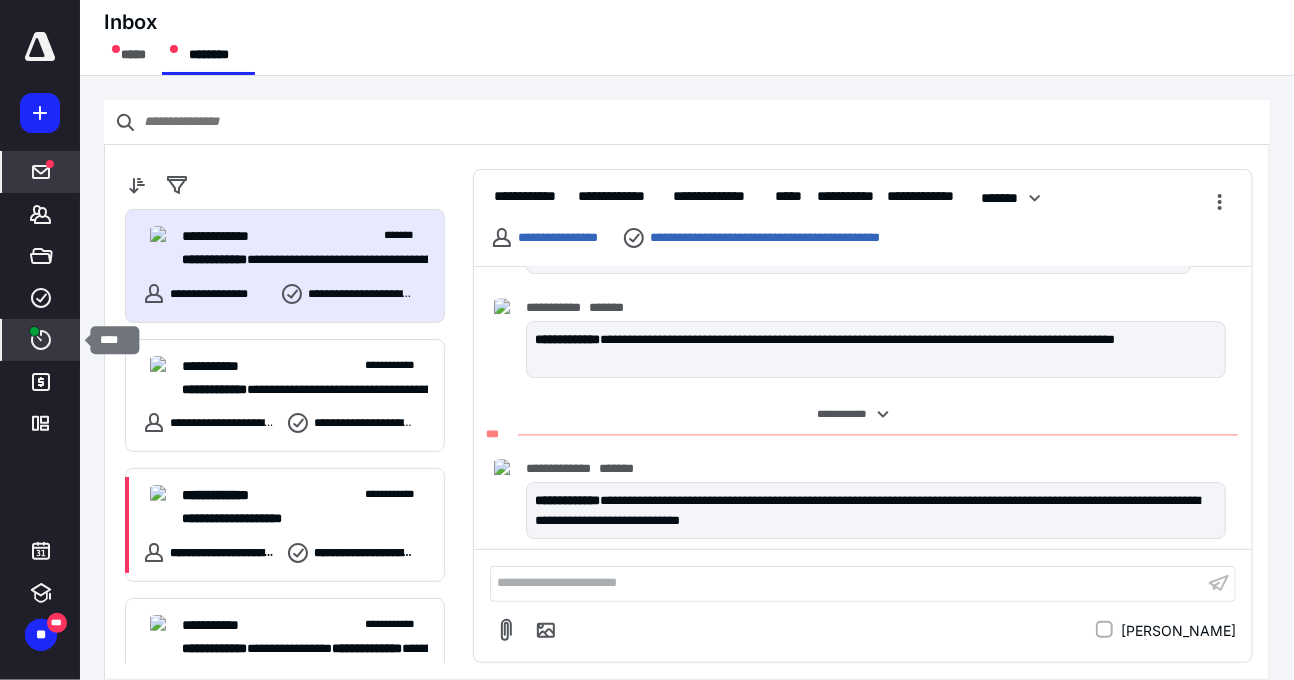 click at bounding box center (34, 331) 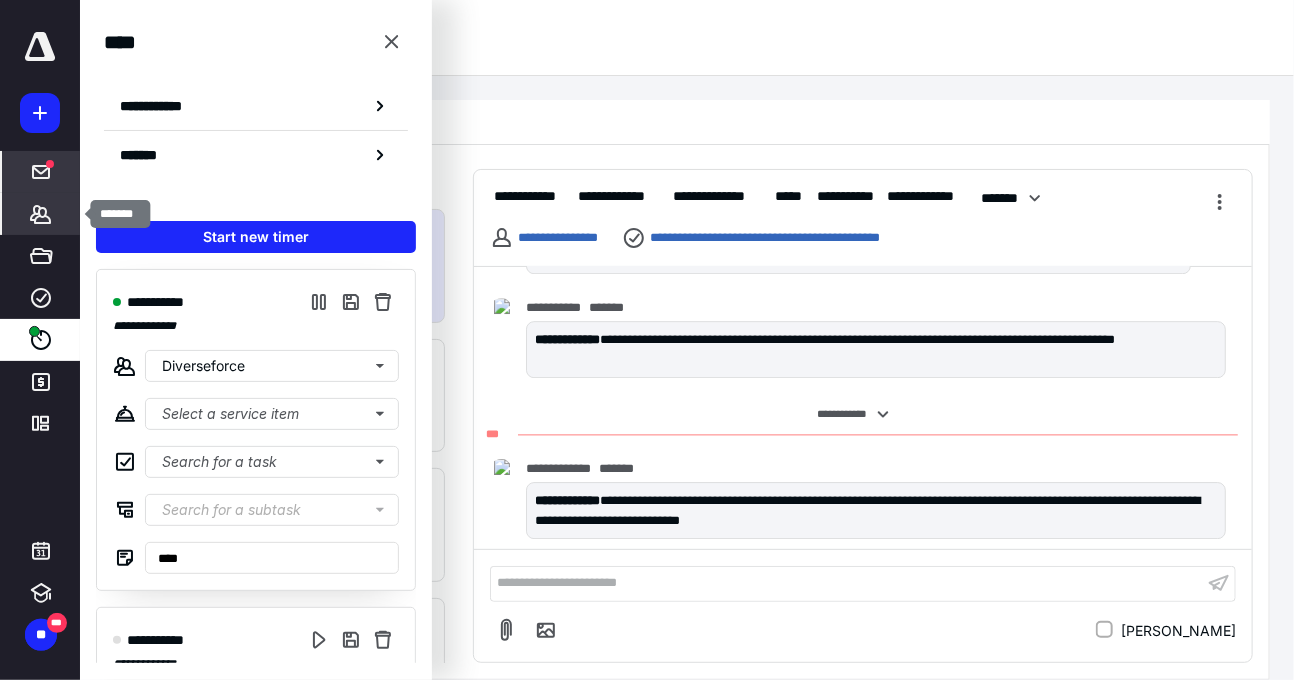 click 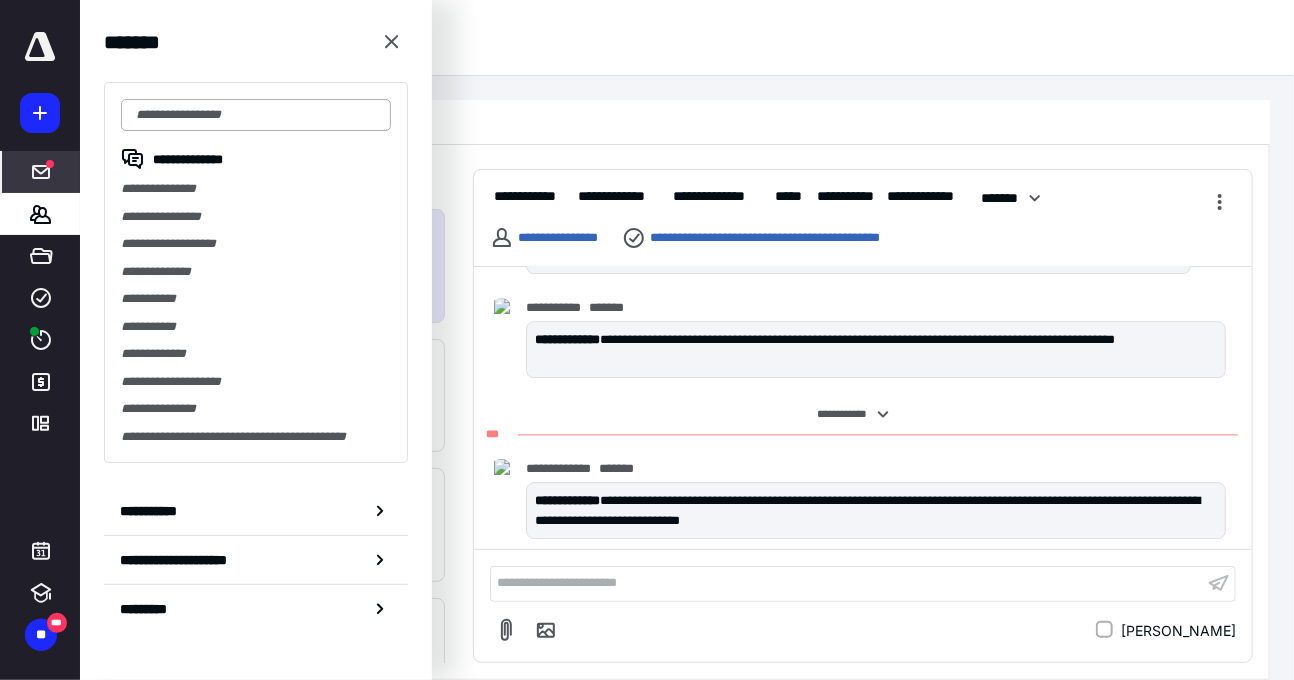 click at bounding box center [256, 115] 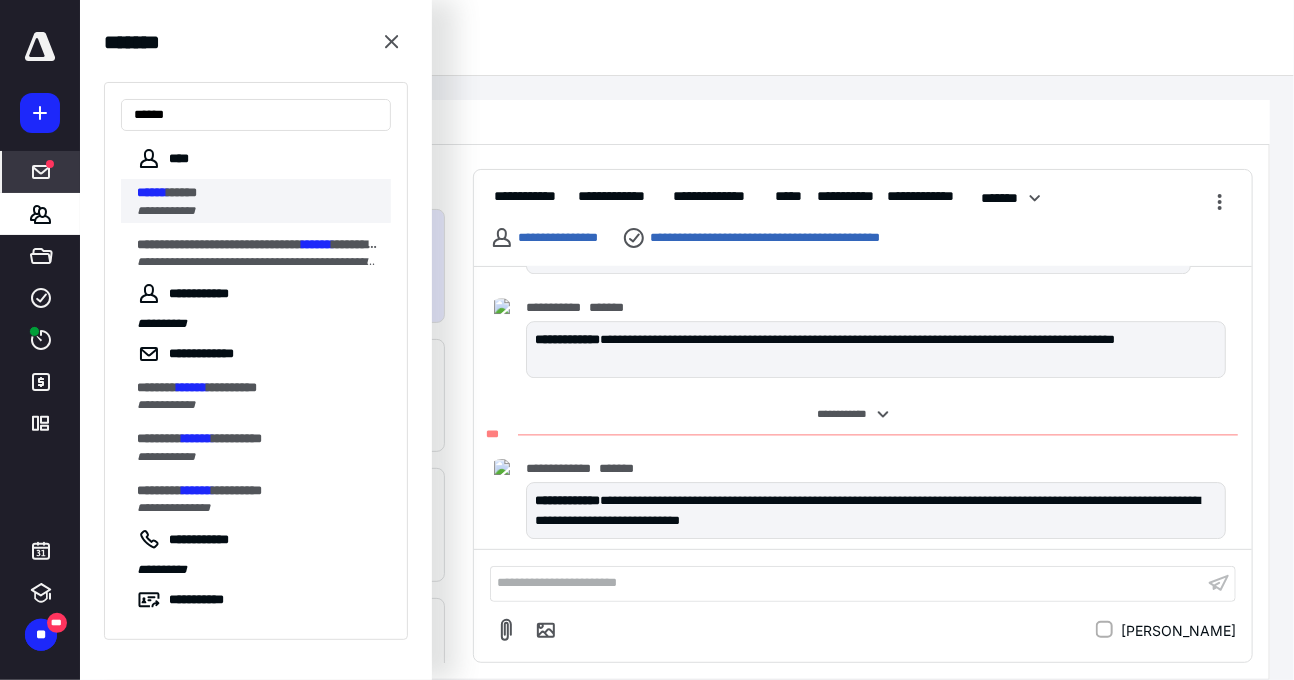 type on "******" 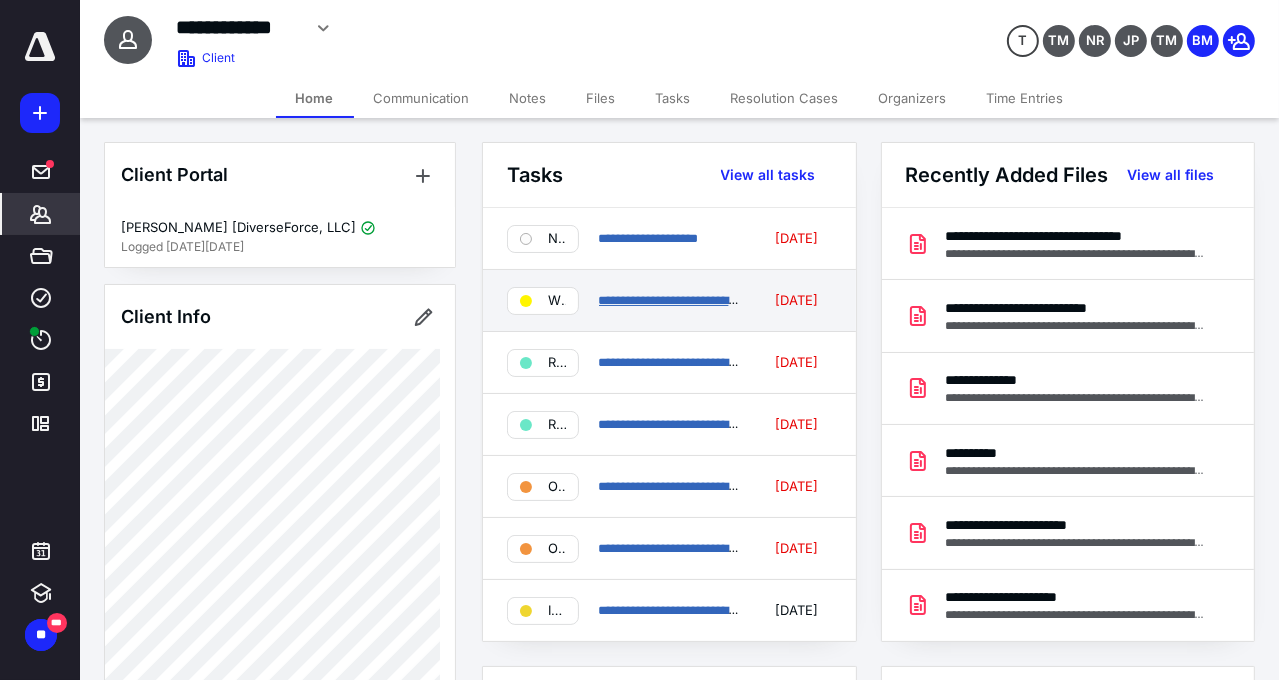 click on "**********" at bounding box center [706, 300] 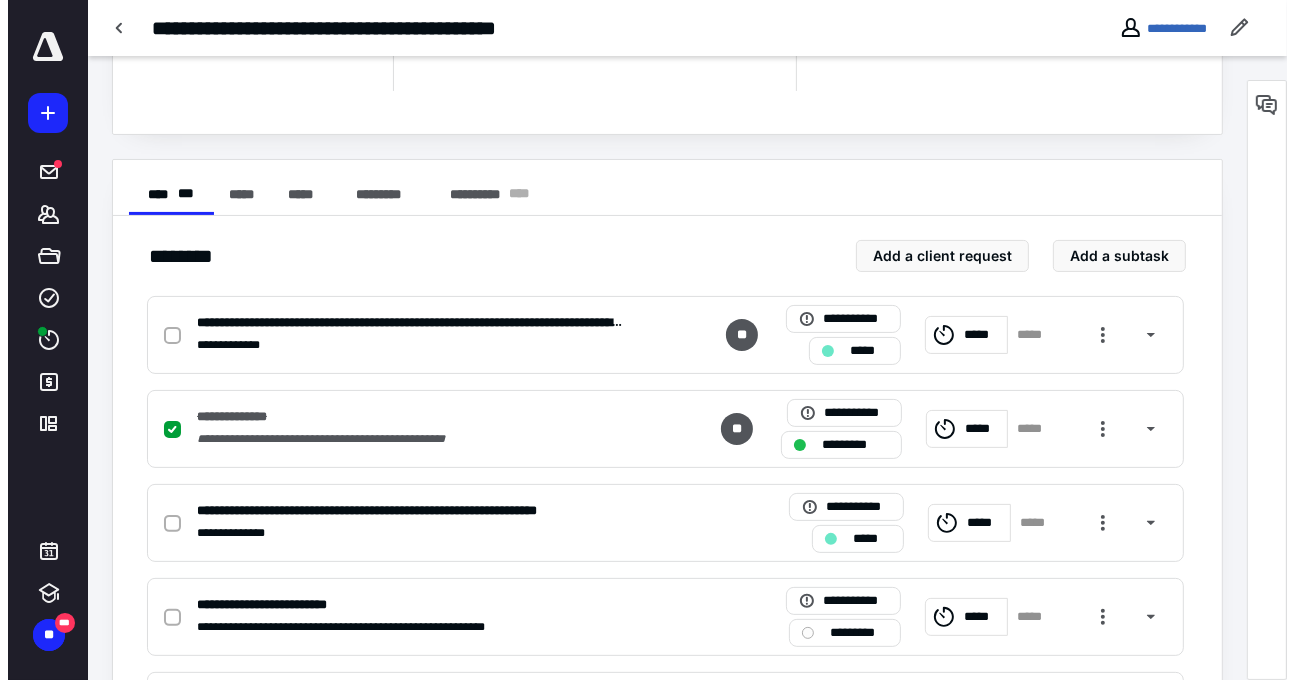 scroll, scrollTop: 300, scrollLeft: 0, axis: vertical 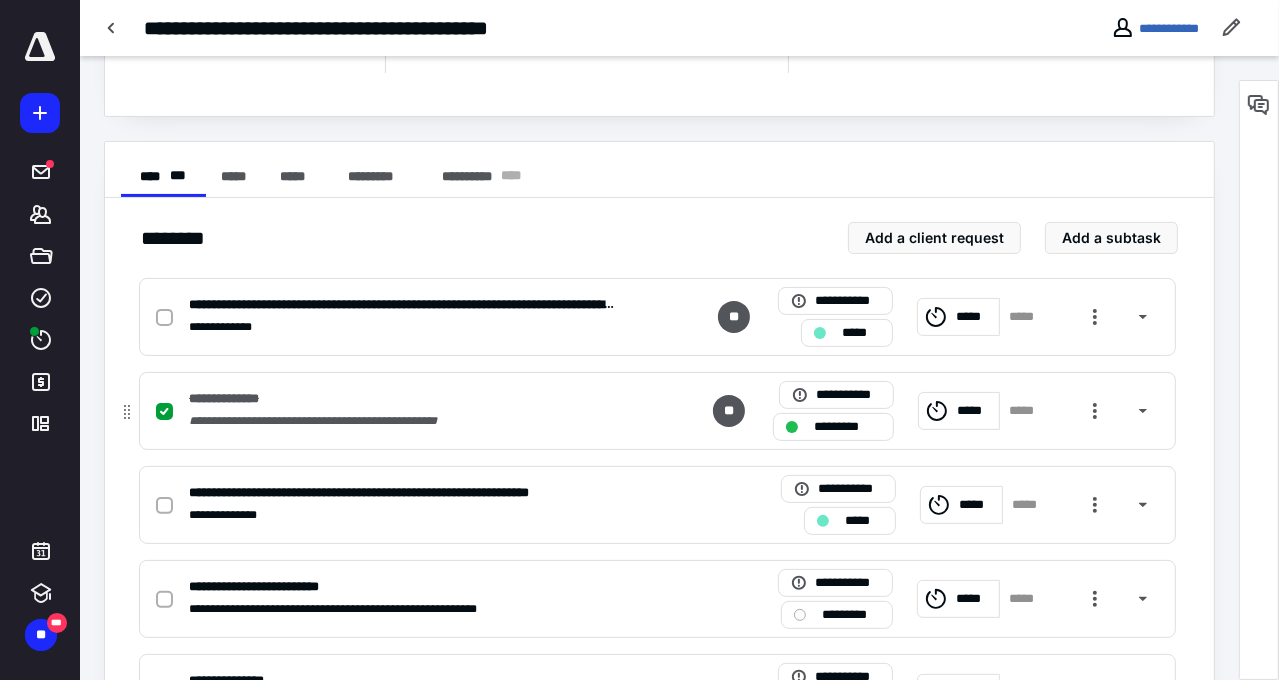 click 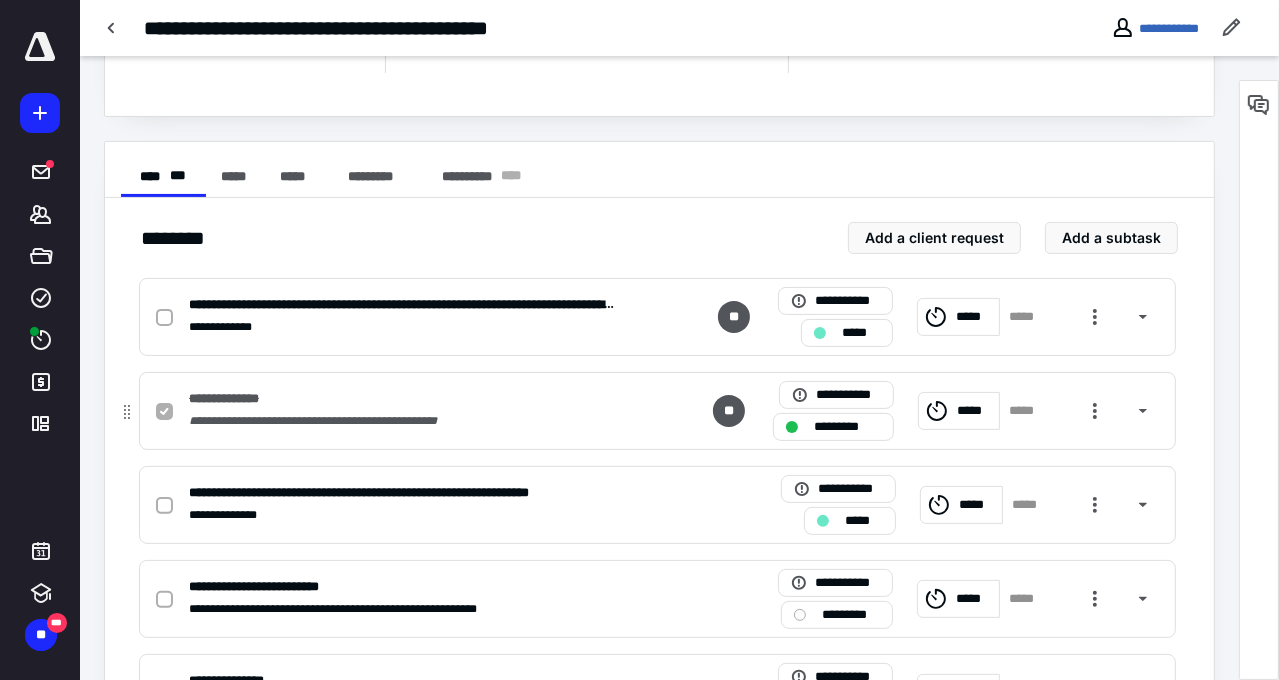 checkbox on "false" 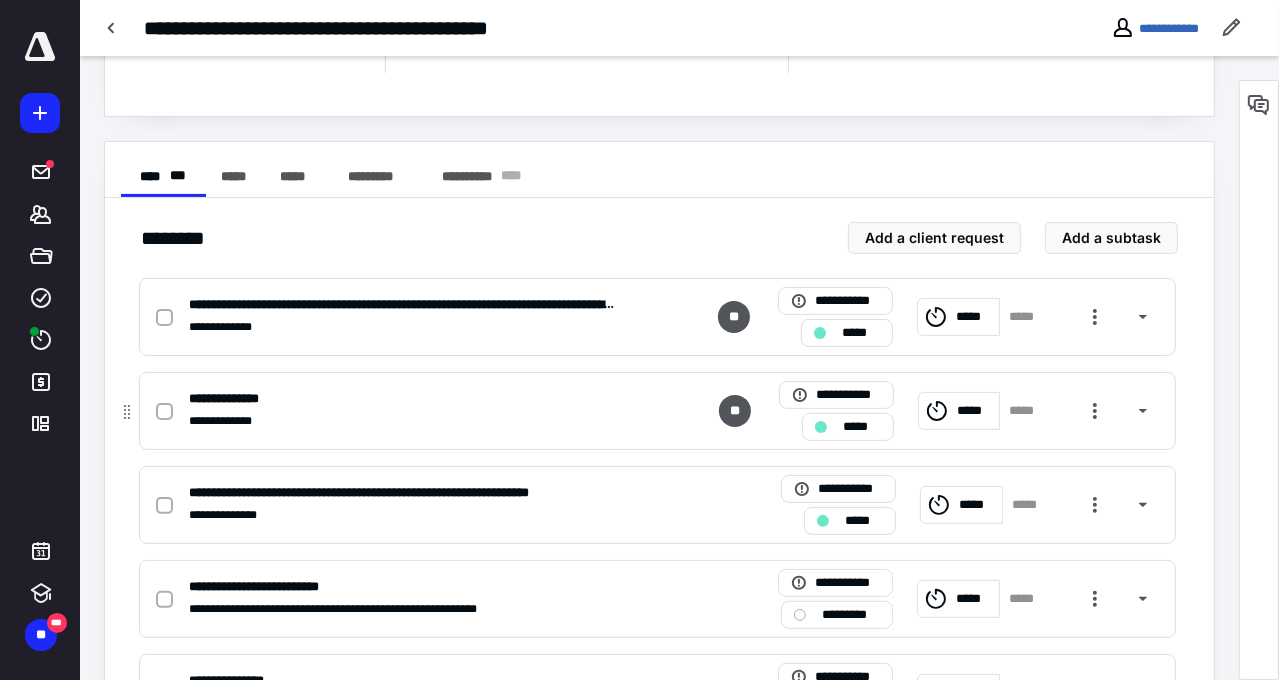 click on "**********" at bounding box center (395, 421) 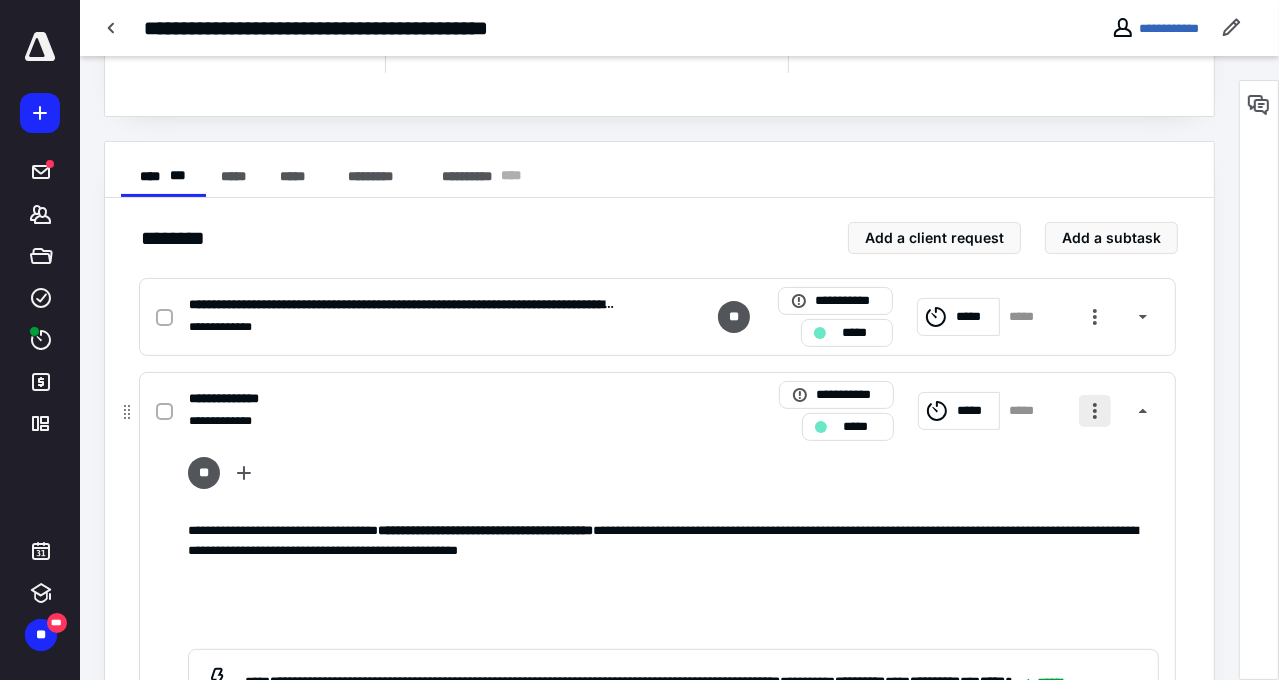 click at bounding box center [1095, 411] 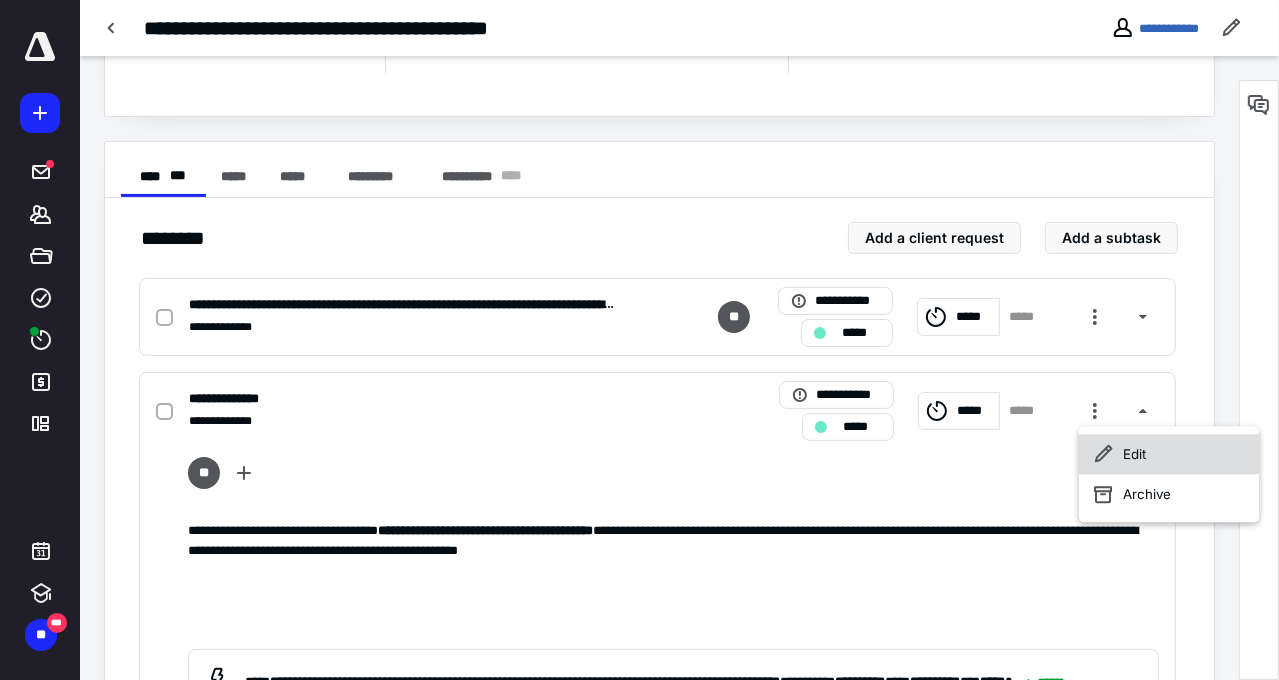 click on "Edit" at bounding box center [1169, 454] 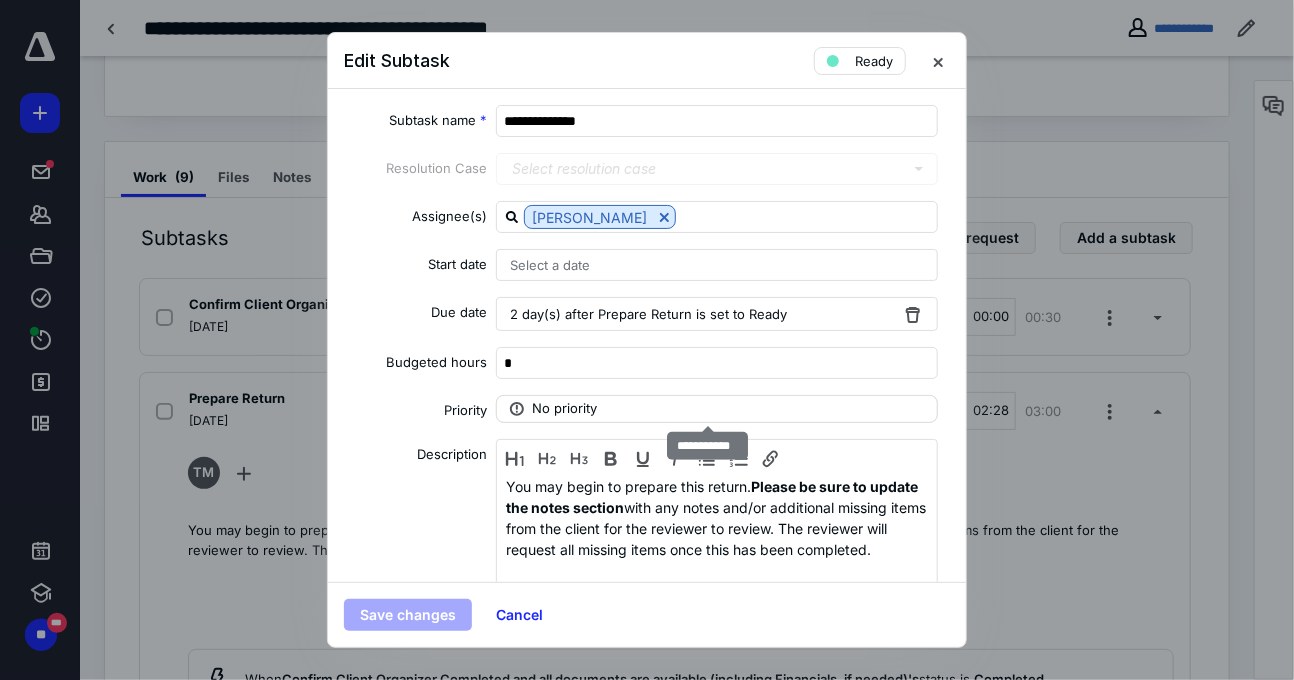 click on "No priority" at bounding box center (717, 409) 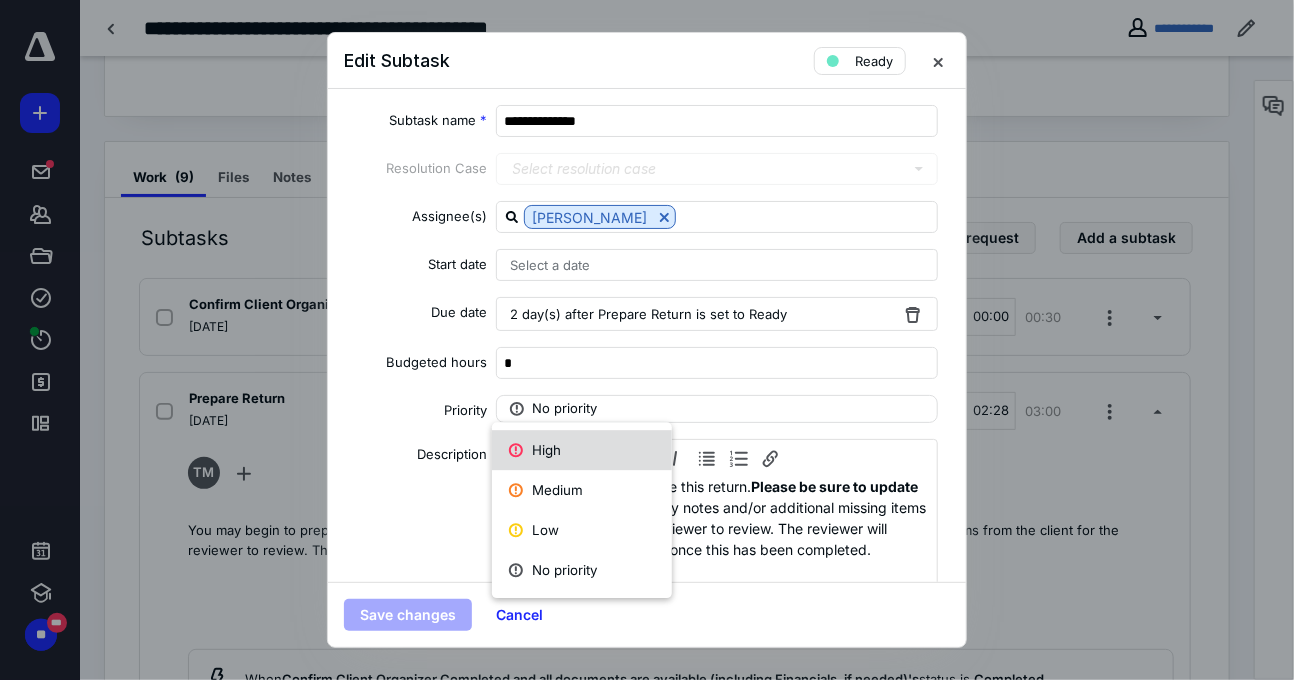 click on "High" at bounding box center [582, 450] 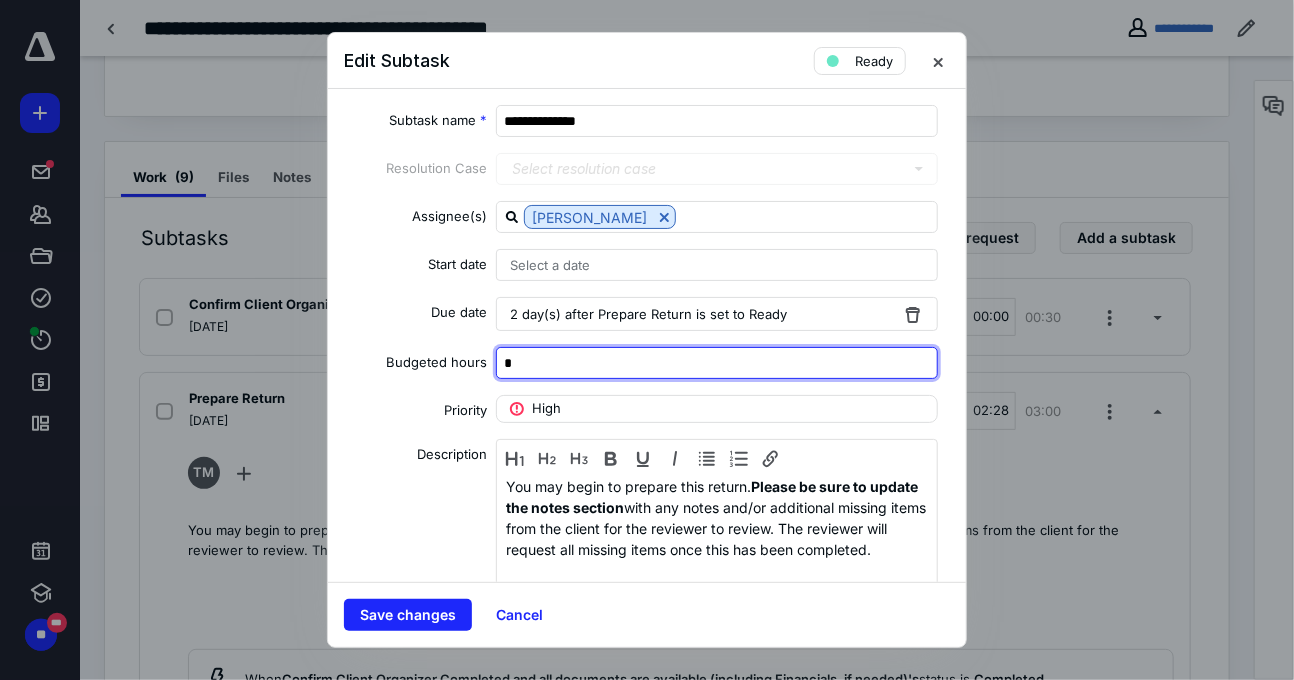 click on "*" at bounding box center (717, 363) 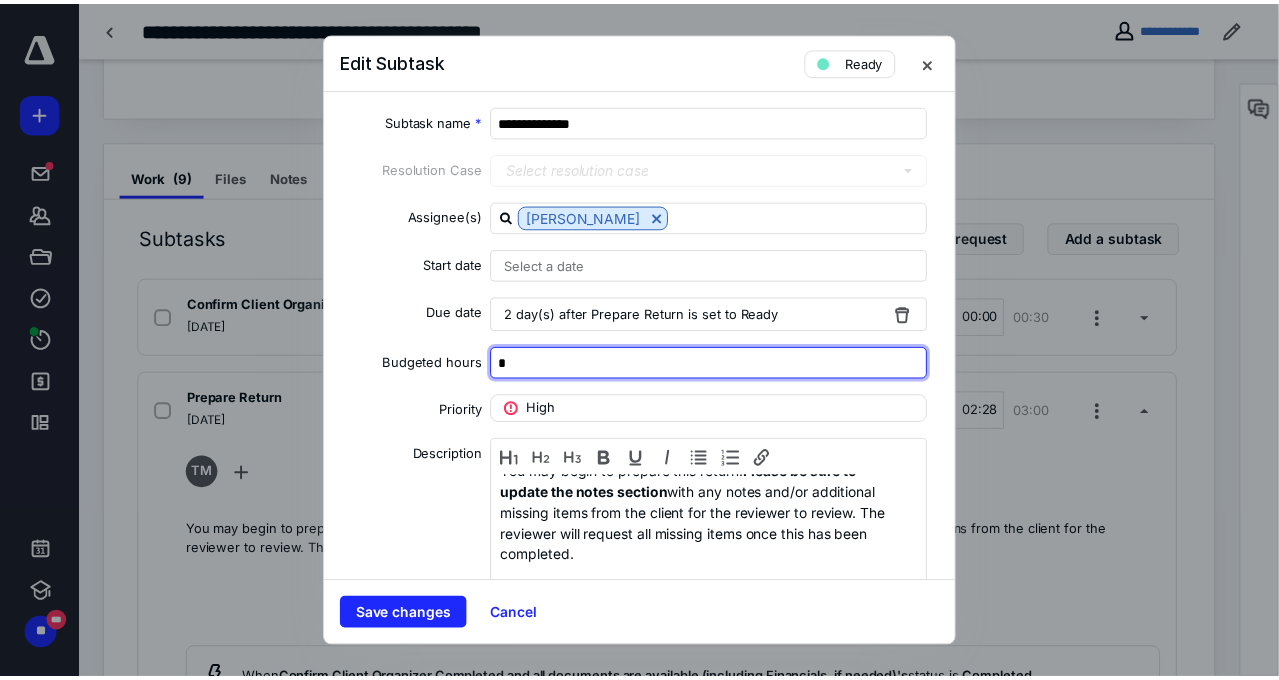 scroll, scrollTop: 0, scrollLeft: 0, axis: both 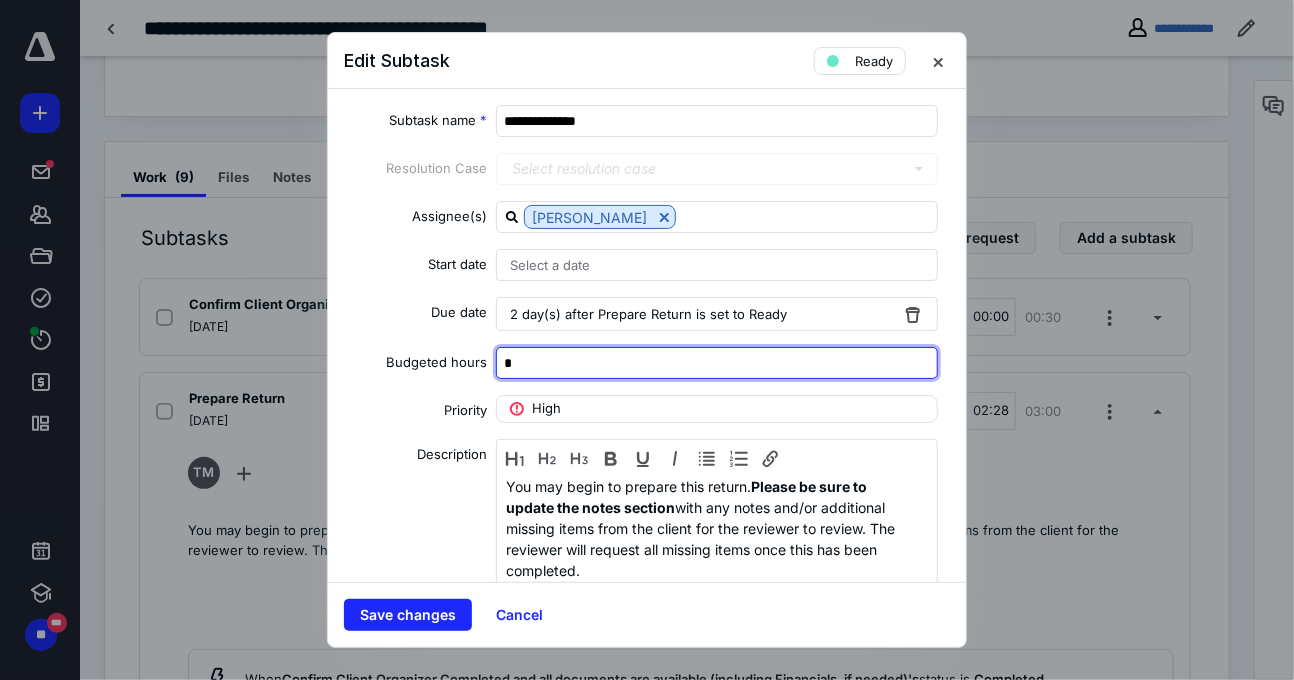 type on "*" 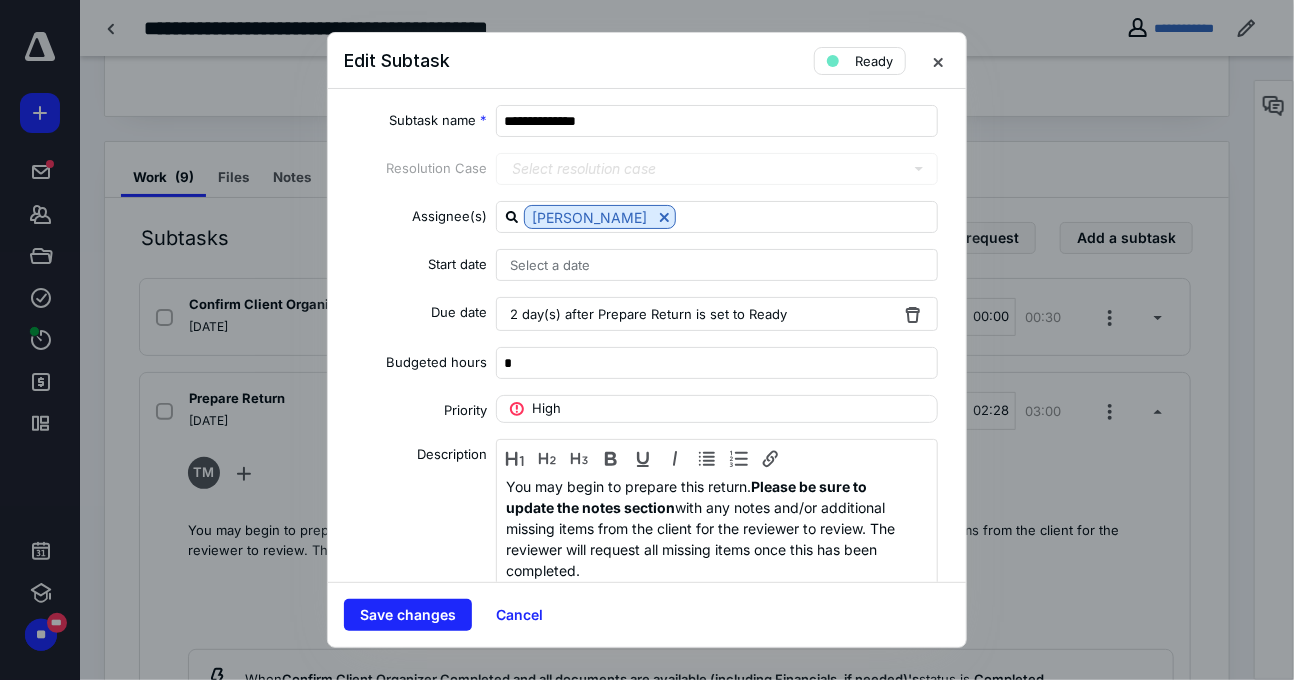 click on "2 day(s) after  Prepare Return is set to Ready" at bounding box center [717, 314] 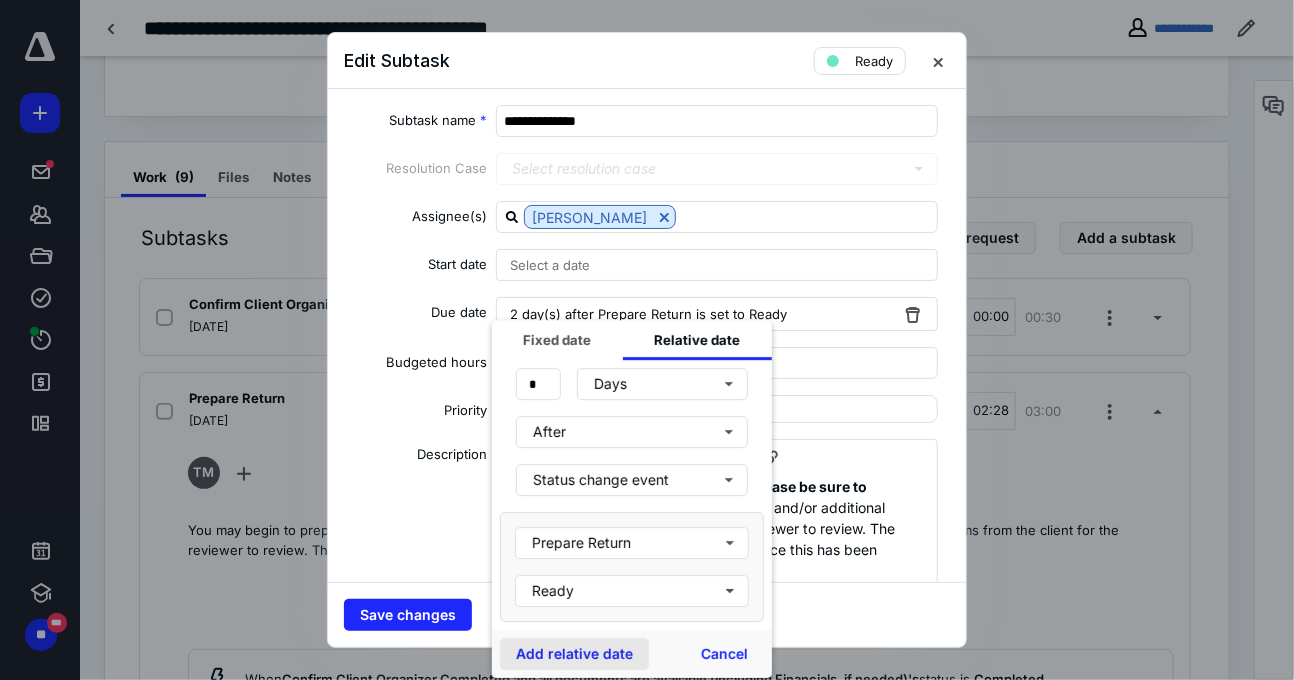 click on "Add relative date" at bounding box center (574, 654) 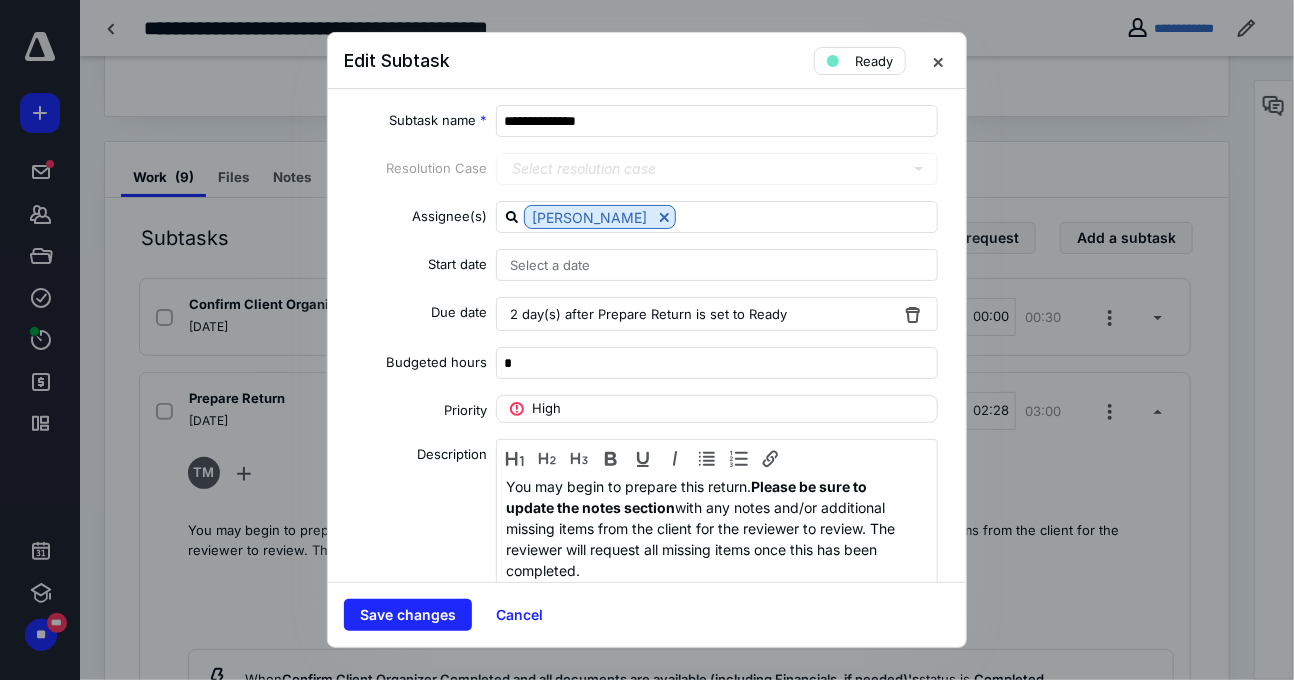 click on "2 day(s) after  Prepare Return is set to Ready" at bounding box center (717, 314) 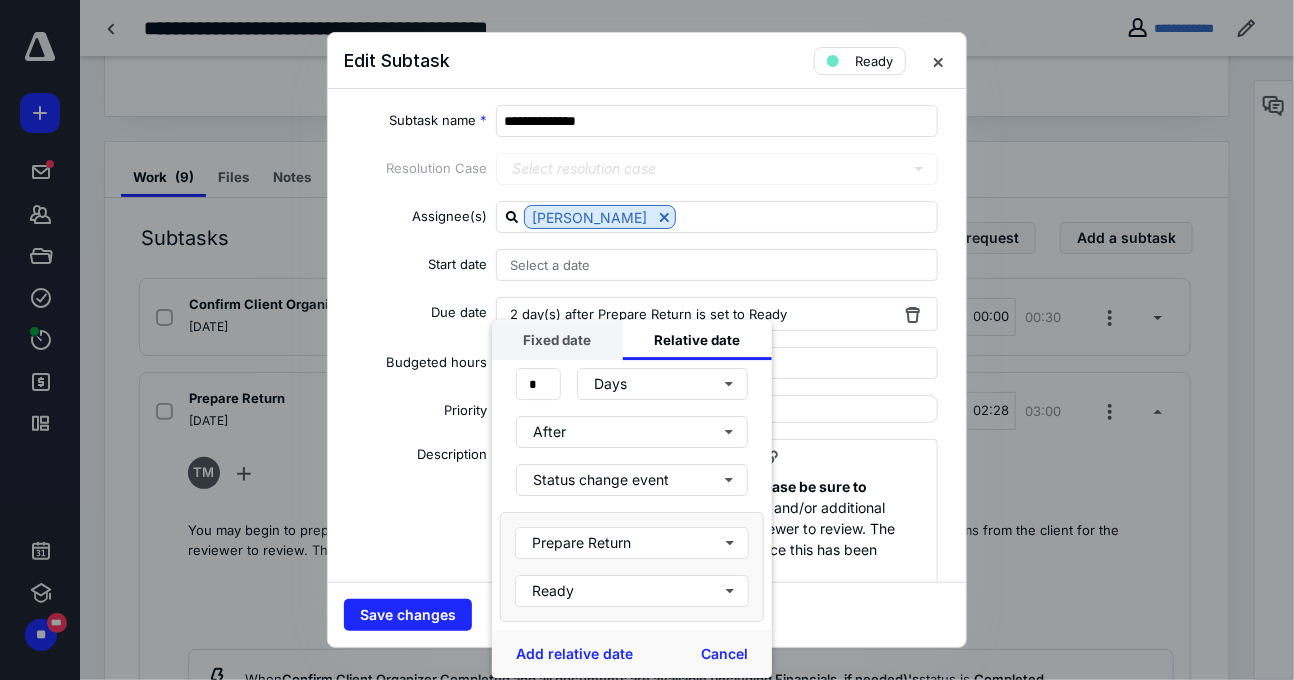 click on "Fixed date" at bounding box center [557, 340] 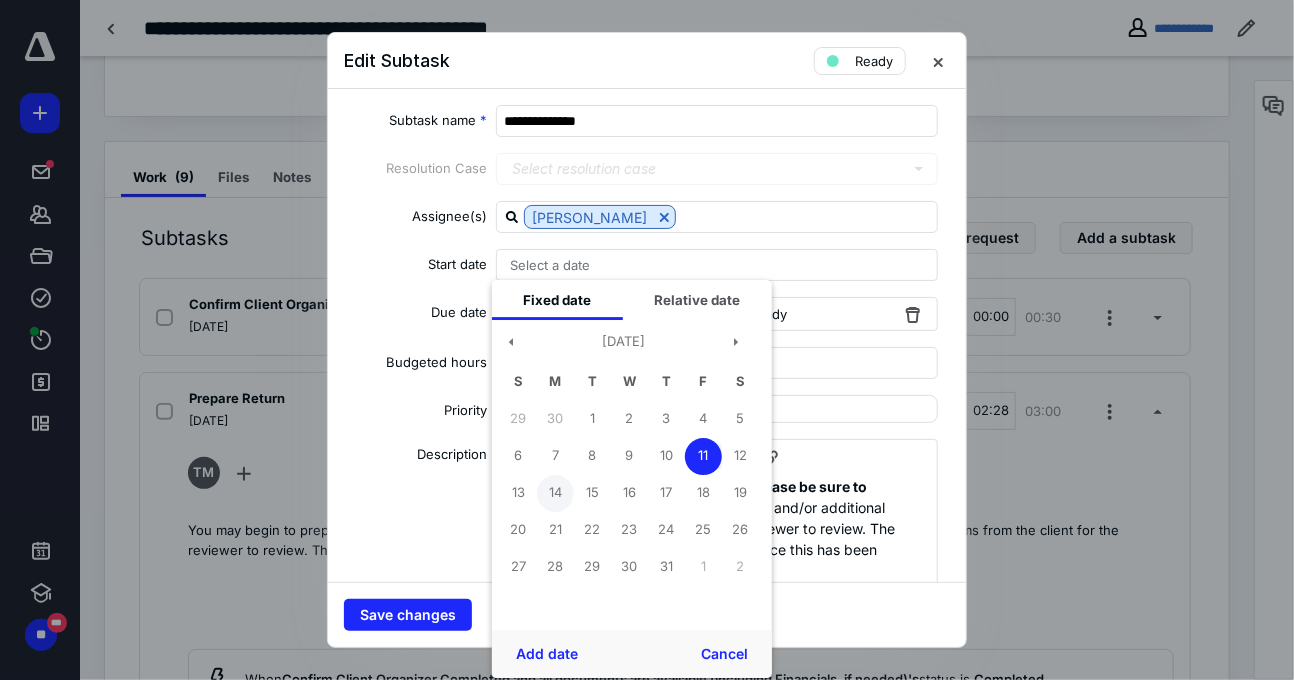 click on "14" at bounding box center (555, 493) 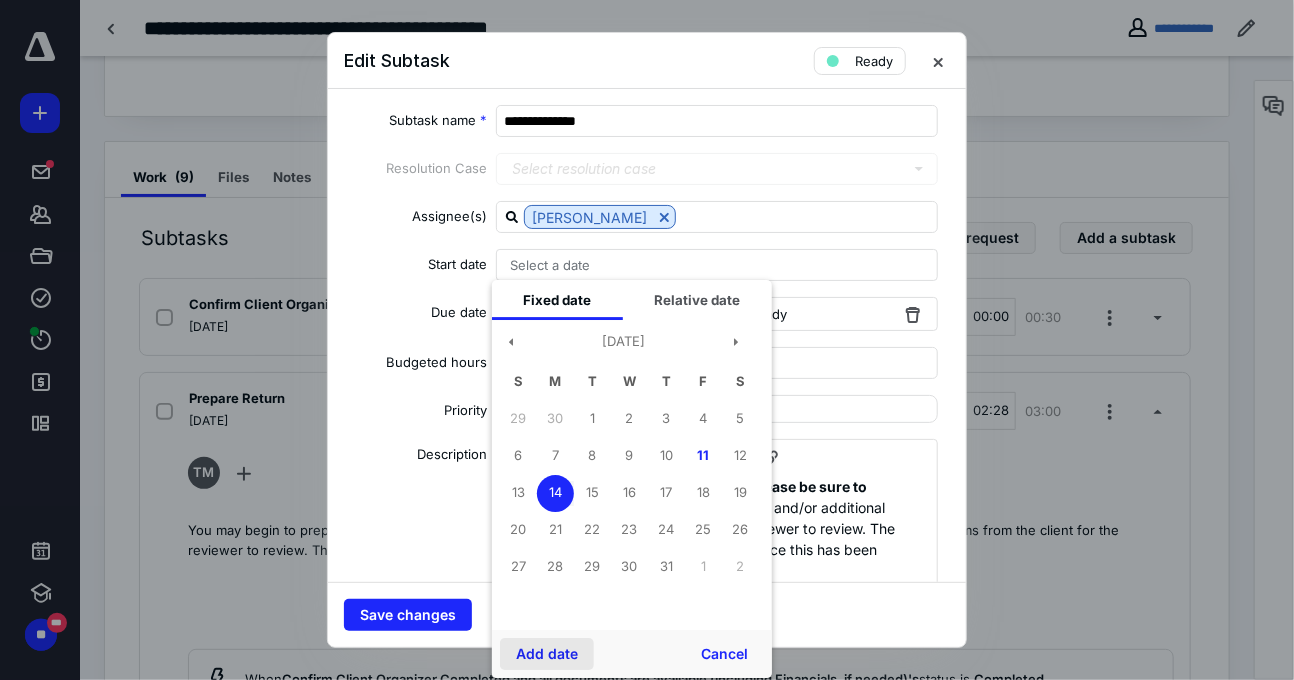 click on "Add date" at bounding box center (547, 654) 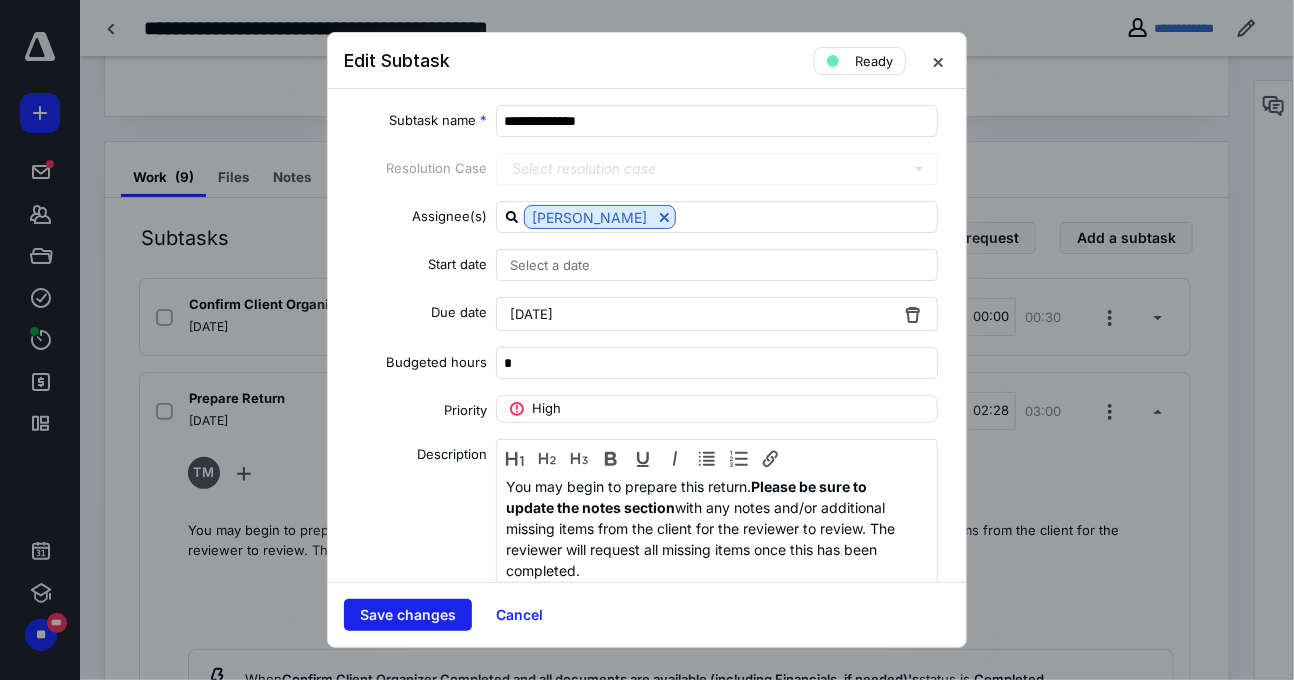 click on "Save changes" at bounding box center (408, 615) 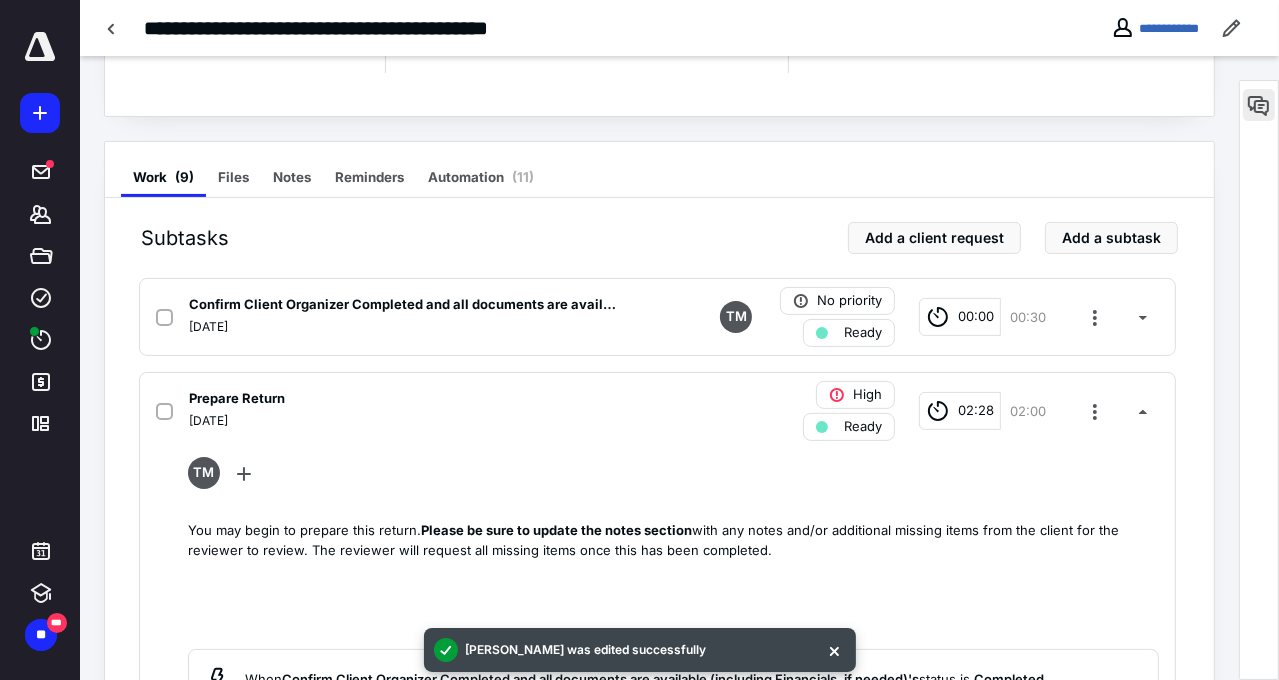 click at bounding box center [1259, 105] 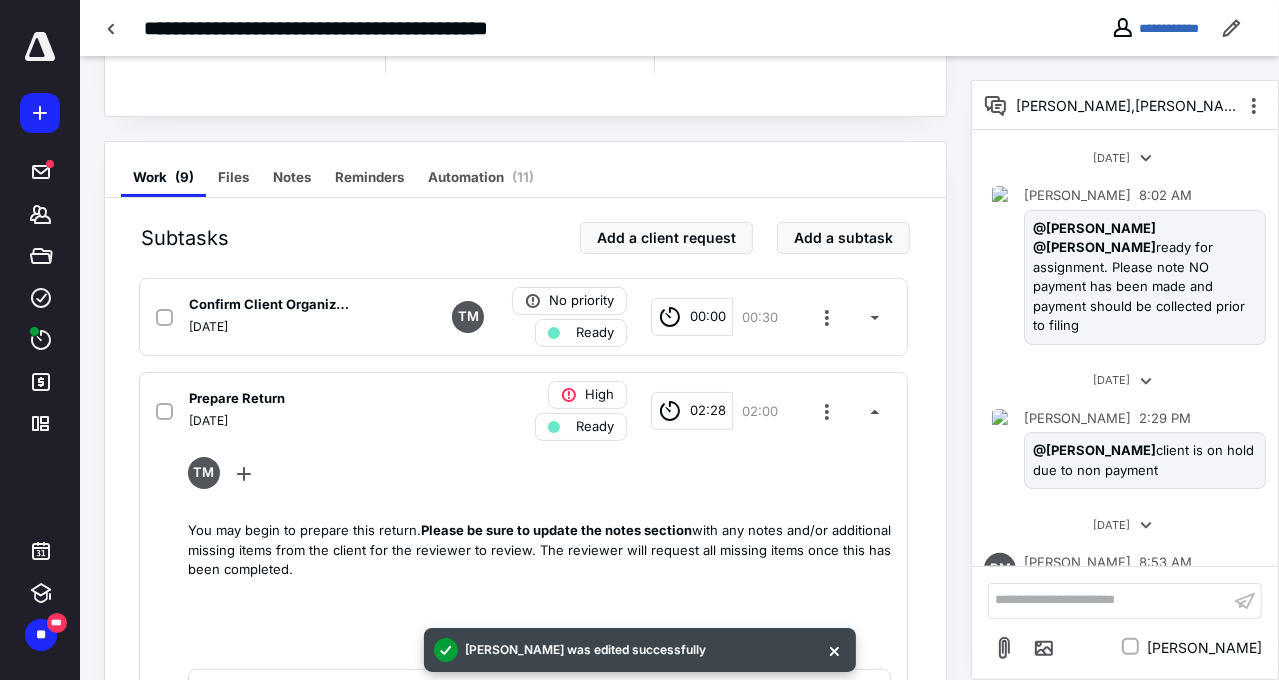 scroll, scrollTop: 329, scrollLeft: 0, axis: vertical 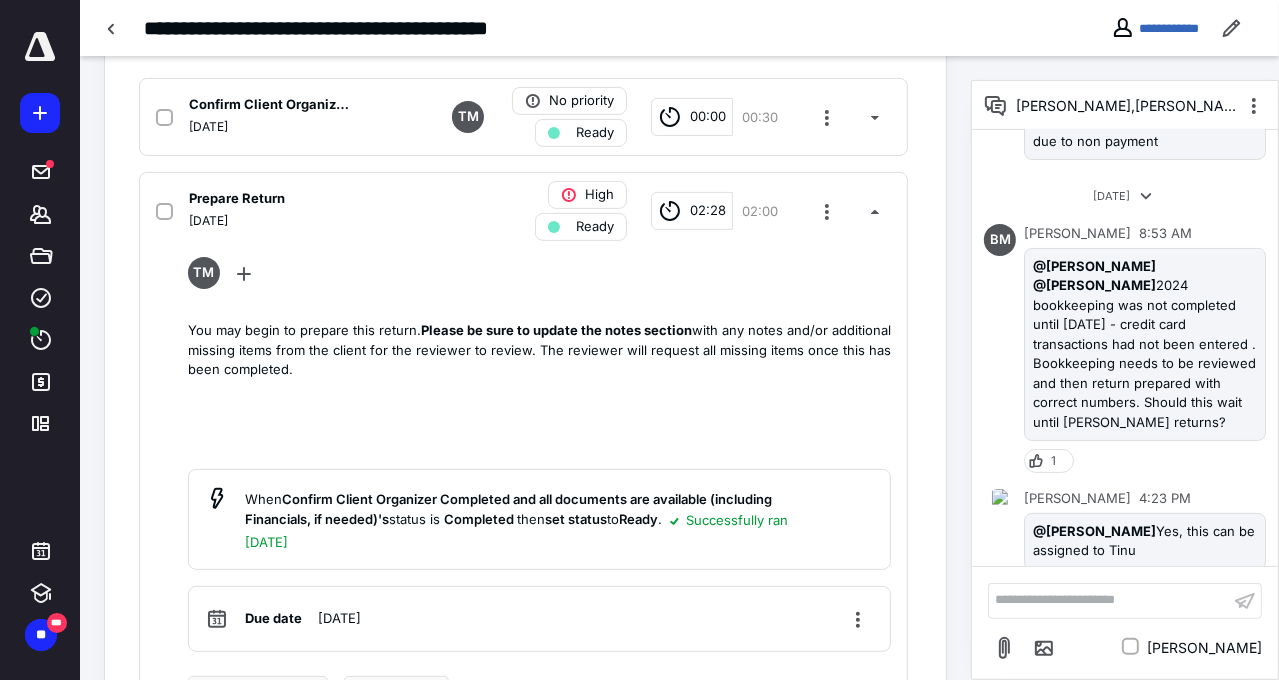 click on "**********" at bounding box center [1109, 600] 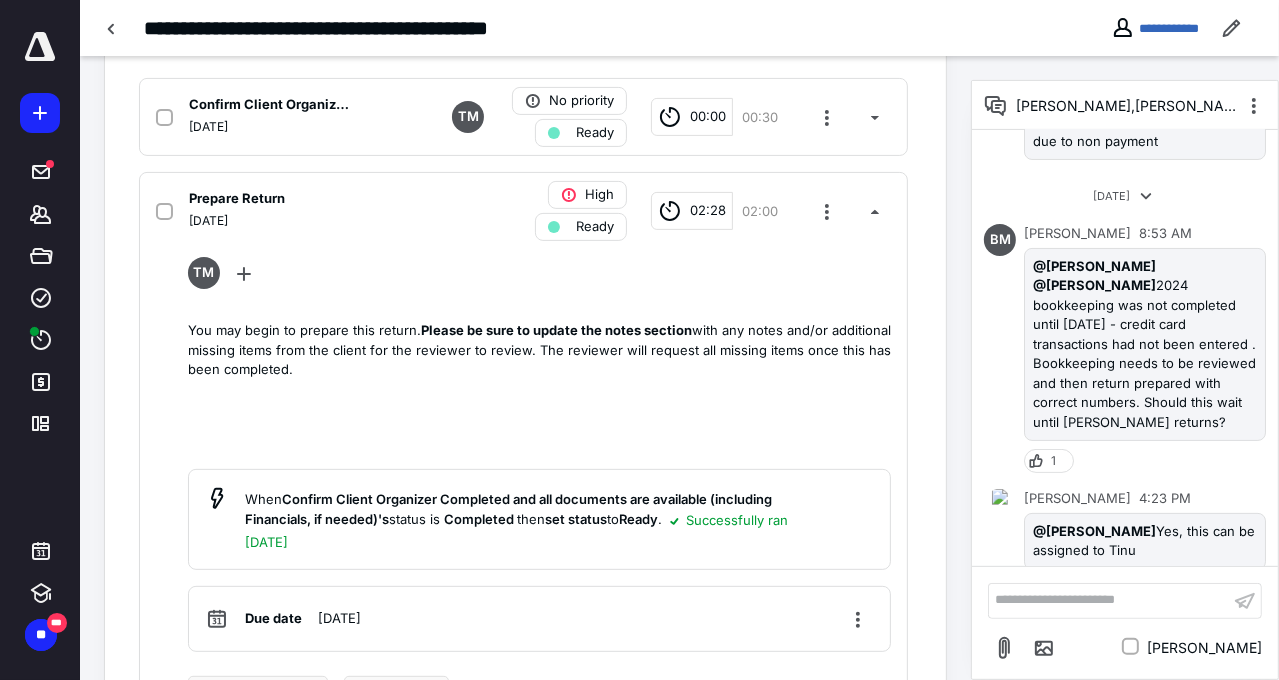 scroll, scrollTop: 44, scrollLeft: 0, axis: vertical 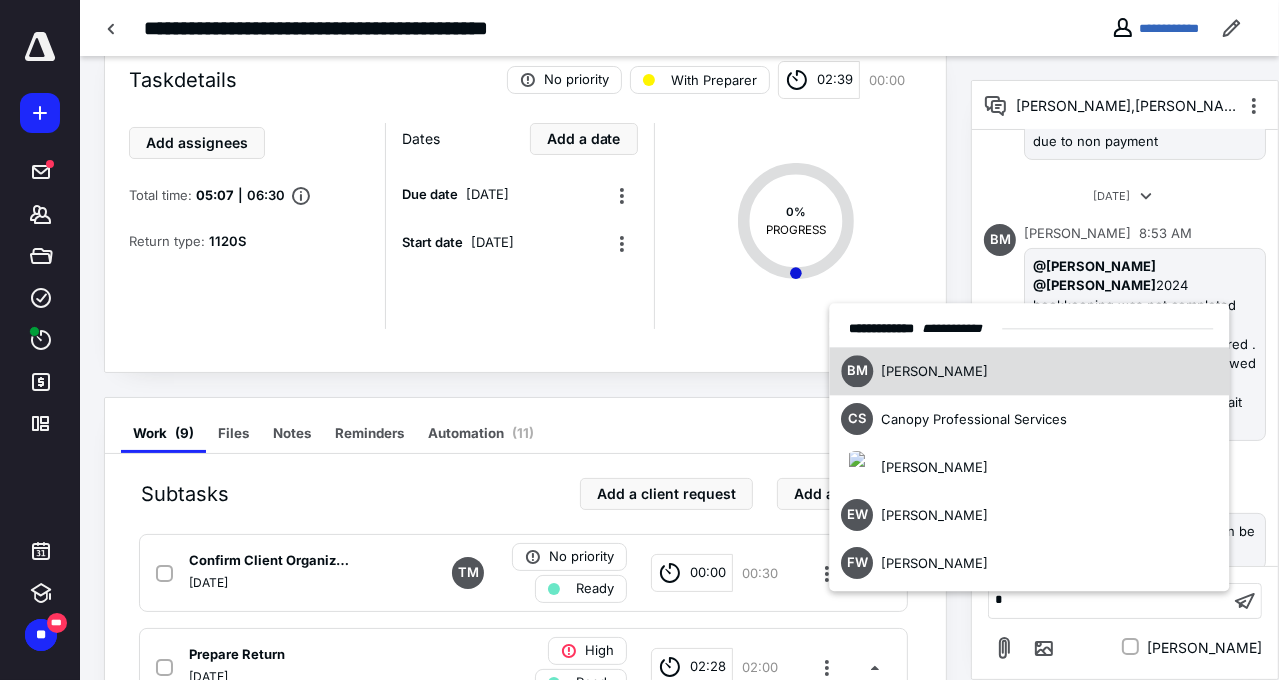 type 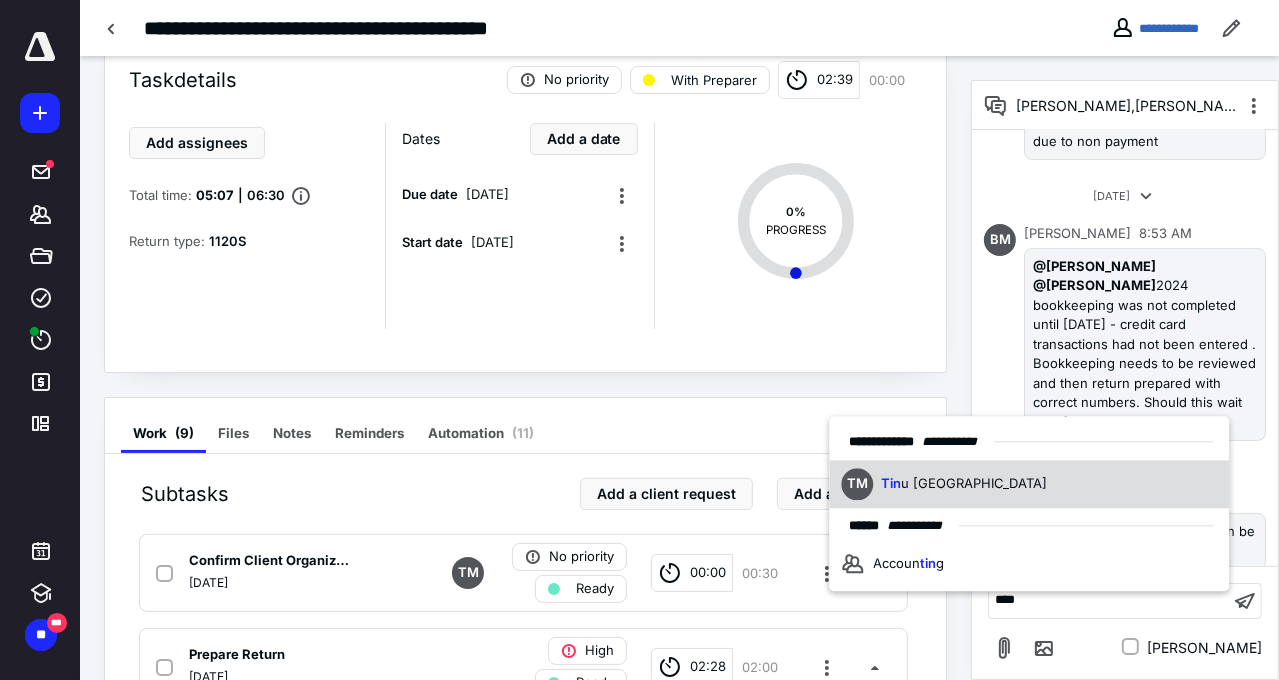 click on "TM Tin u Mathew" at bounding box center (1030, 484) 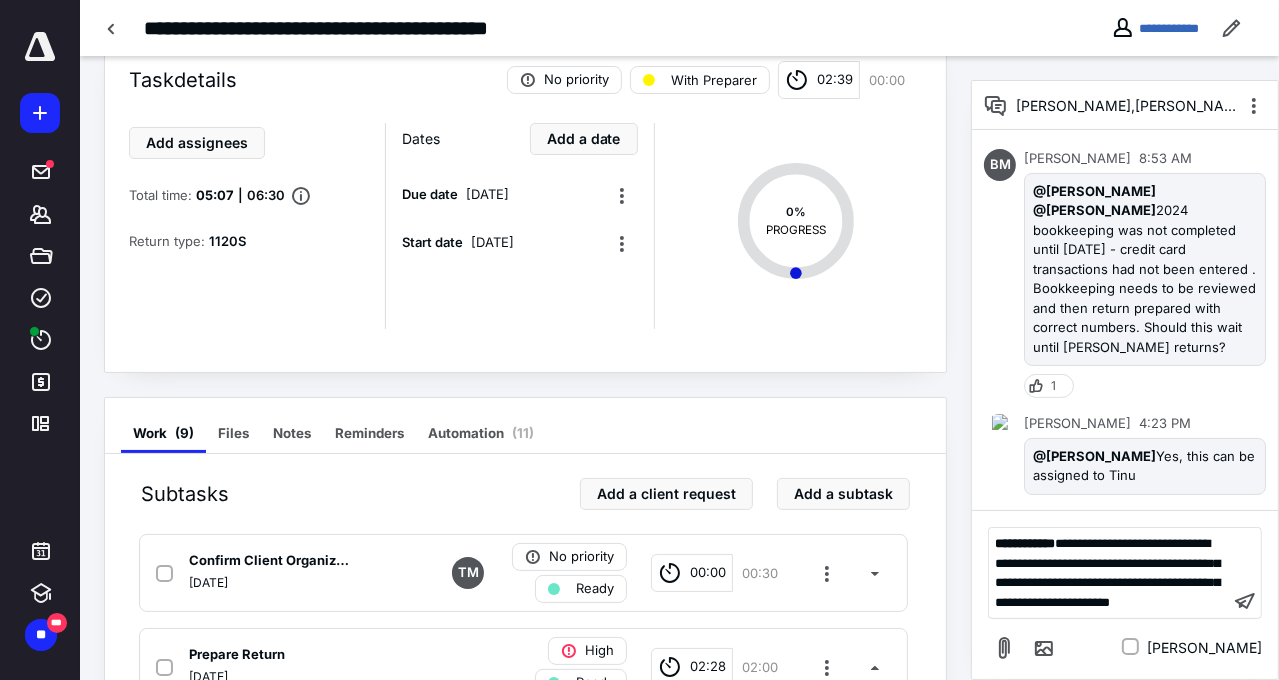 scroll, scrollTop: 405, scrollLeft: 0, axis: vertical 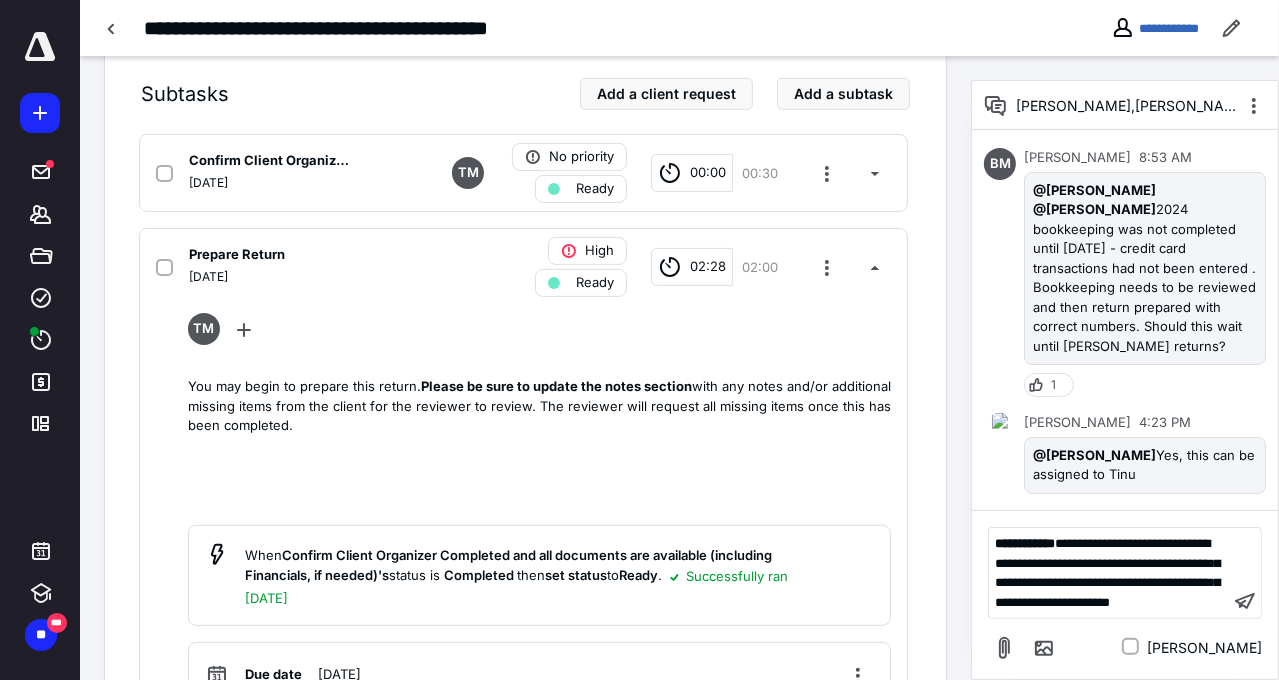 click on "**********" at bounding box center [1109, 573] 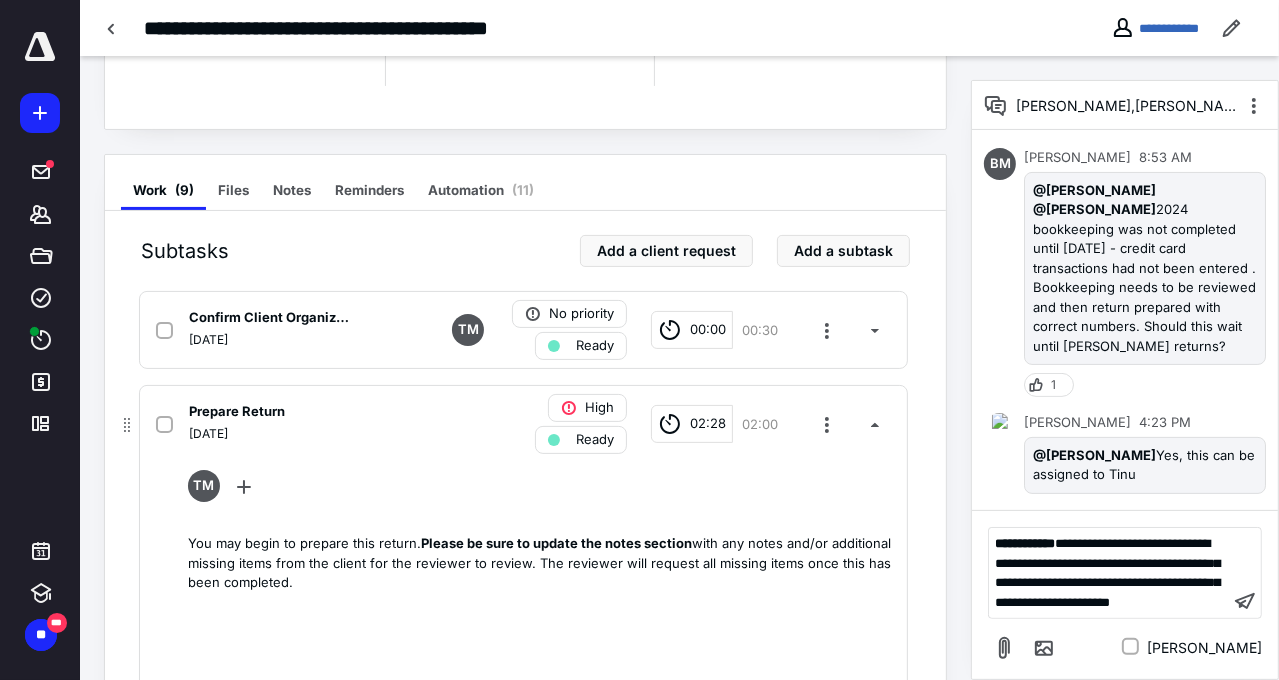 scroll, scrollTop: 244, scrollLeft: 0, axis: vertical 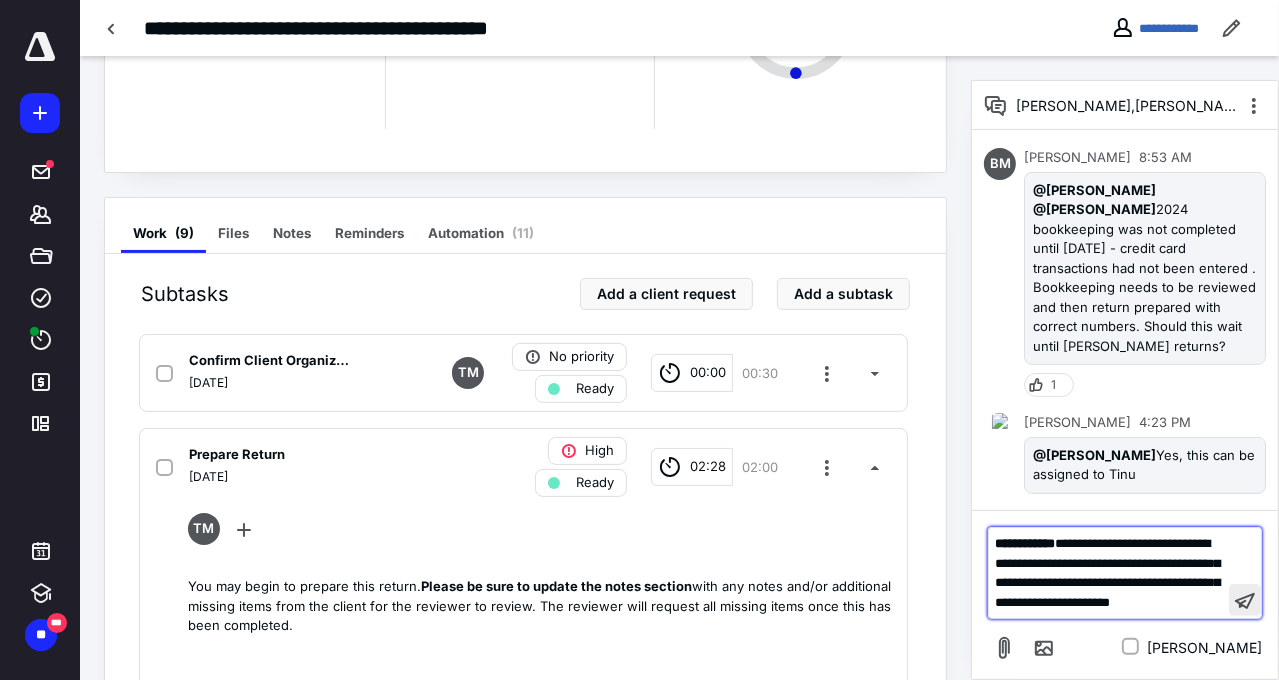 click at bounding box center (1245, 600) 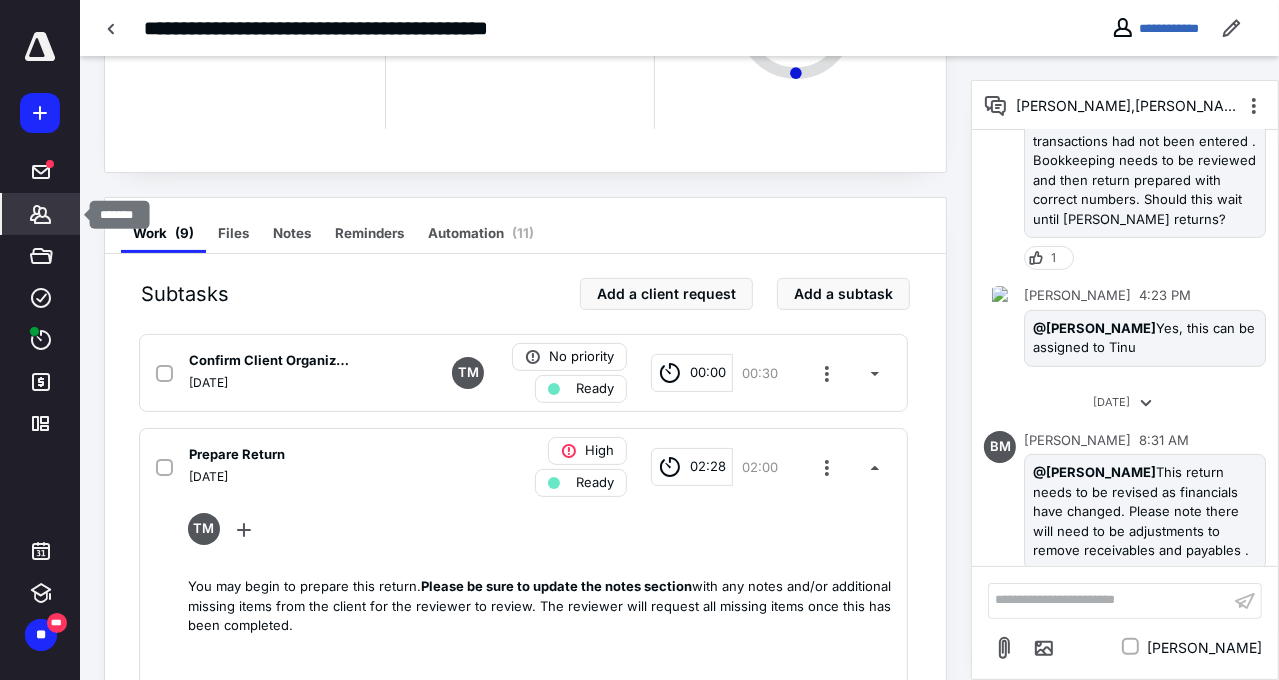 click 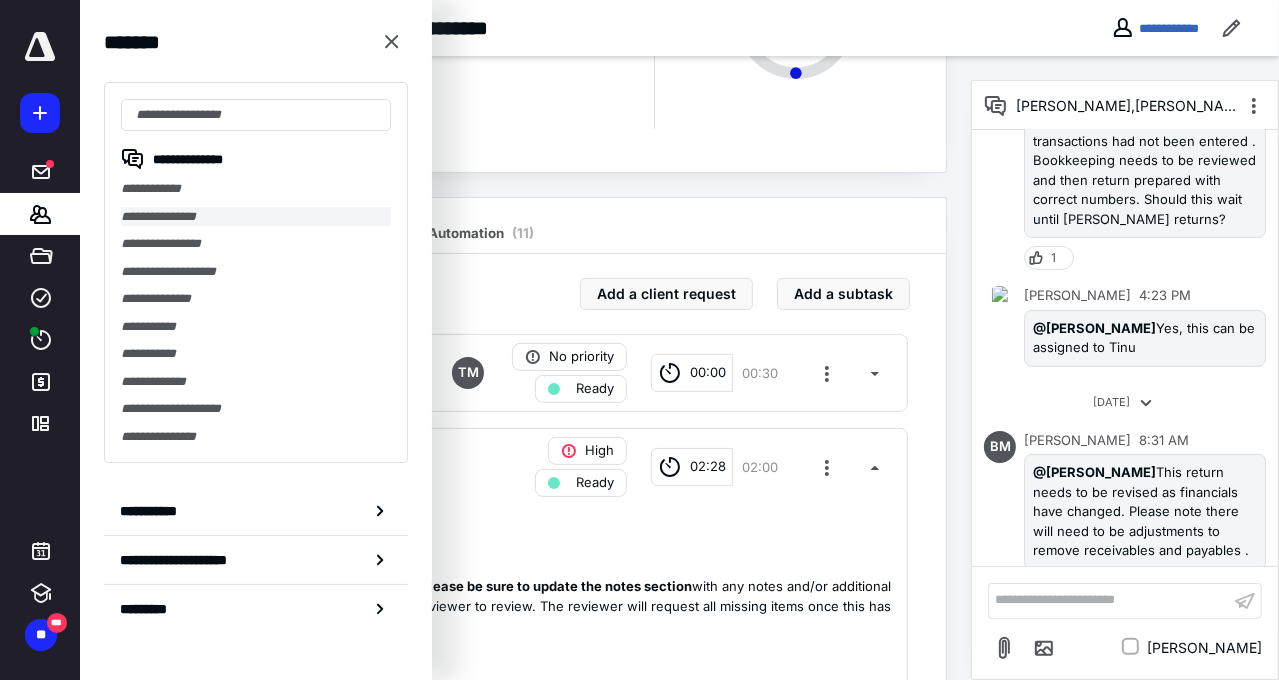 click on "**********" at bounding box center (256, 217) 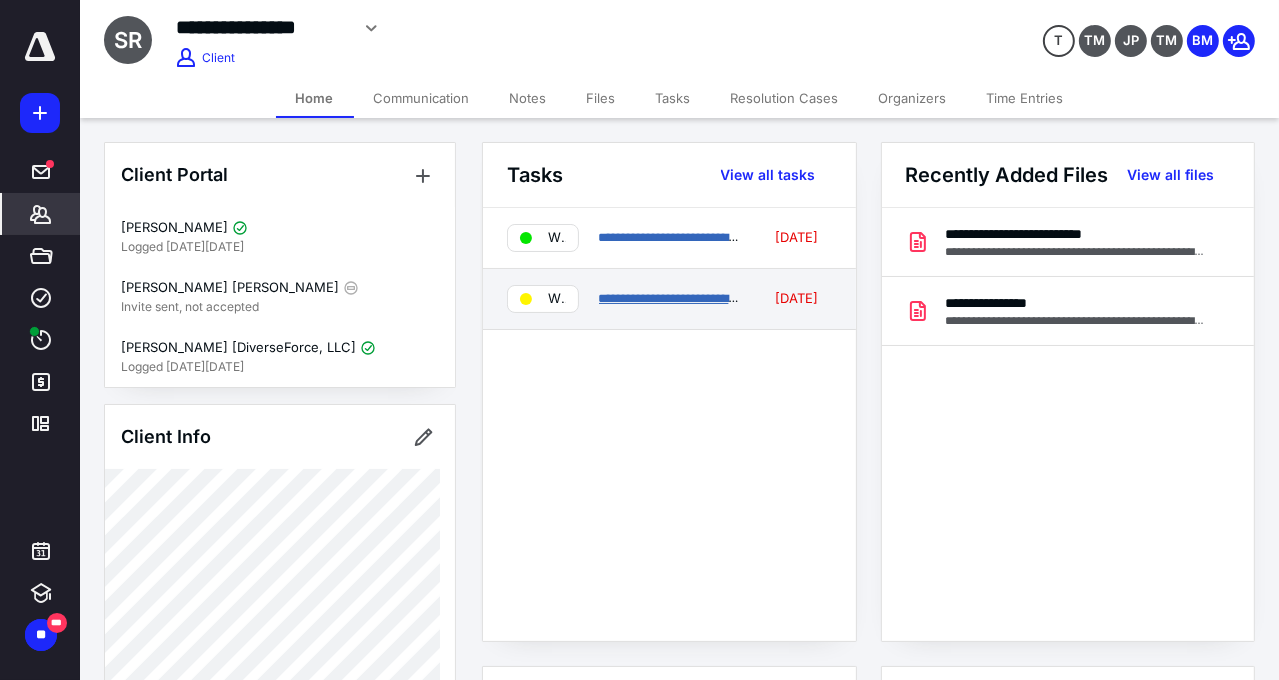 click on "**********" at bounding box center (711, 298) 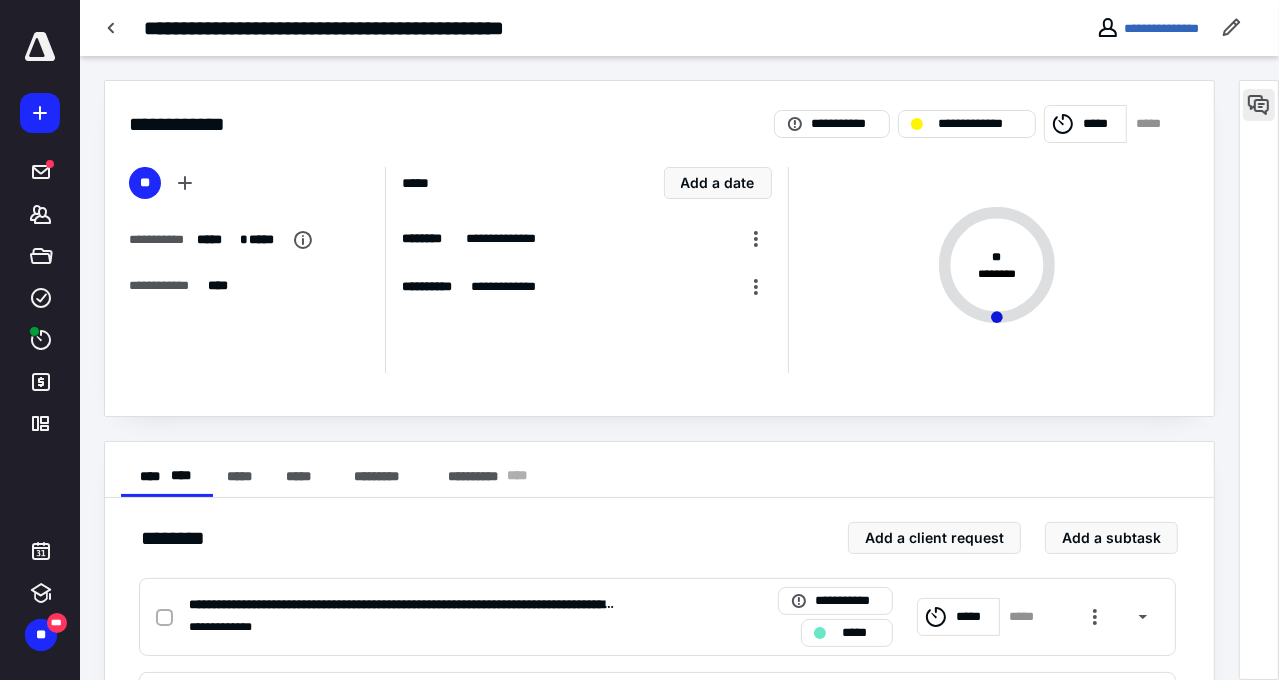 click at bounding box center (1259, 105) 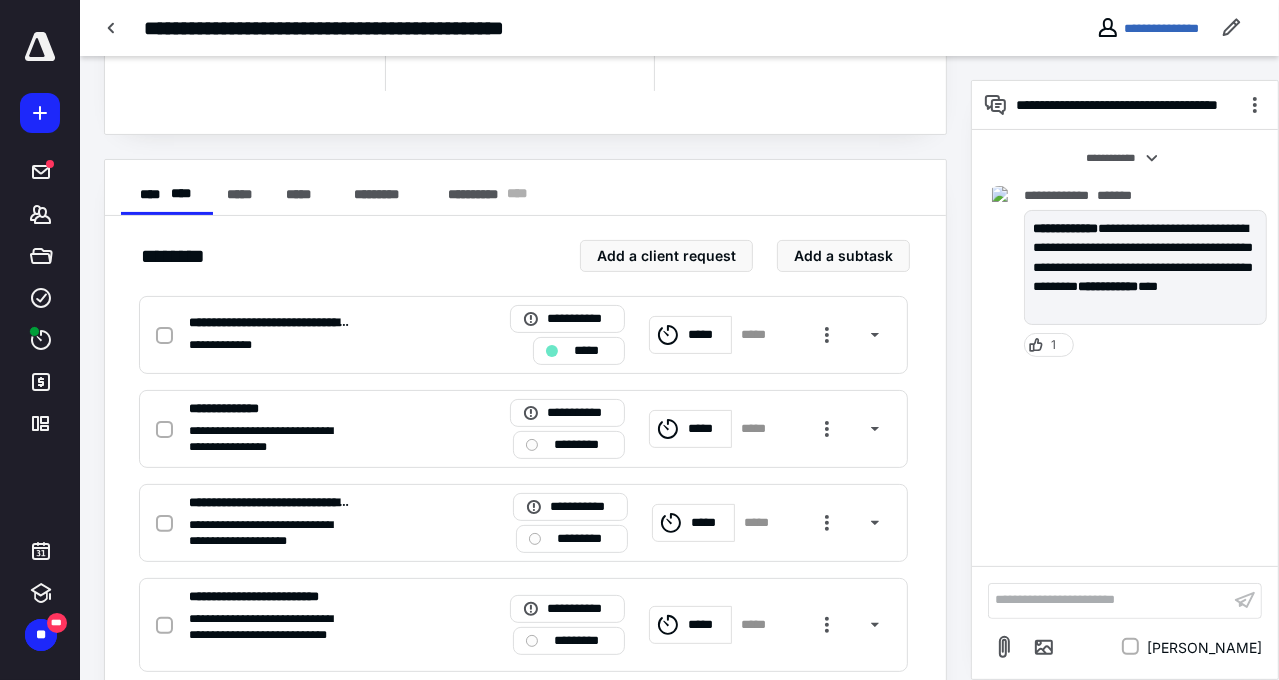 scroll, scrollTop: 300, scrollLeft: 0, axis: vertical 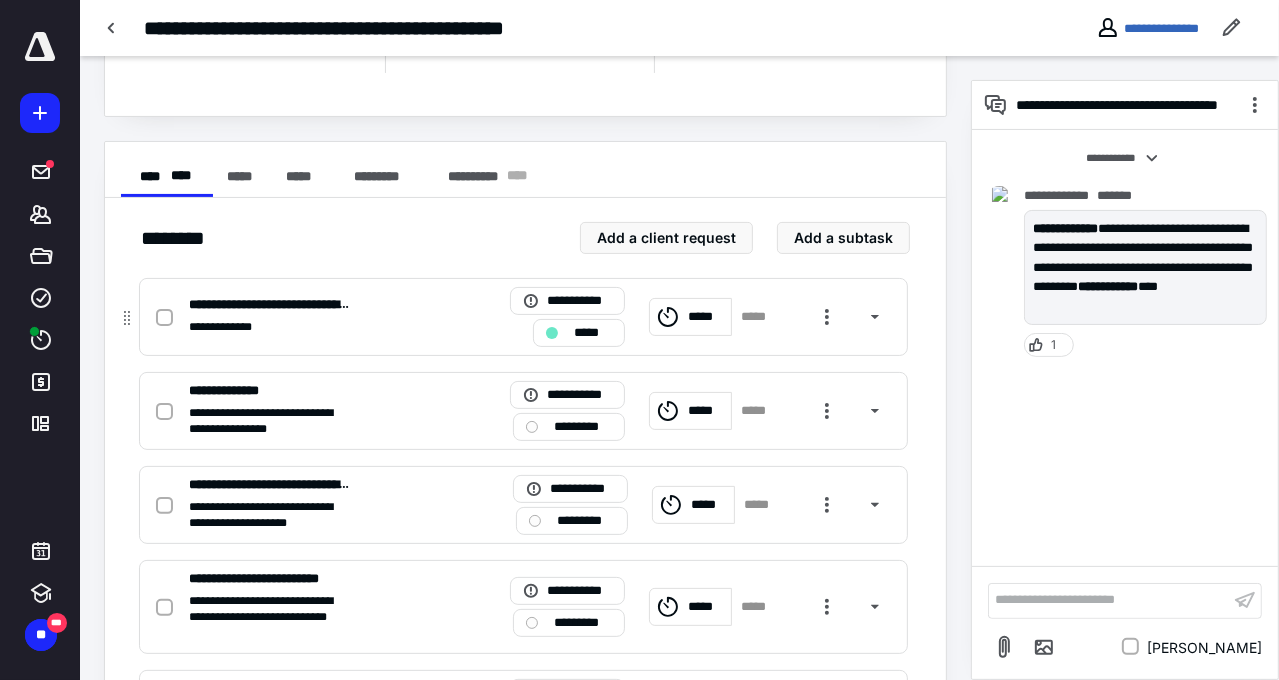 click on "**********" at bounding box center [523, 317] 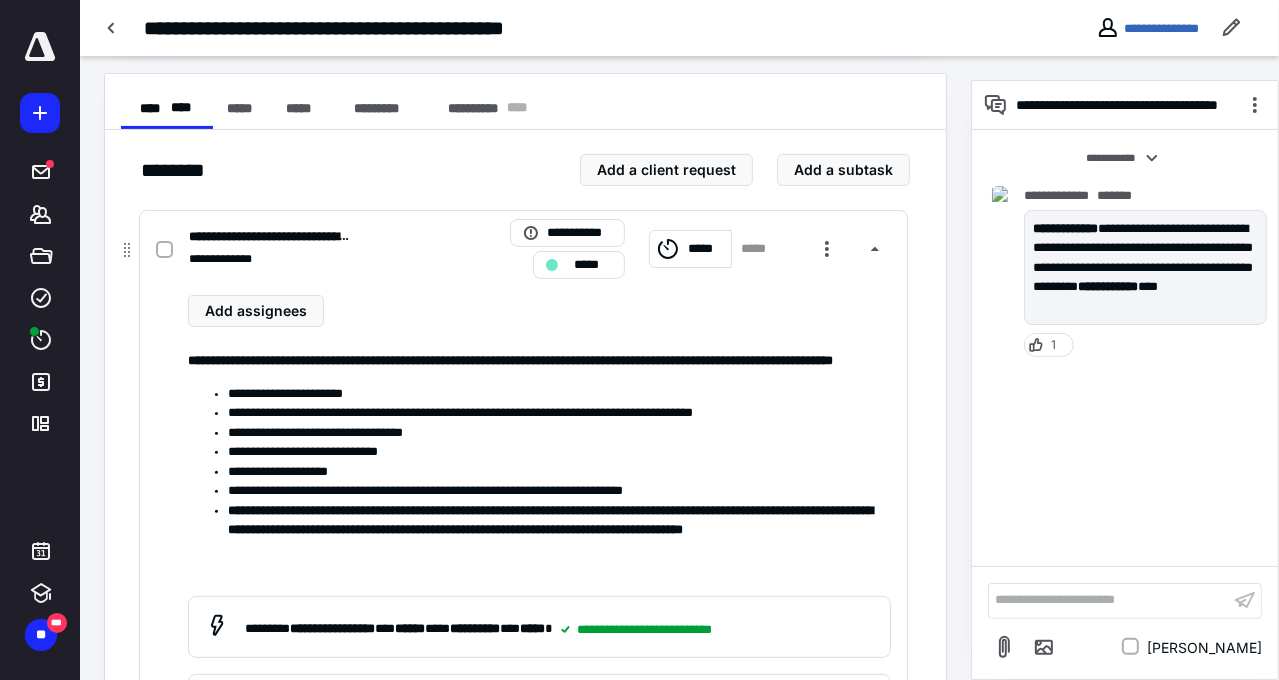 scroll, scrollTop: 300, scrollLeft: 0, axis: vertical 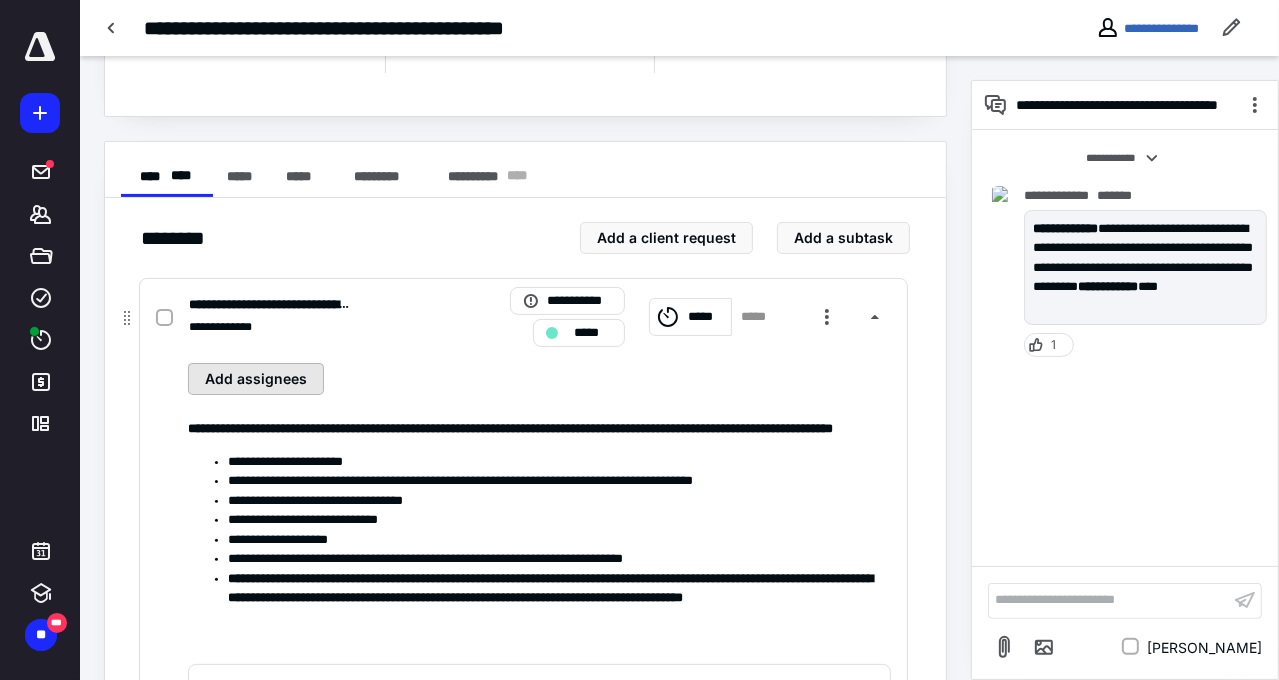 click on "Add assignees" at bounding box center (256, 379) 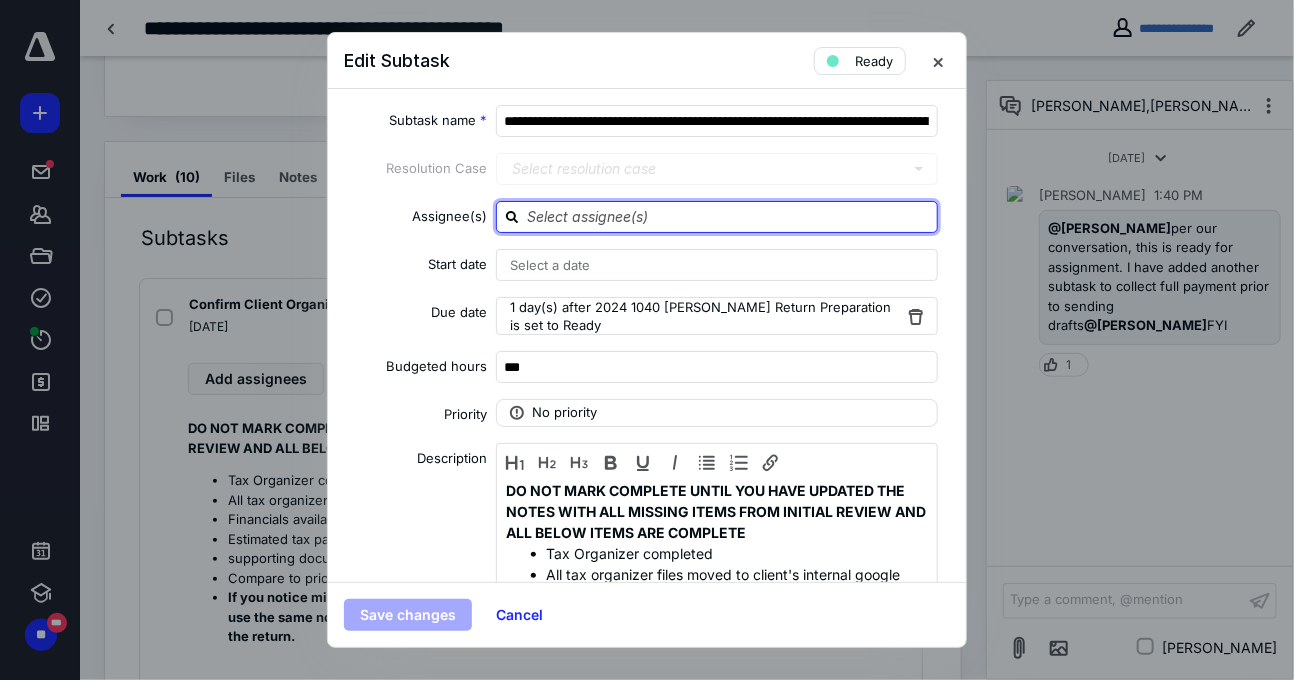 click at bounding box center [729, 216] 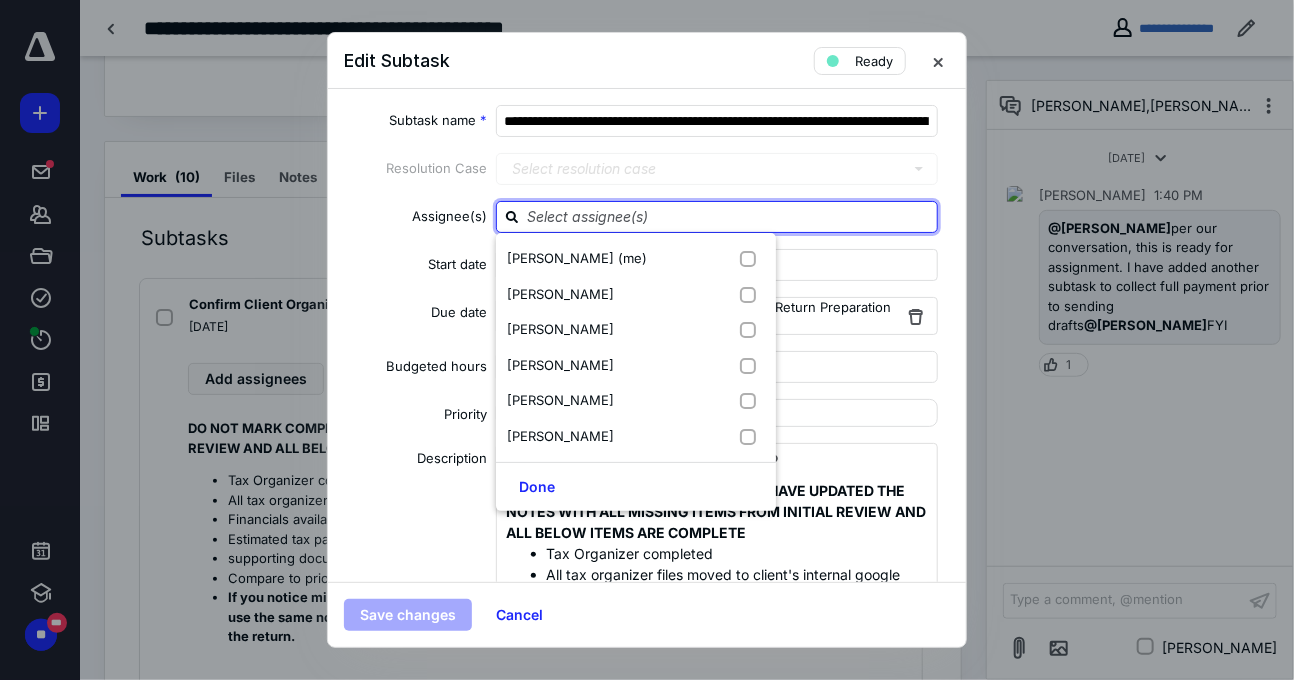 type on "t" 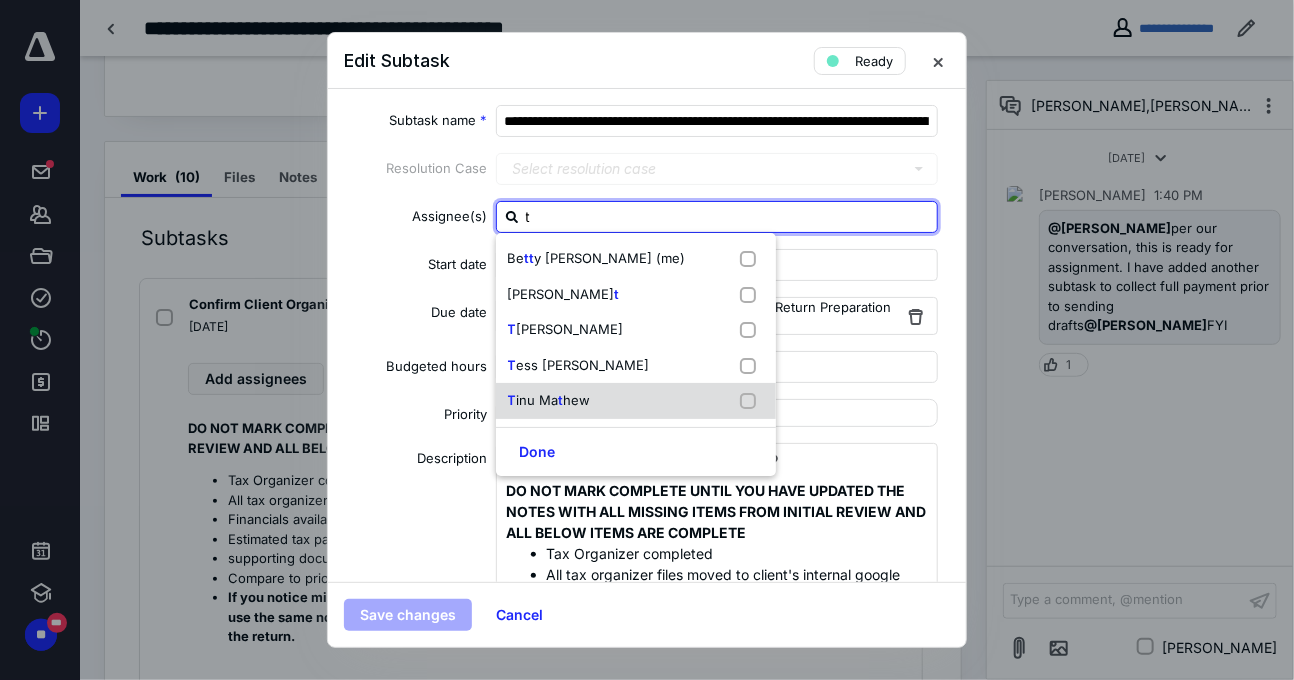 click on "T inu Ma t hew" at bounding box center [636, 401] 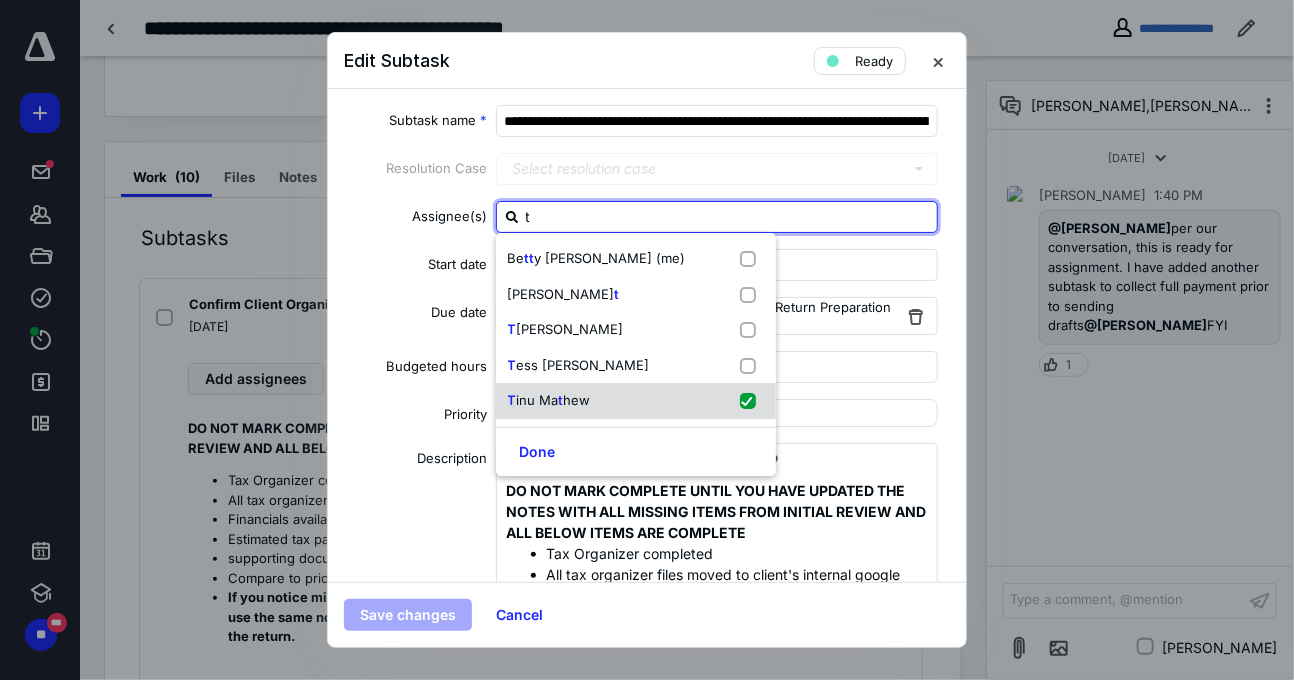 checkbox on "true" 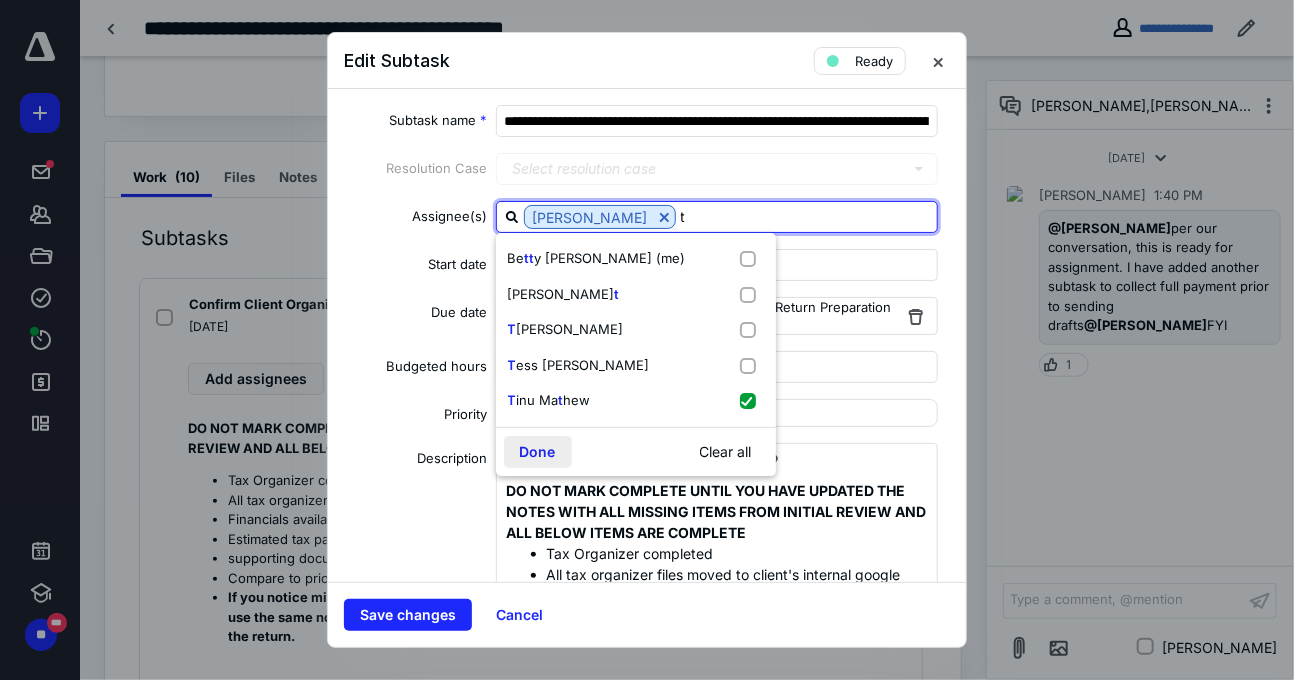 type on "t" 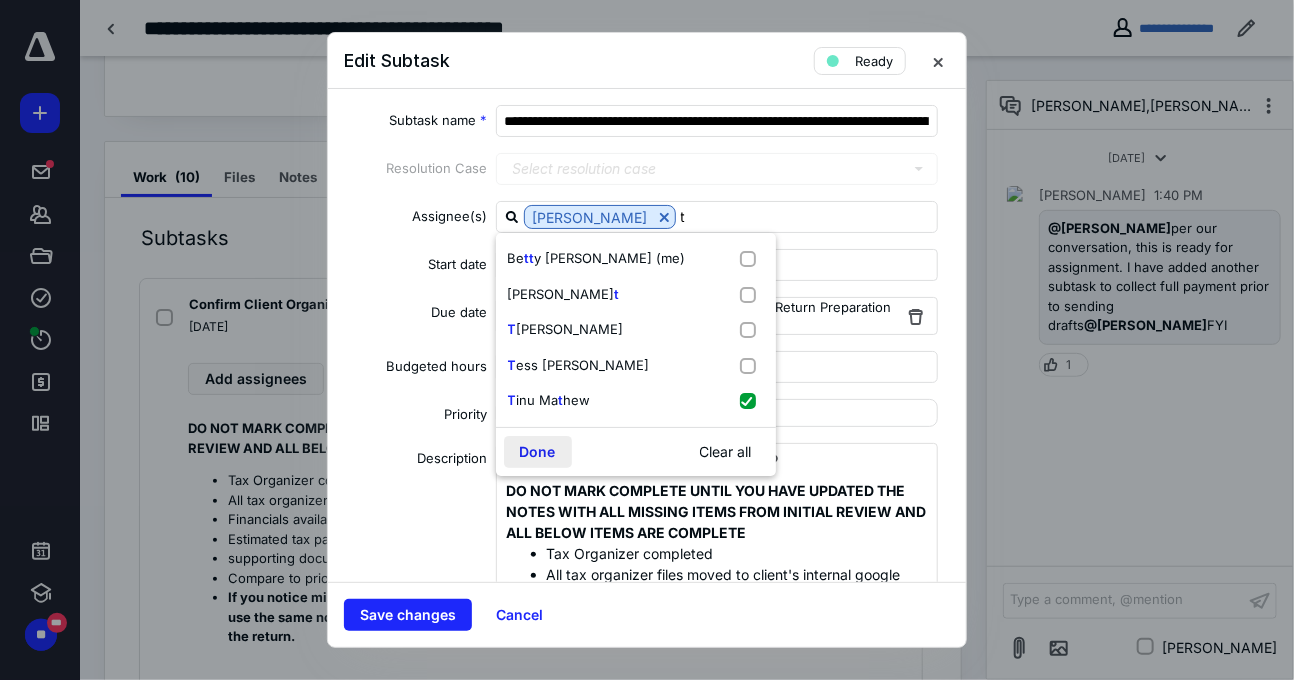 click on "Done" at bounding box center [538, 452] 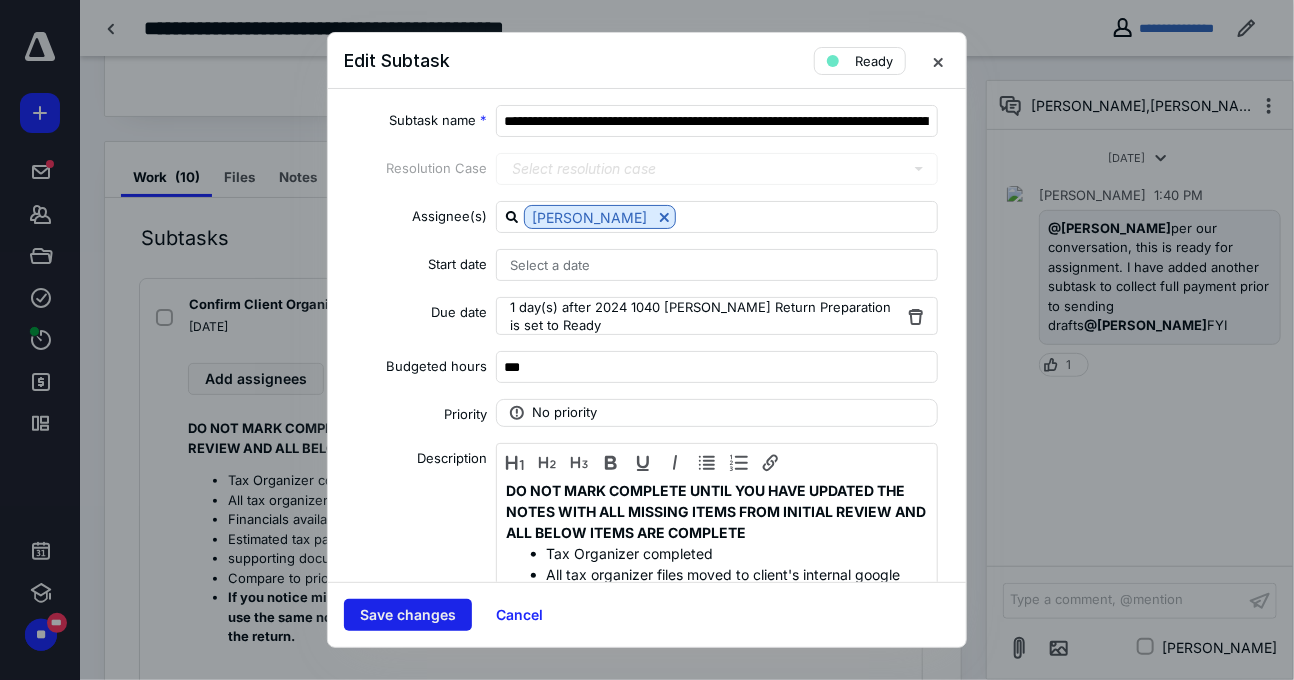 click on "Save changes" at bounding box center [408, 615] 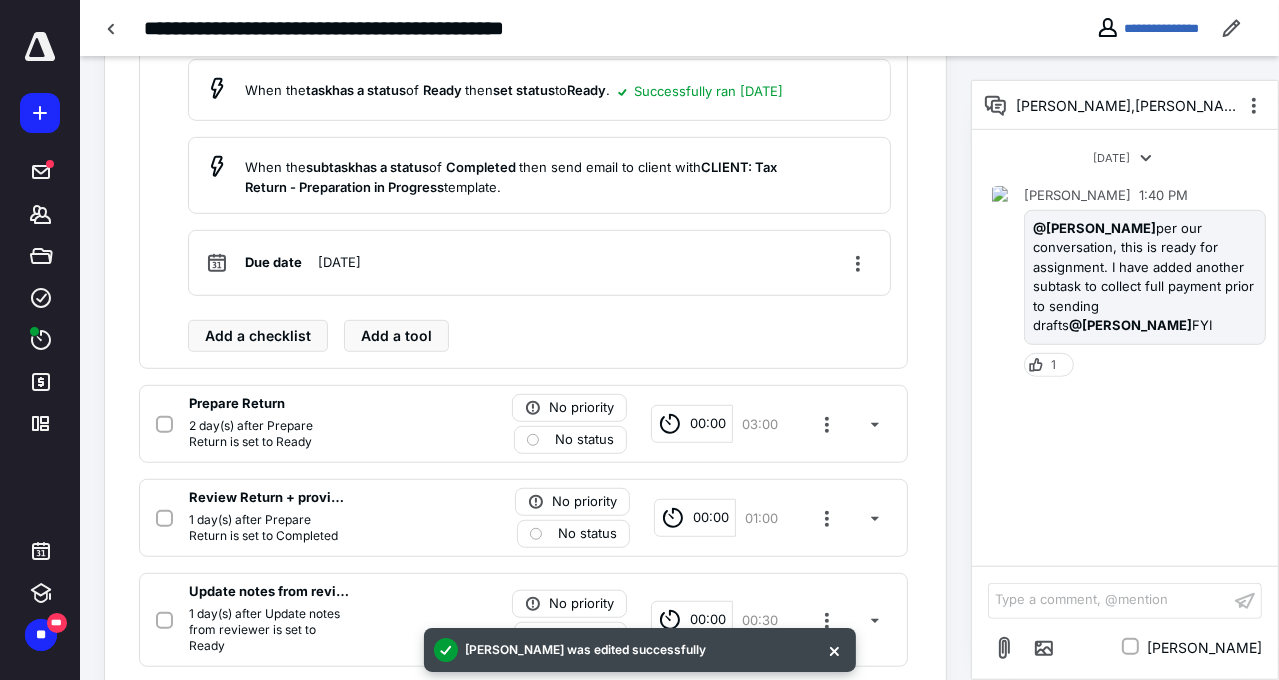scroll, scrollTop: 1000, scrollLeft: 0, axis: vertical 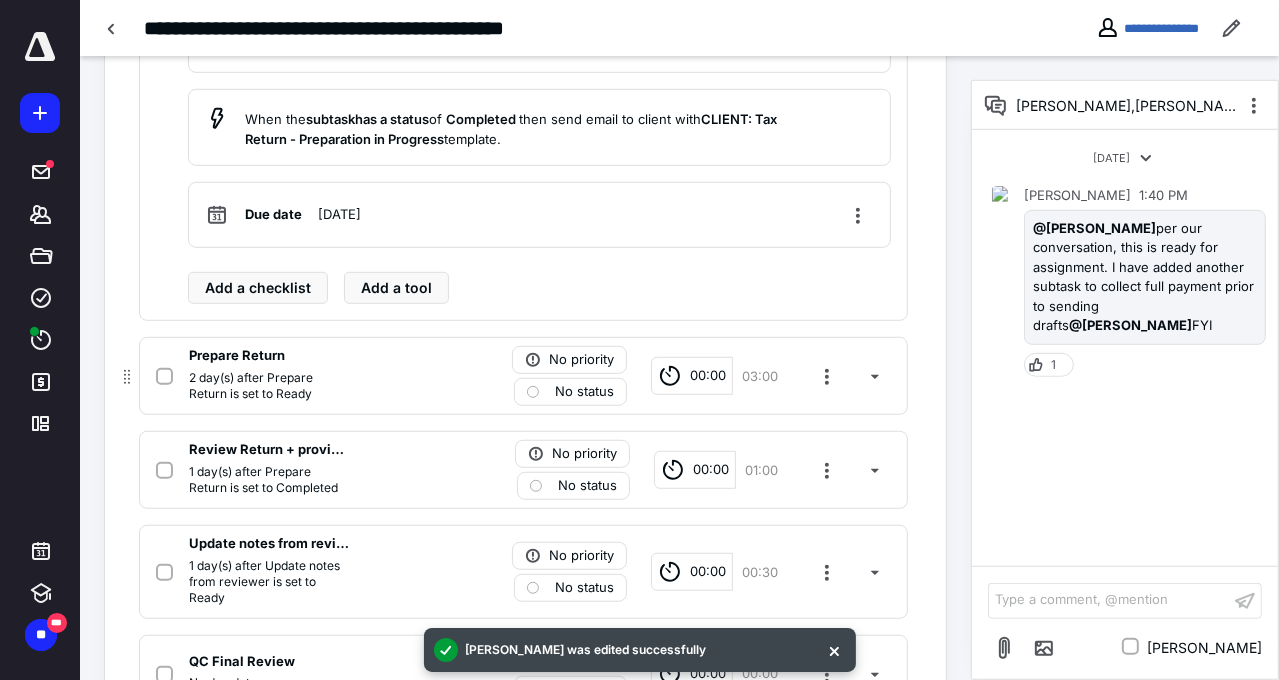 click on "Prepare Return 2 day(s) after  Prepare Return is set to Ready No priority No status 00:00 03:00" at bounding box center (523, 376) 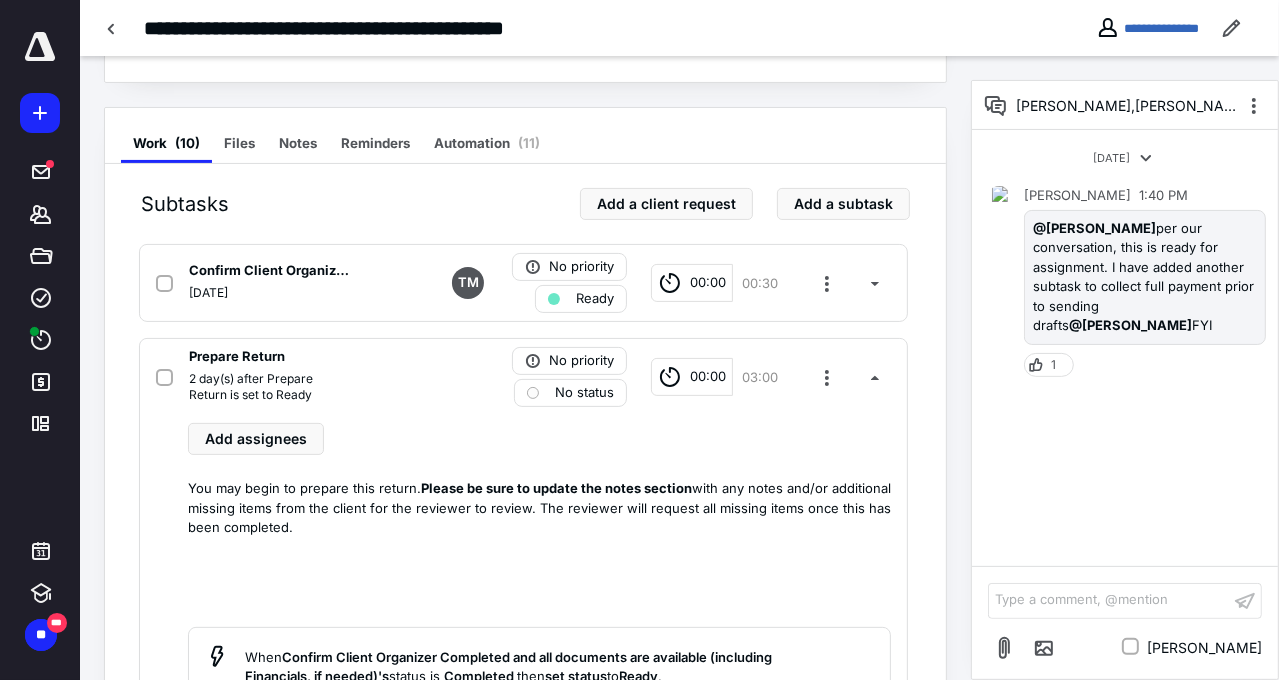 scroll, scrollTop: 300, scrollLeft: 0, axis: vertical 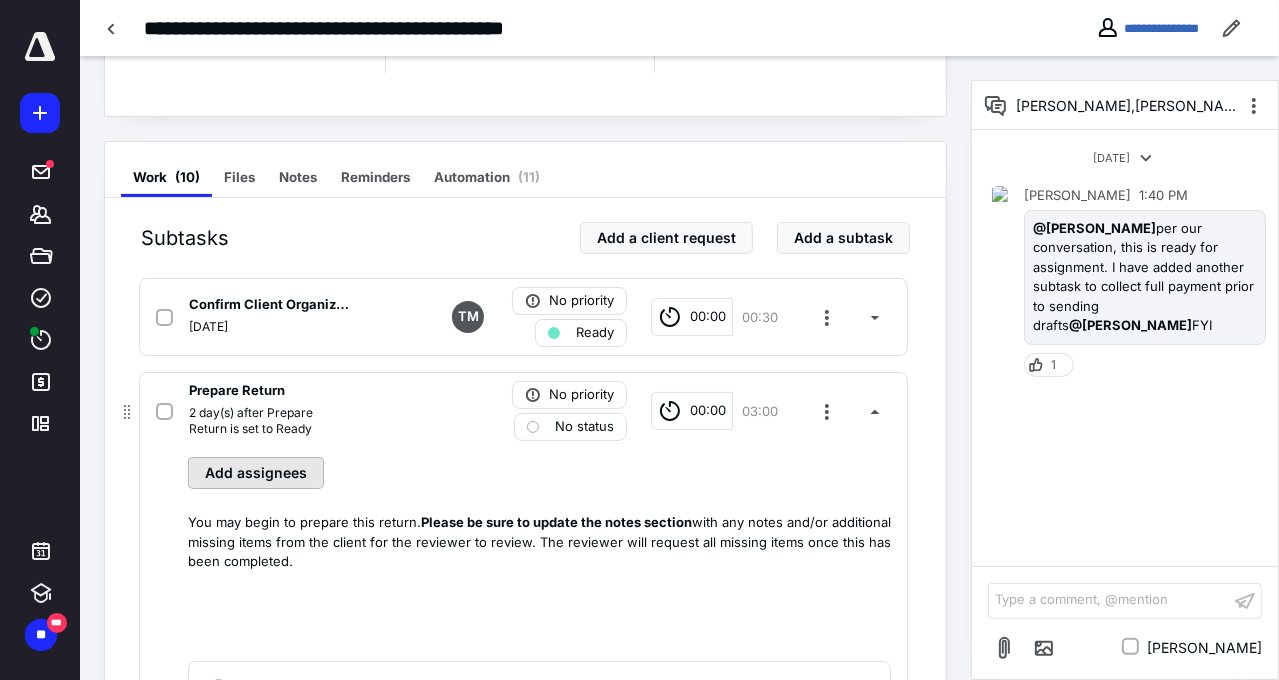 click on "Add assignees" at bounding box center (256, 473) 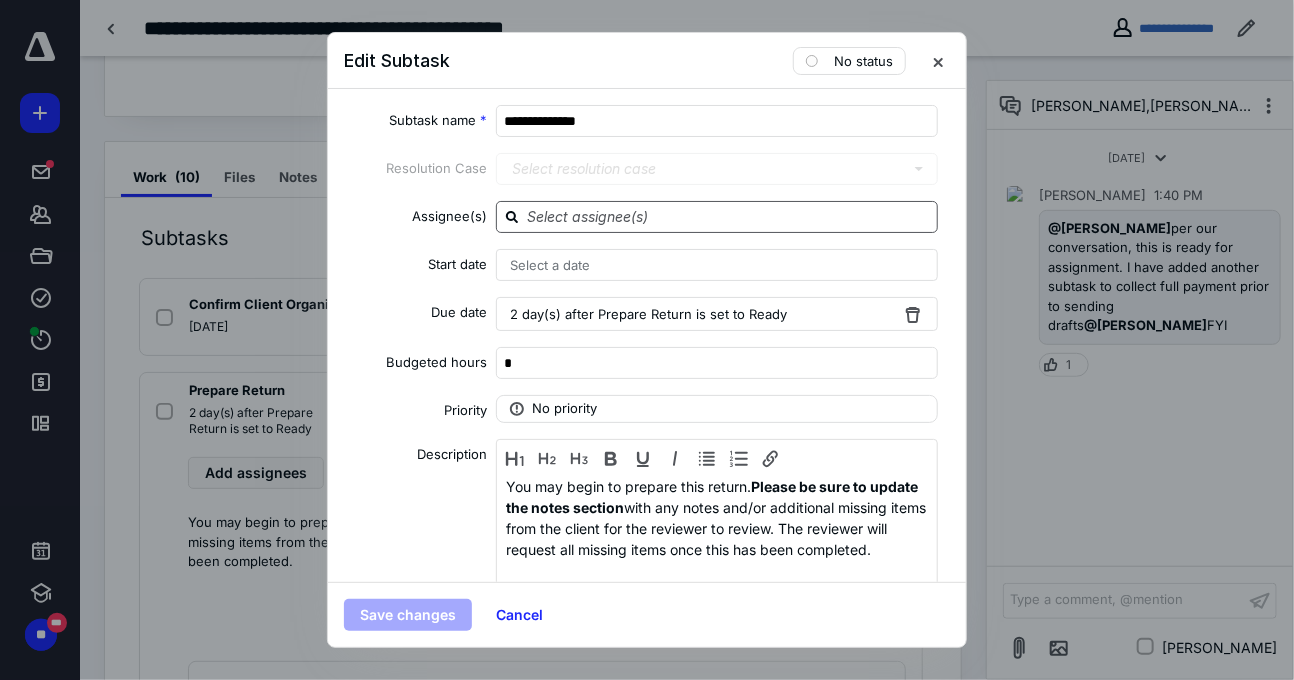 click at bounding box center (729, 216) 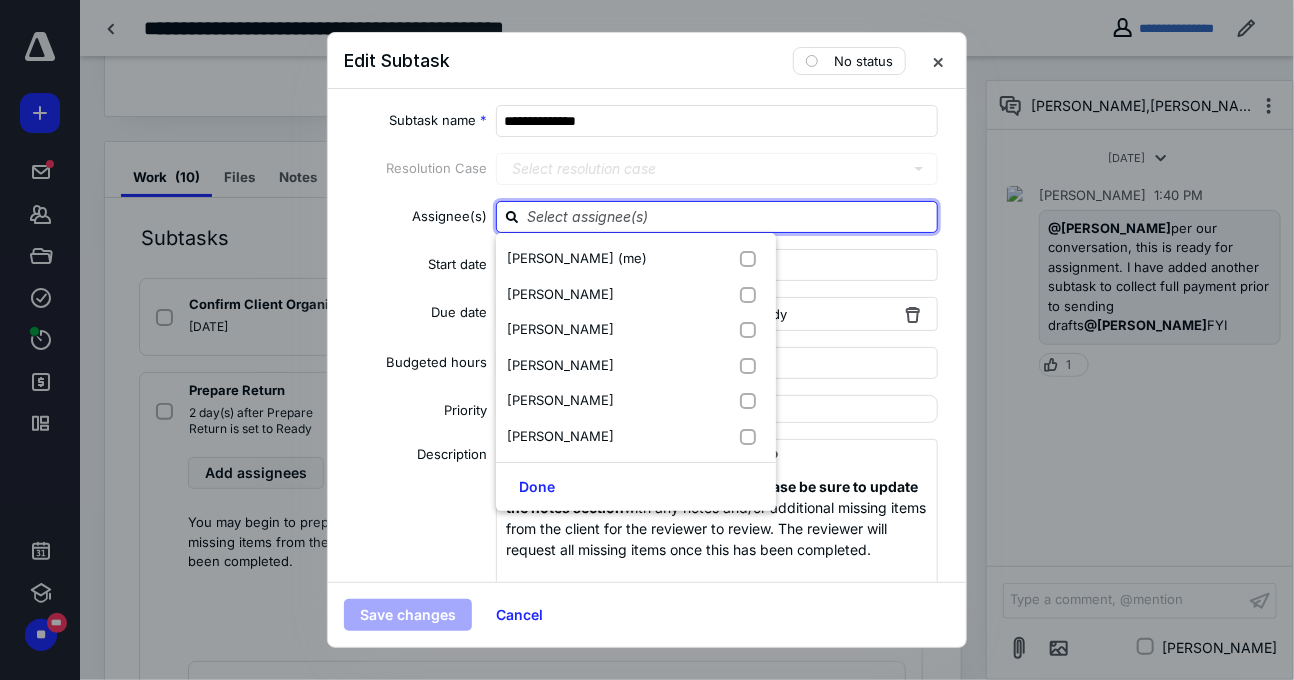type on "t" 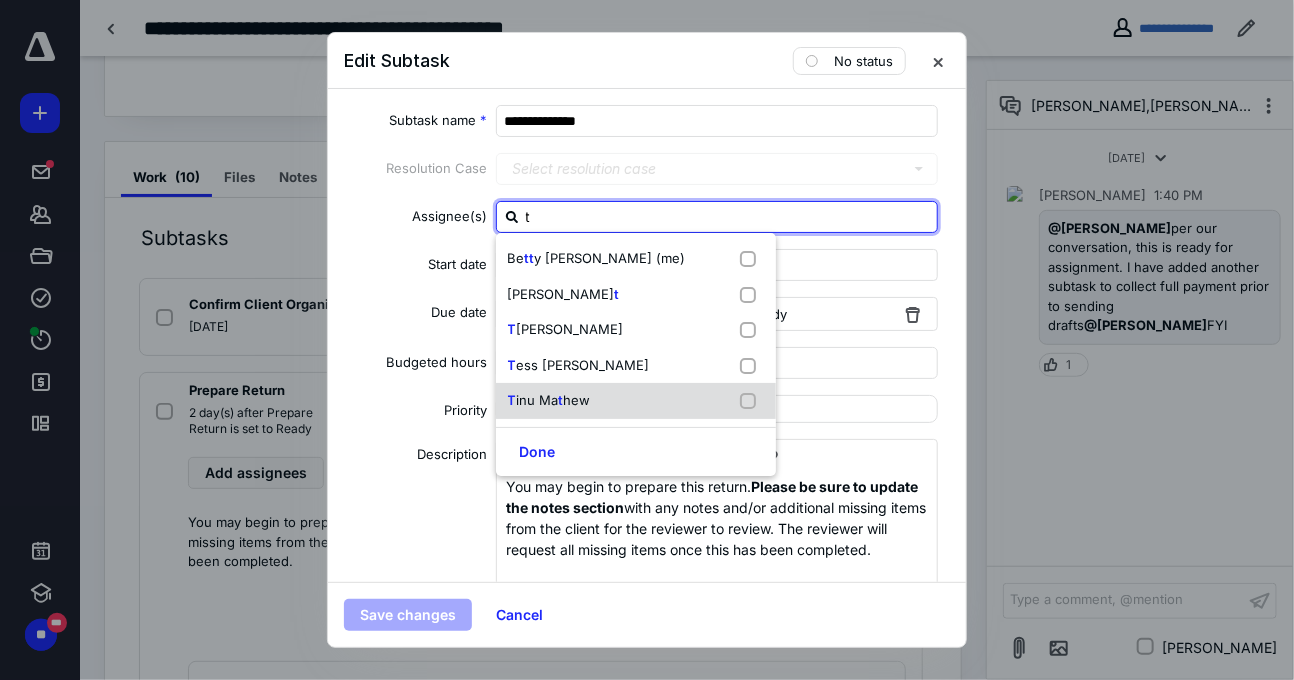 click on "hew" at bounding box center [577, 400] 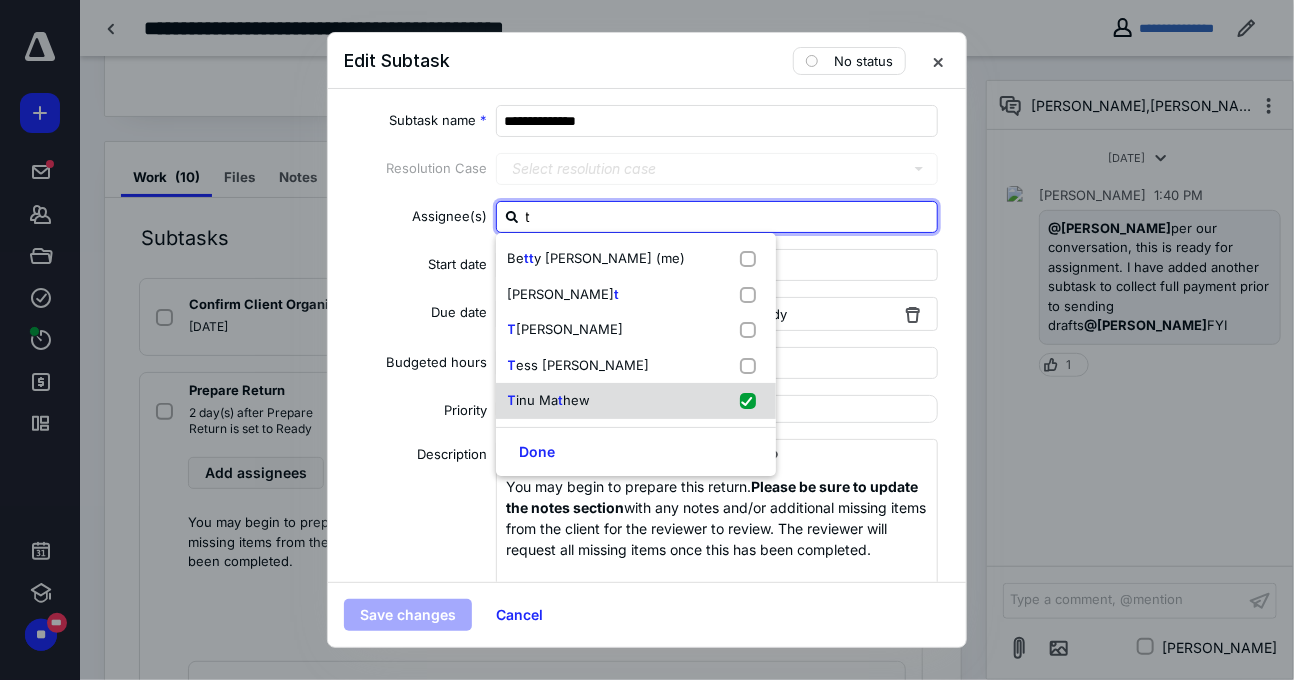 checkbox on "true" 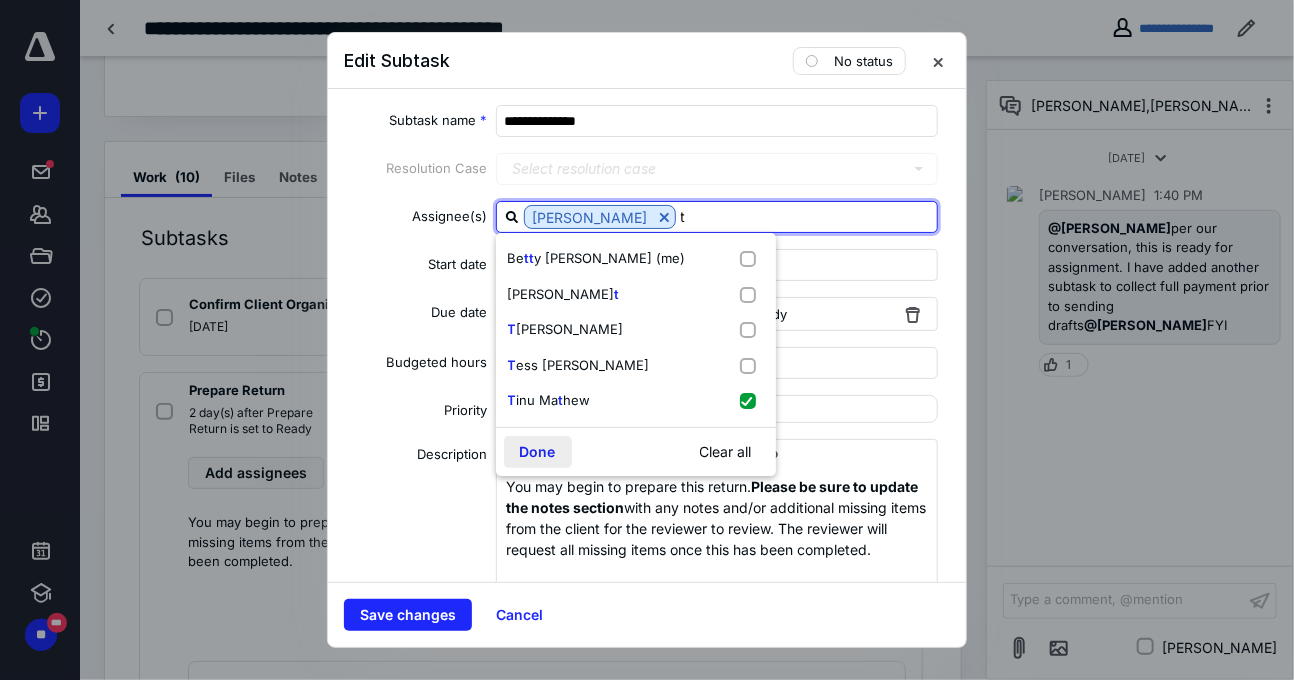 type on "t" 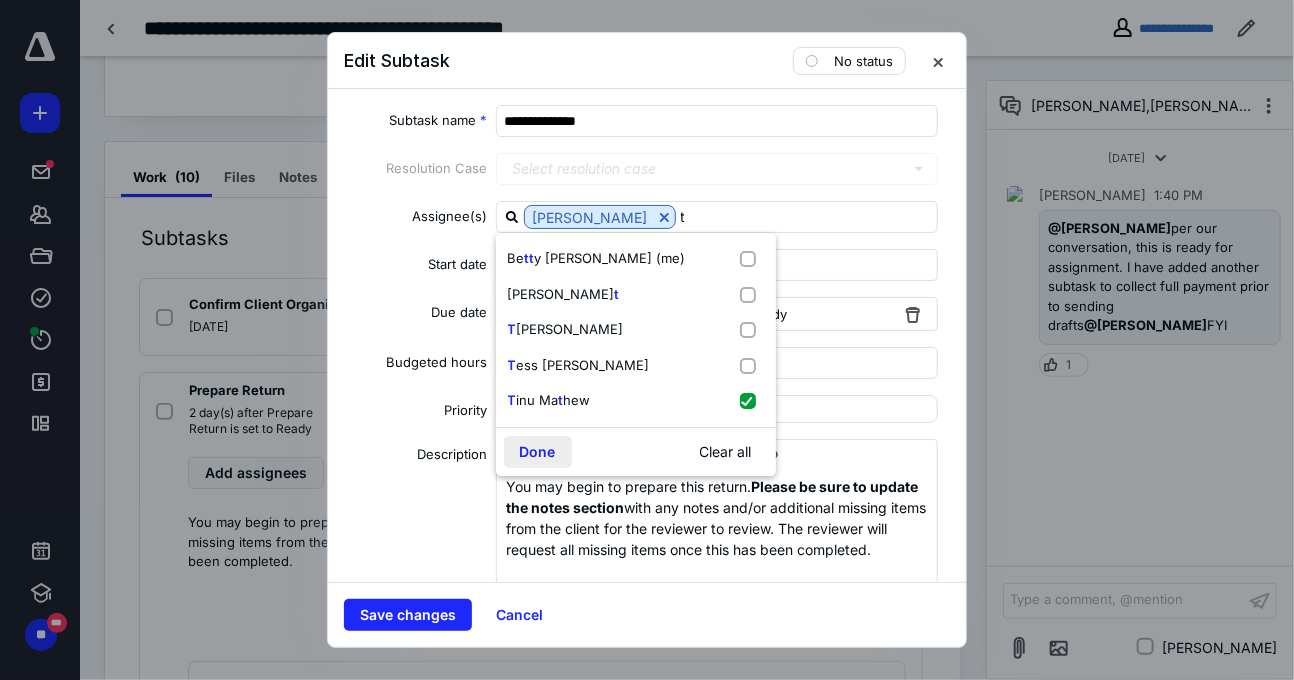 click on "Done" at bounding box center (538, 452) 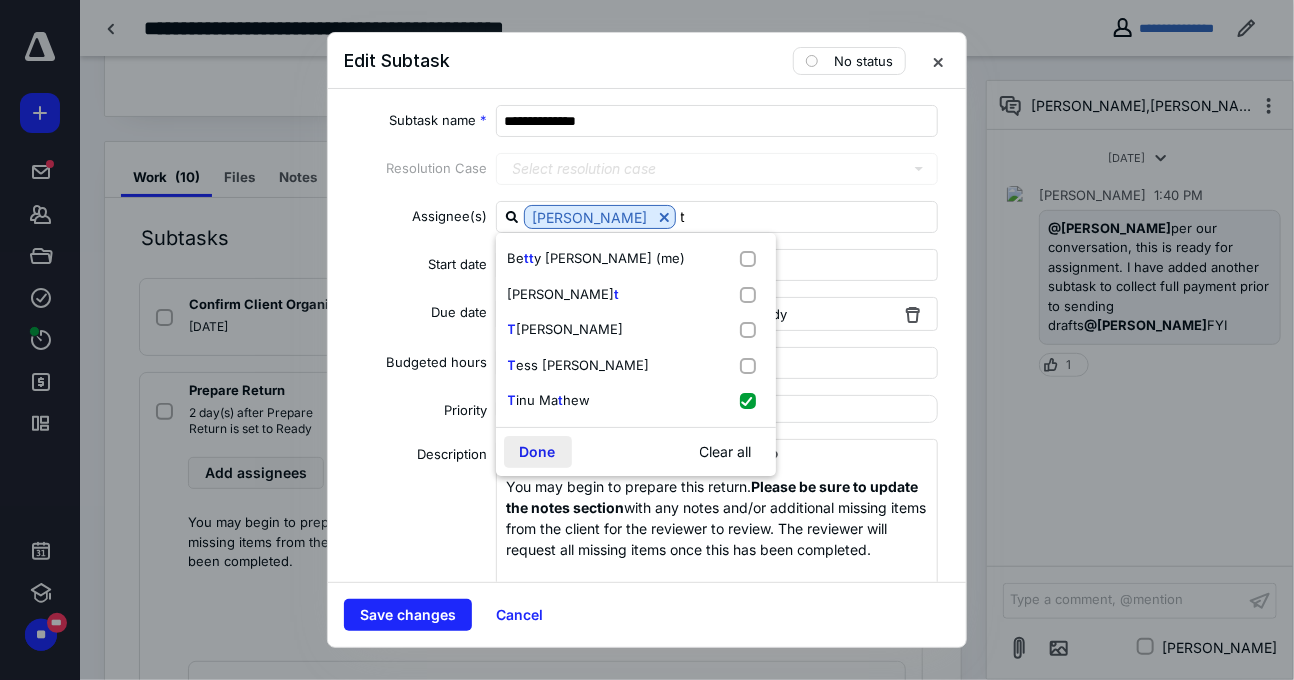 type 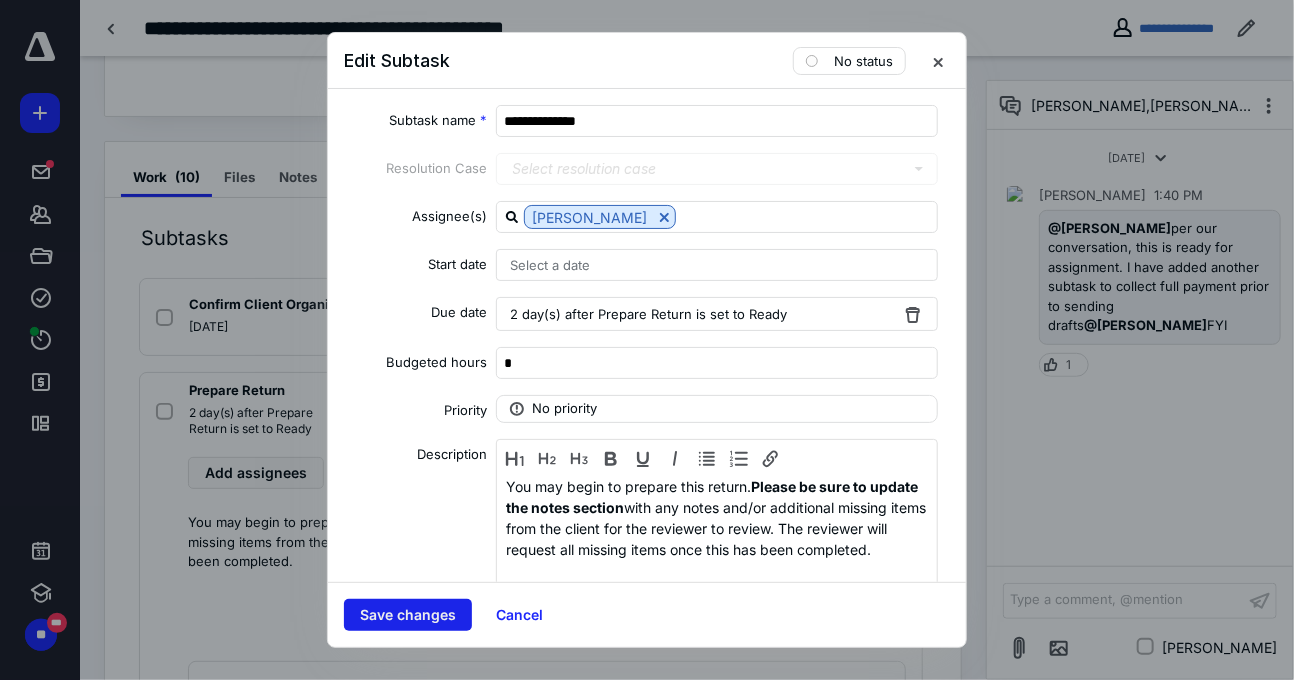 click on "Save changes" at bounding box center (408, 615) 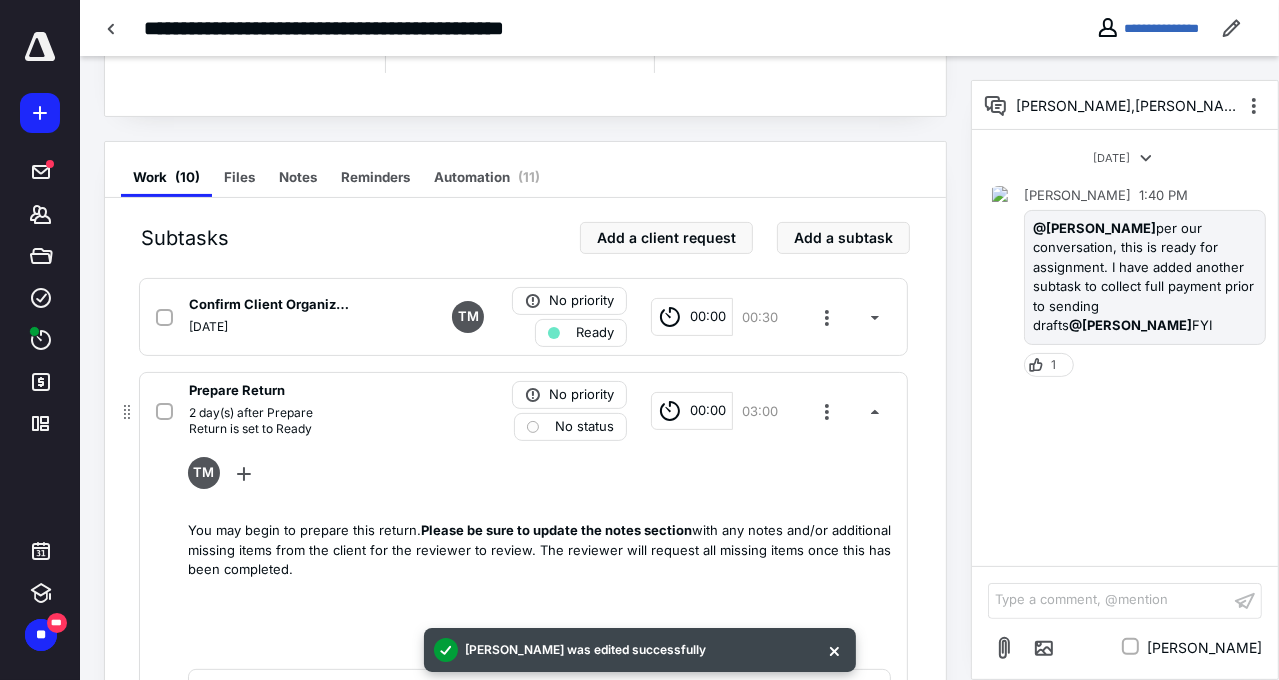 click on "Prepare Return 2 day(s) after  Prepare Return is set to Ready No priority No status 00:00 03:00" at bounding box center [523, 411] 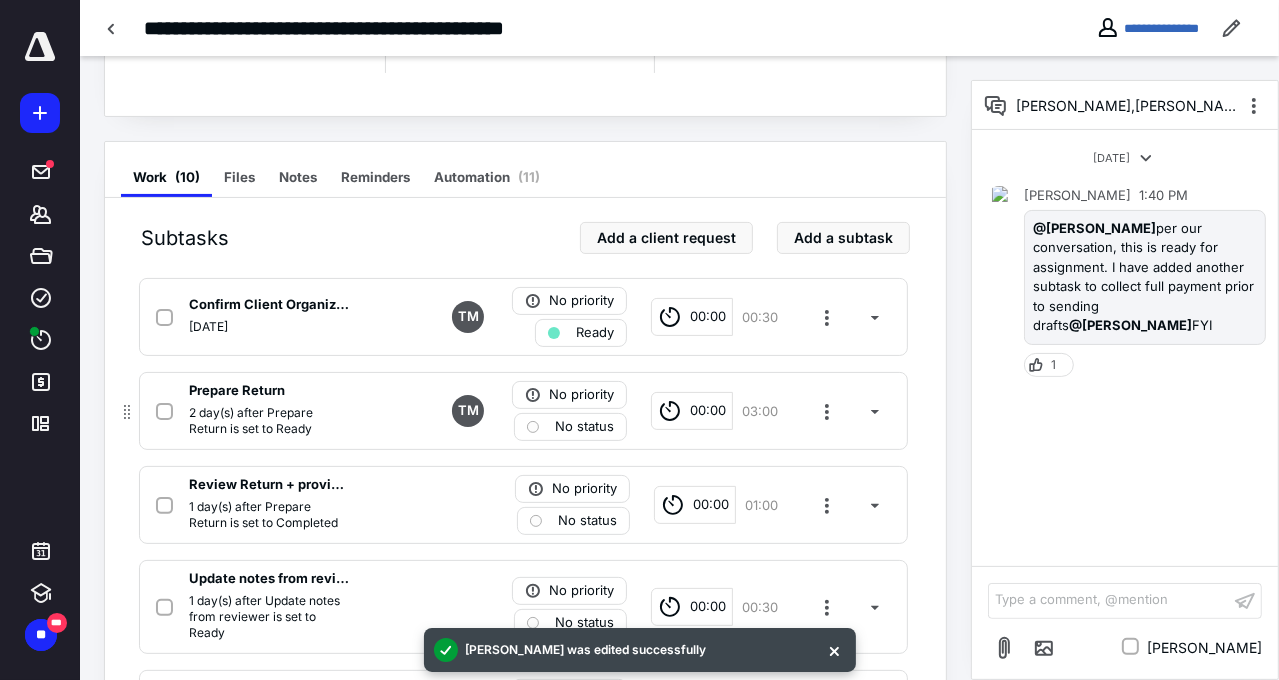 click on "Prepare Return 2 day(s) after  Prepare Return is set to Ready TM No priority No status 00:00 03:00" at bounding box center (523, 411) 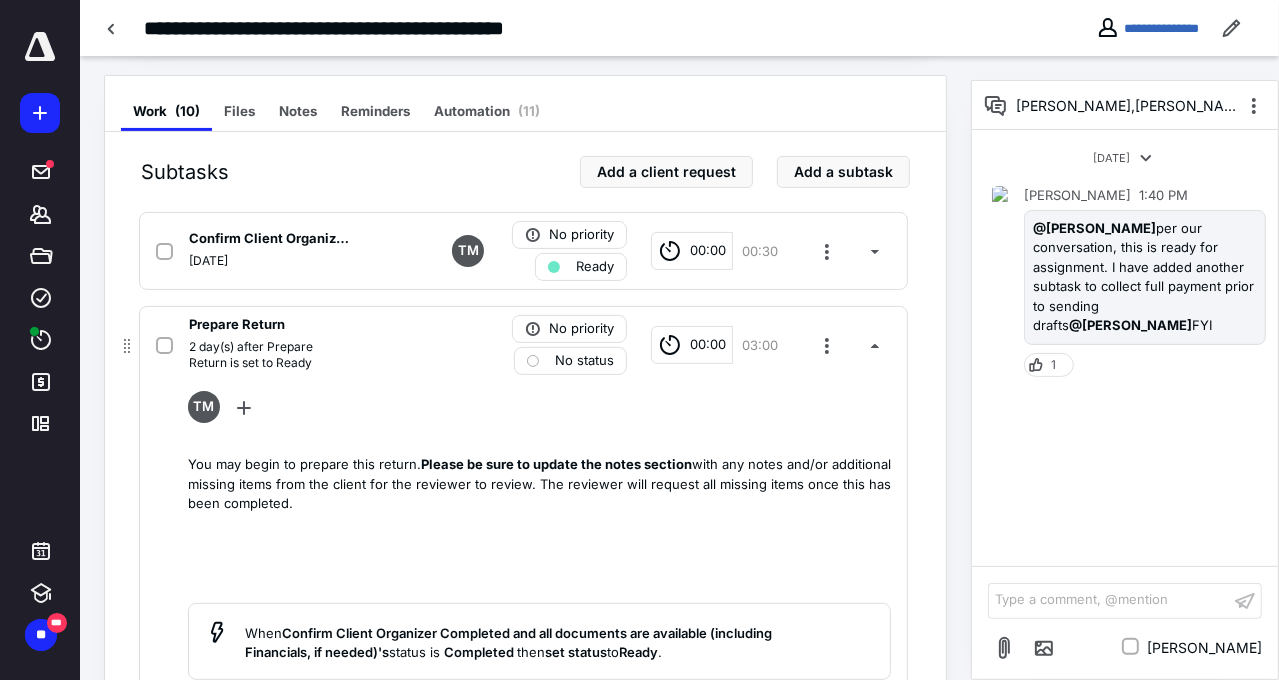 scroll, scrollTop: 400, scrollLeft: 0, axis: vertical 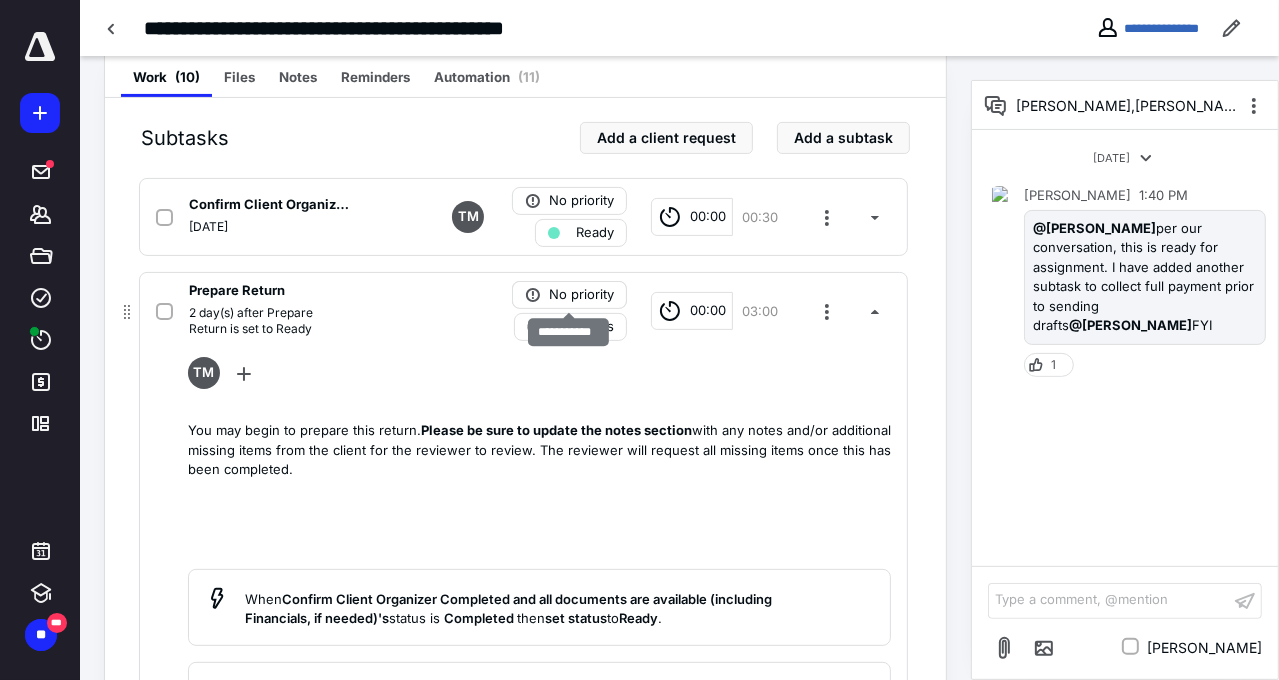 click on "No priority" at bounding box center (581, 295) 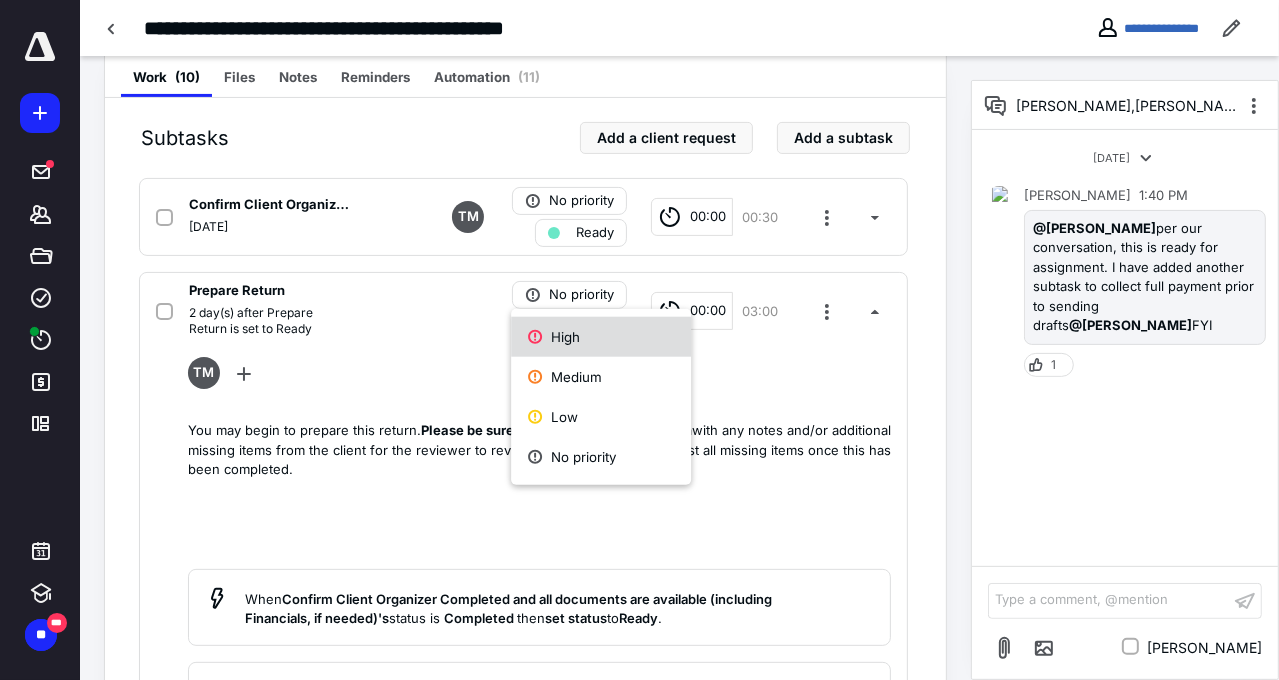 click on "High" at bounding box center [601, 337] 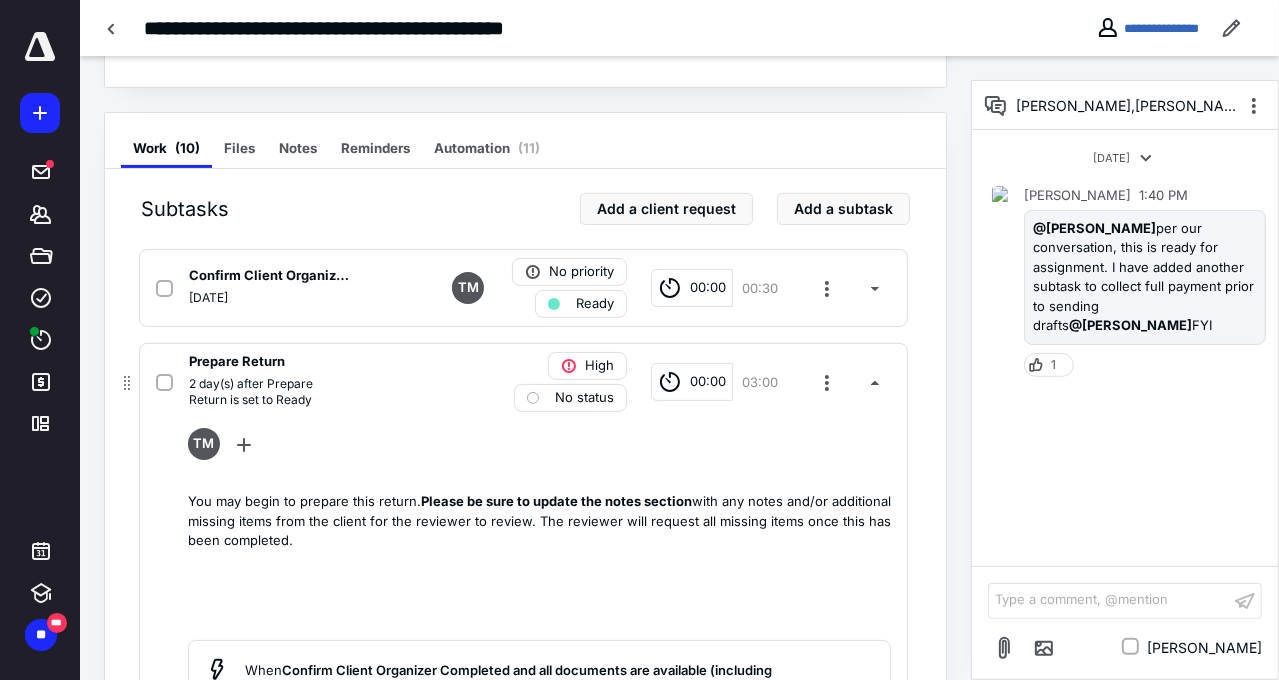 scroll, scrollTop: 300, scrollLeft: 0, axis: vertical 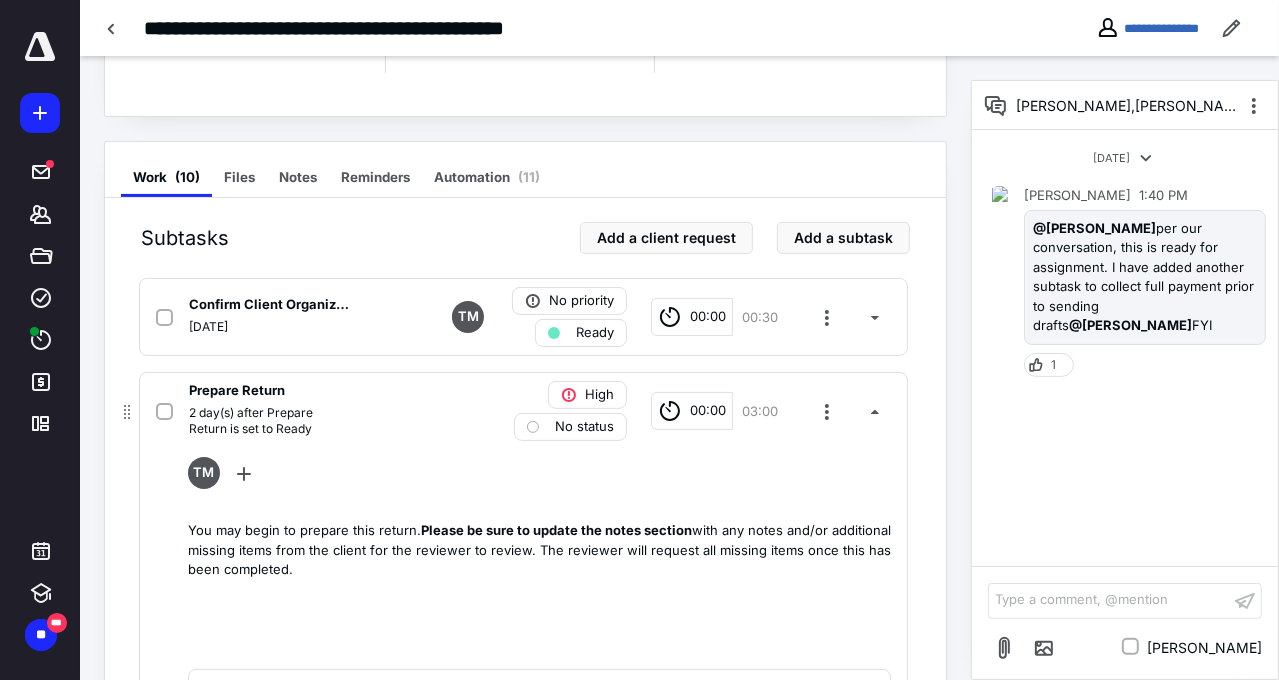 click on "TM" at bounding box center (539, 477) 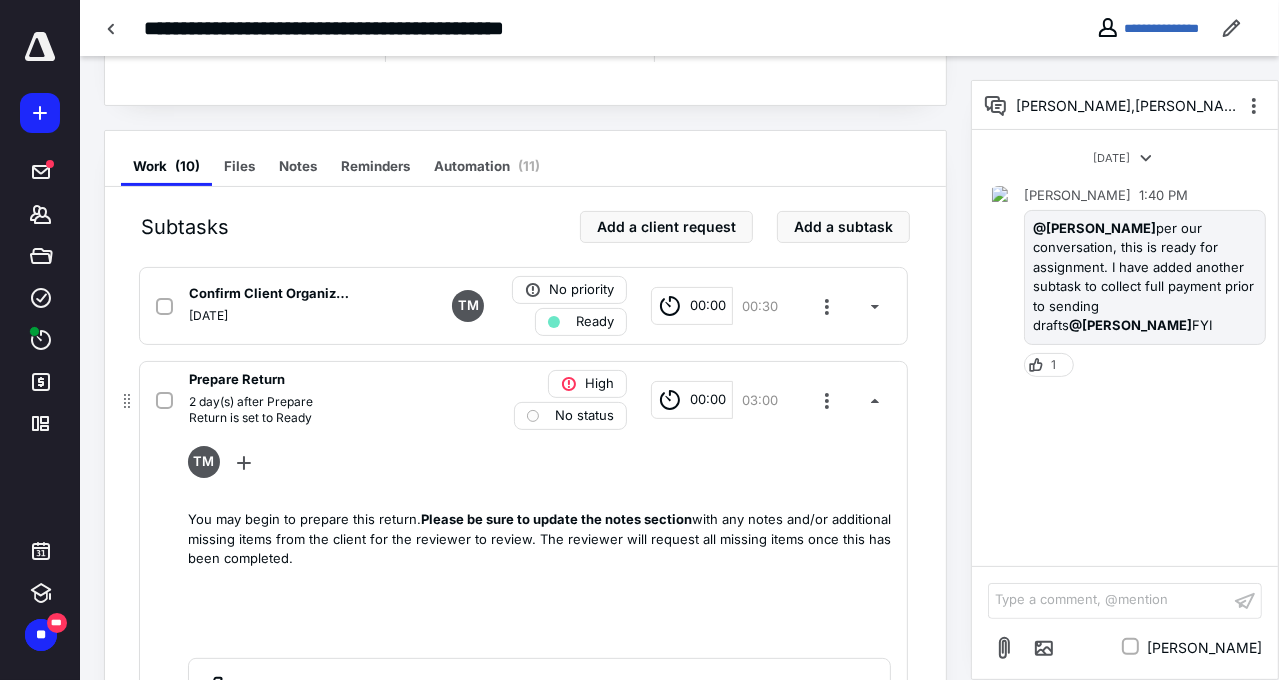 scroll, scrollTop: 300, scrollLeft: 0, axis: vertical 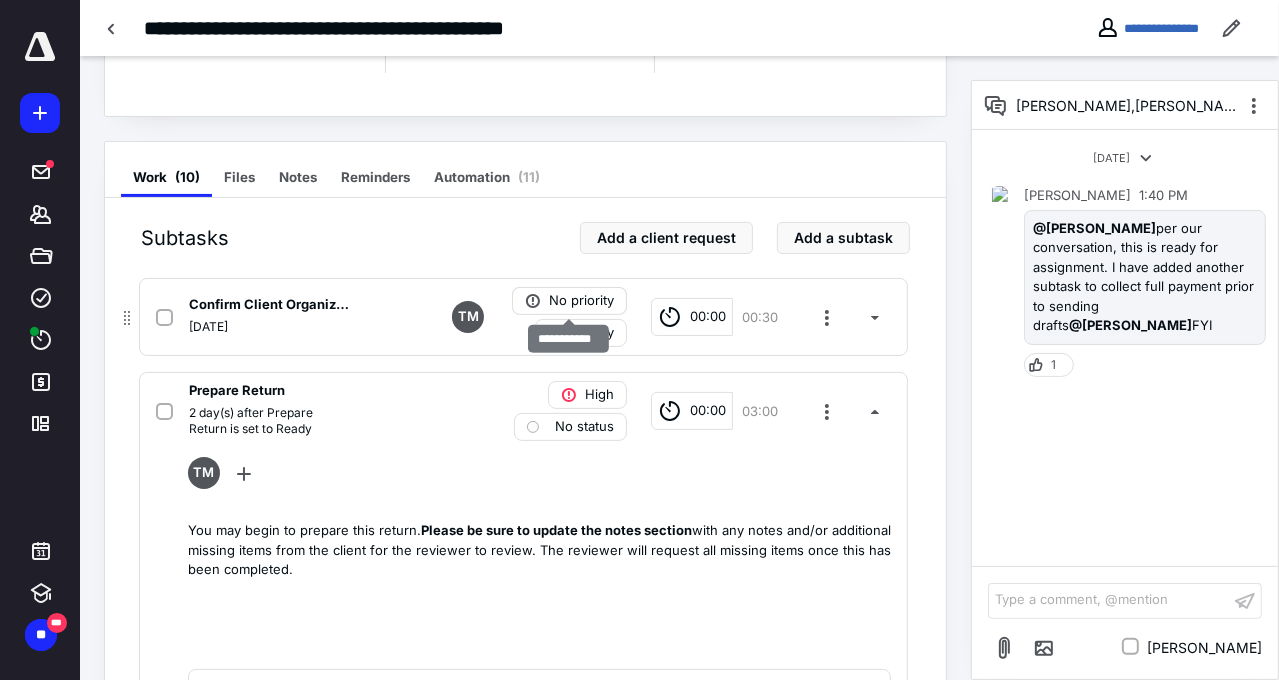 click on "No priority" at bounding box center [581, 301] 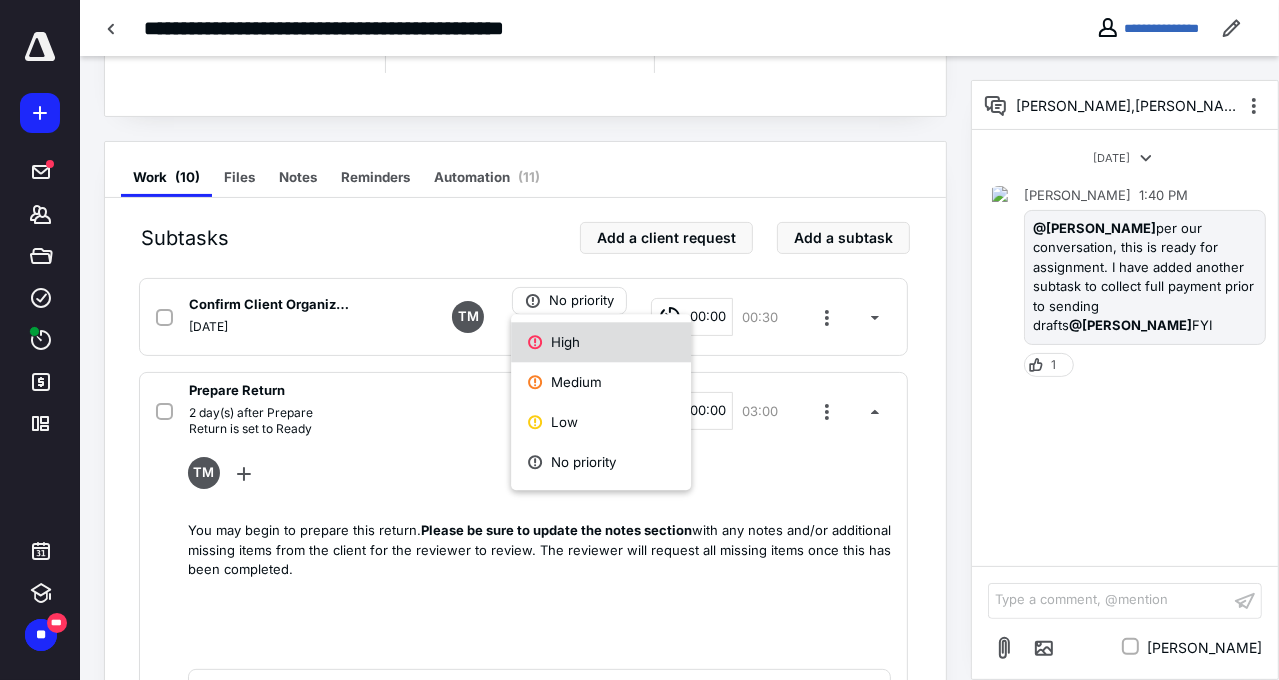 click on "High" at bounding box center [601, 342] 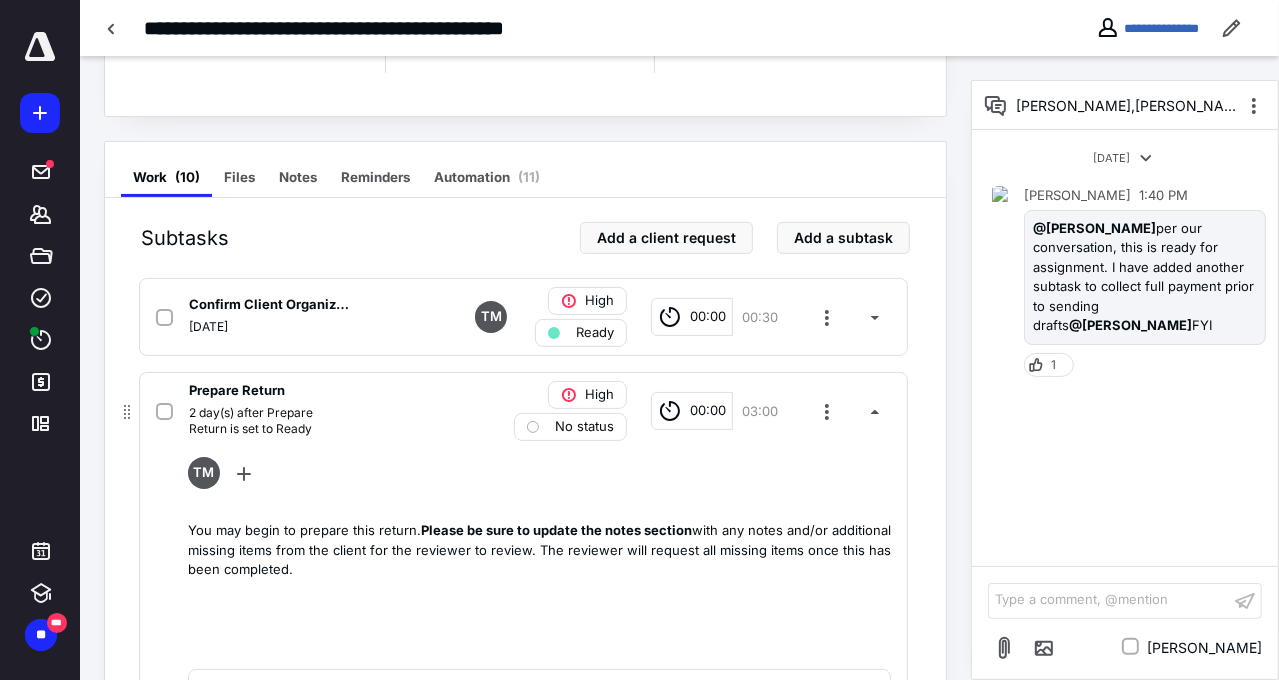 click on "TM" at bounding box center [539, 477] 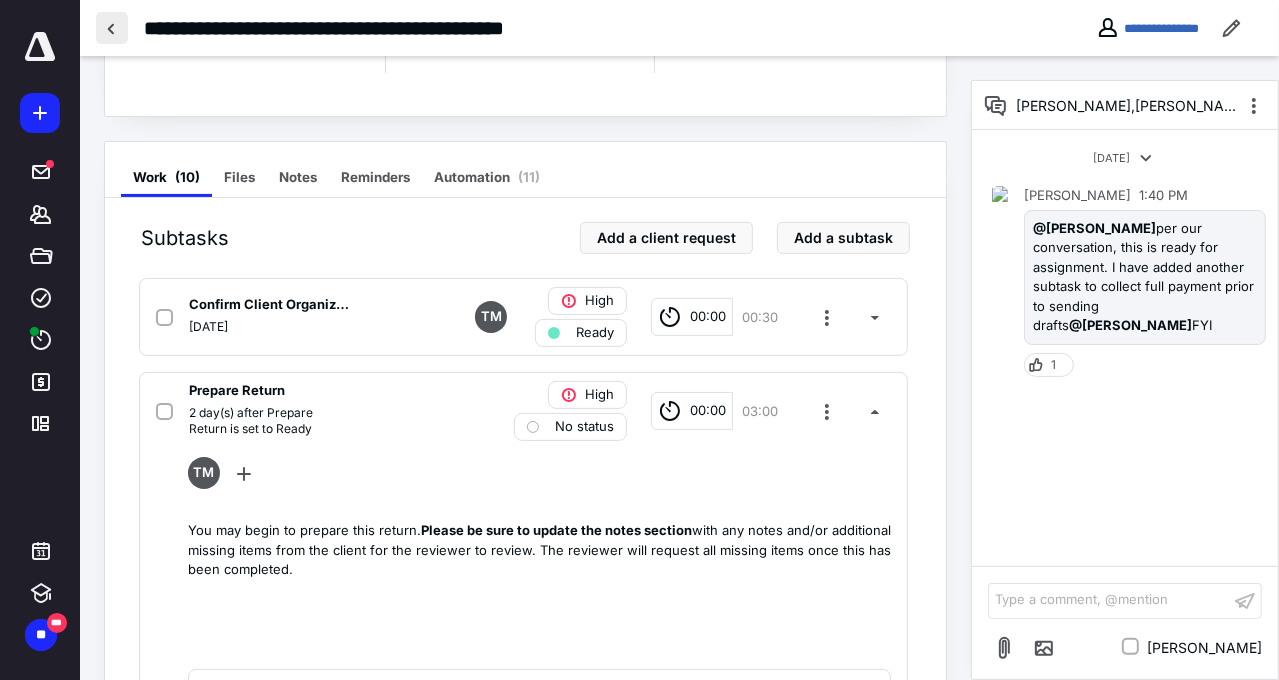 click at bounding box center [112, 28] 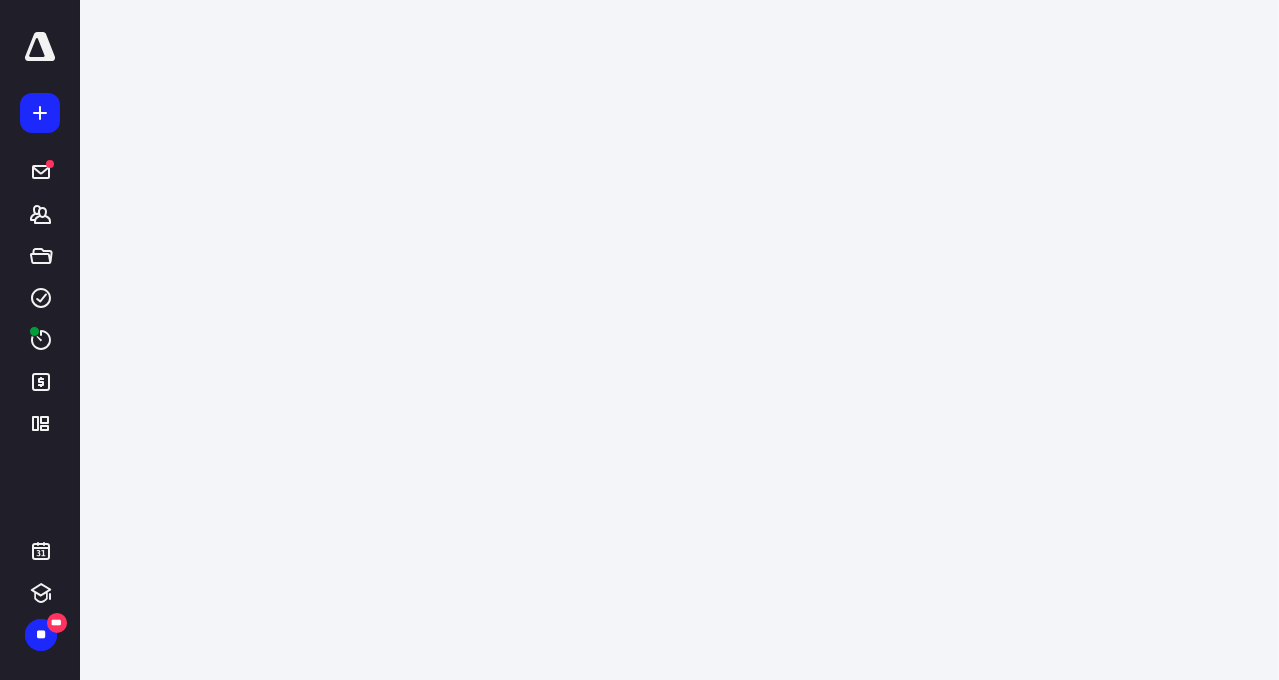 scroll, scrollTop: 0, scrollLeft: 0, axis: both 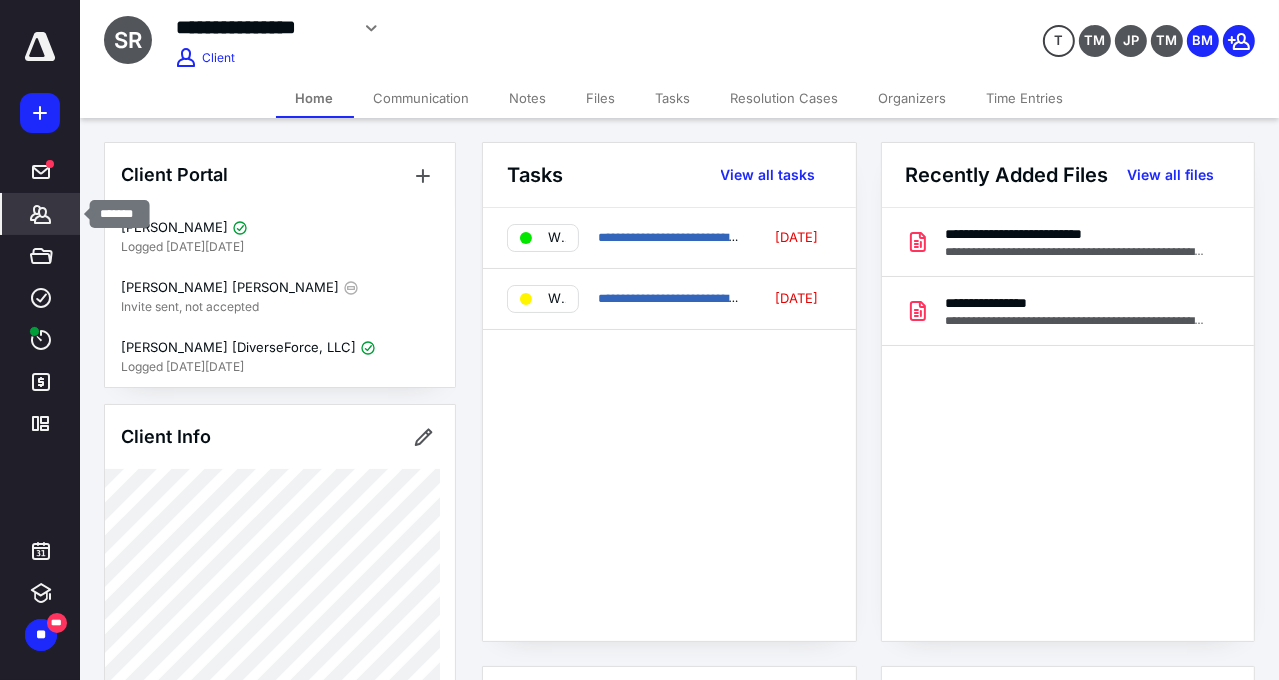 click 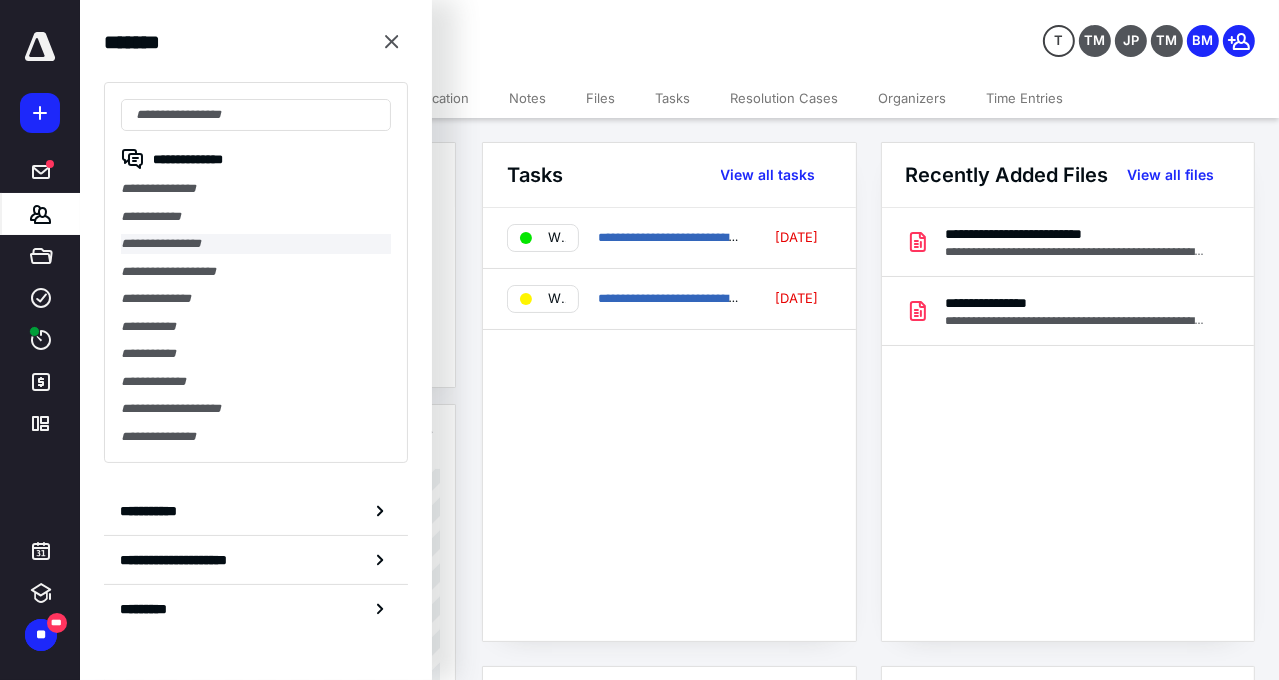 click on "**********" at bounding box center [256, 244] 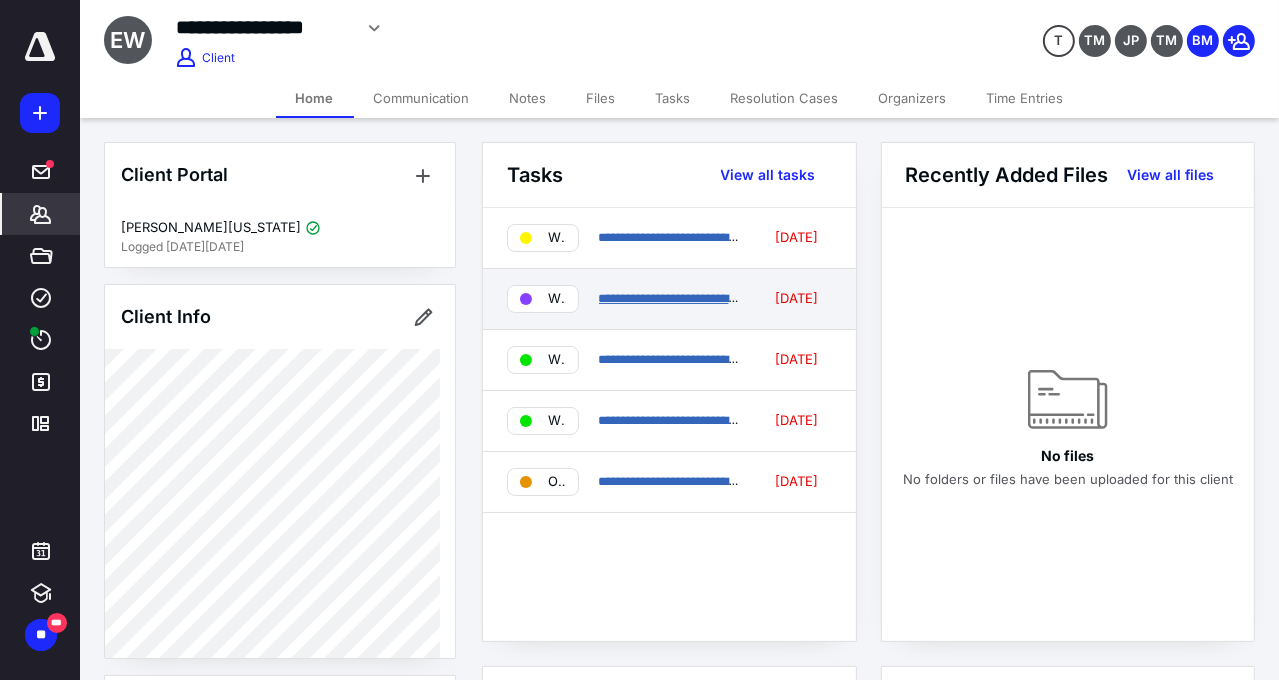 click on "**********" at bounding box center (714, 298) 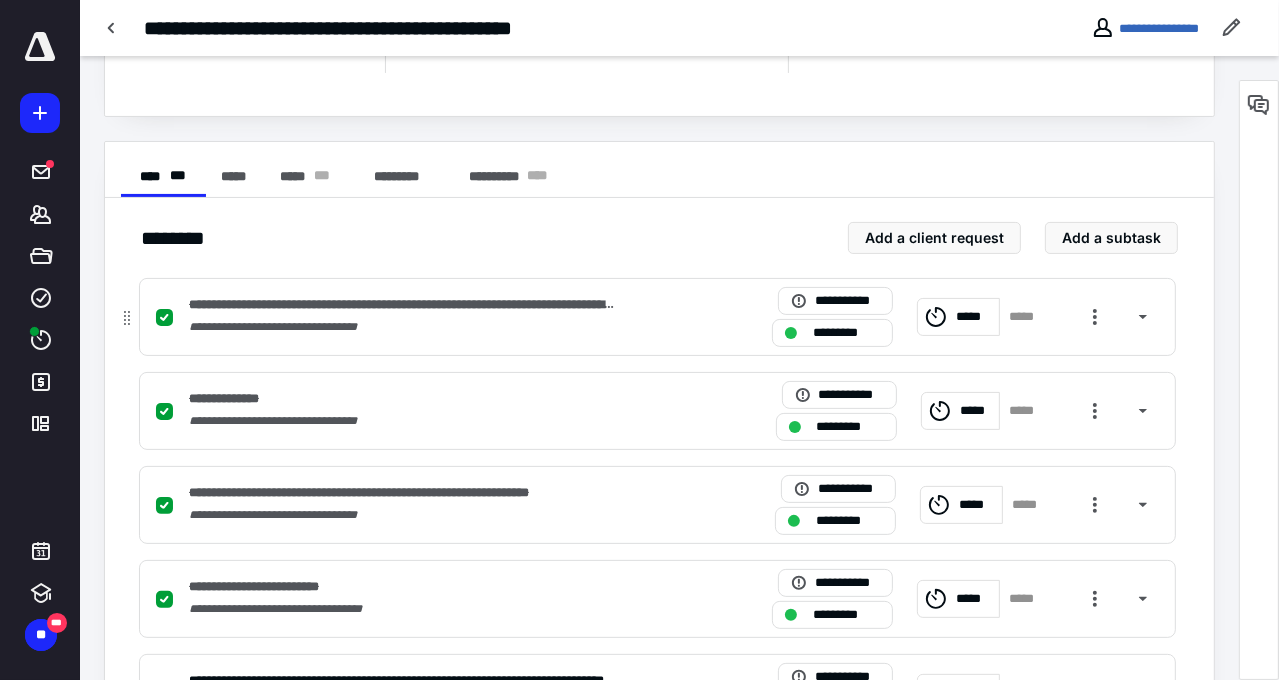 scroll, scrollTop: 400, scrollLeft: 0, axis: vertical 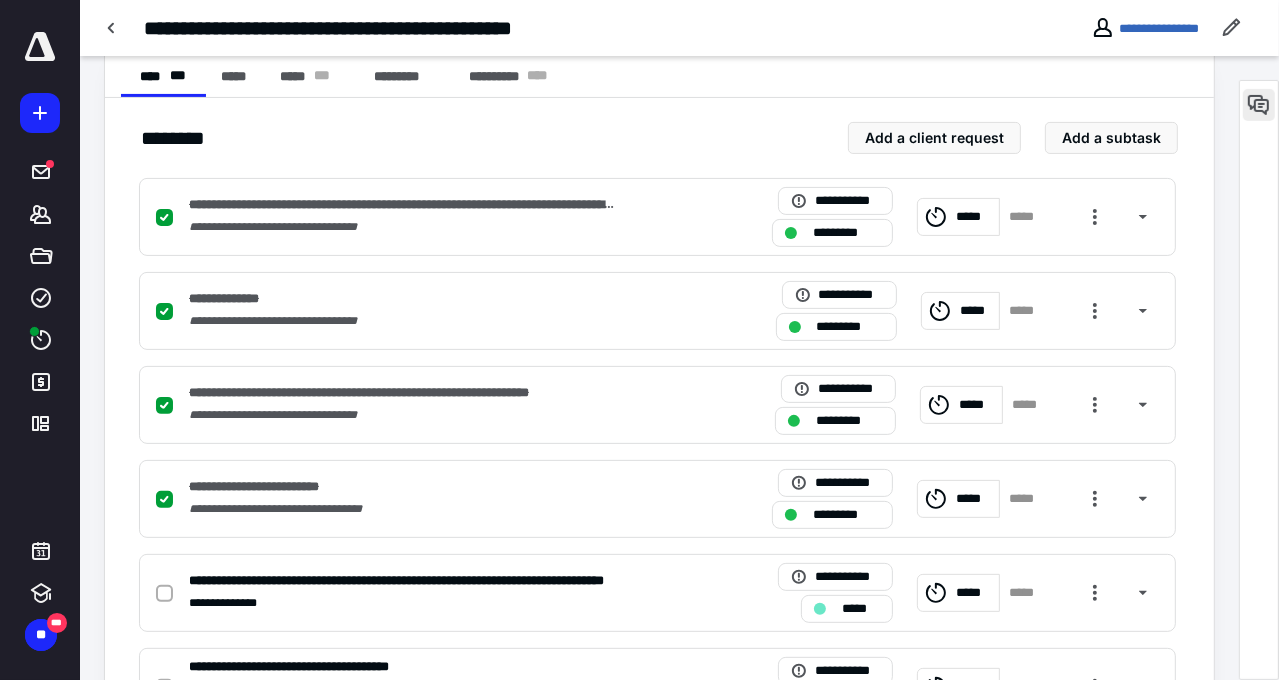 click at bounding box center [1259, 105] 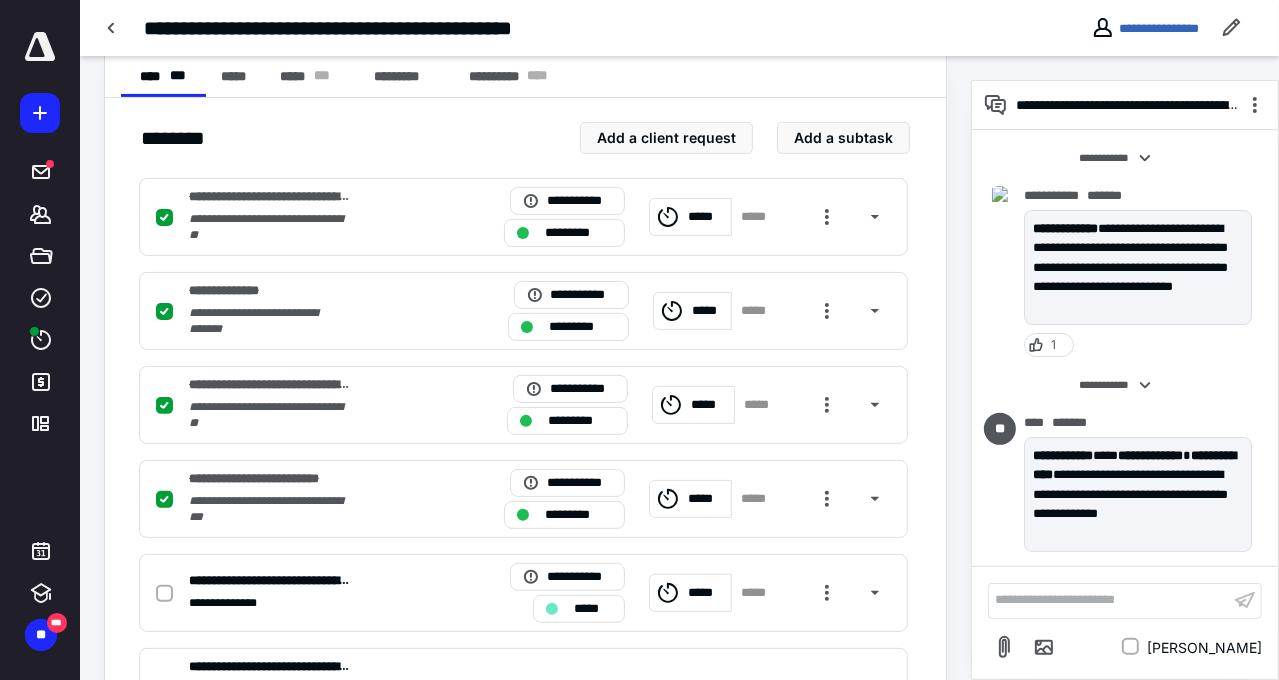 scroll, scrollTop: 4092, scrollLeft: 0, axis: vertical 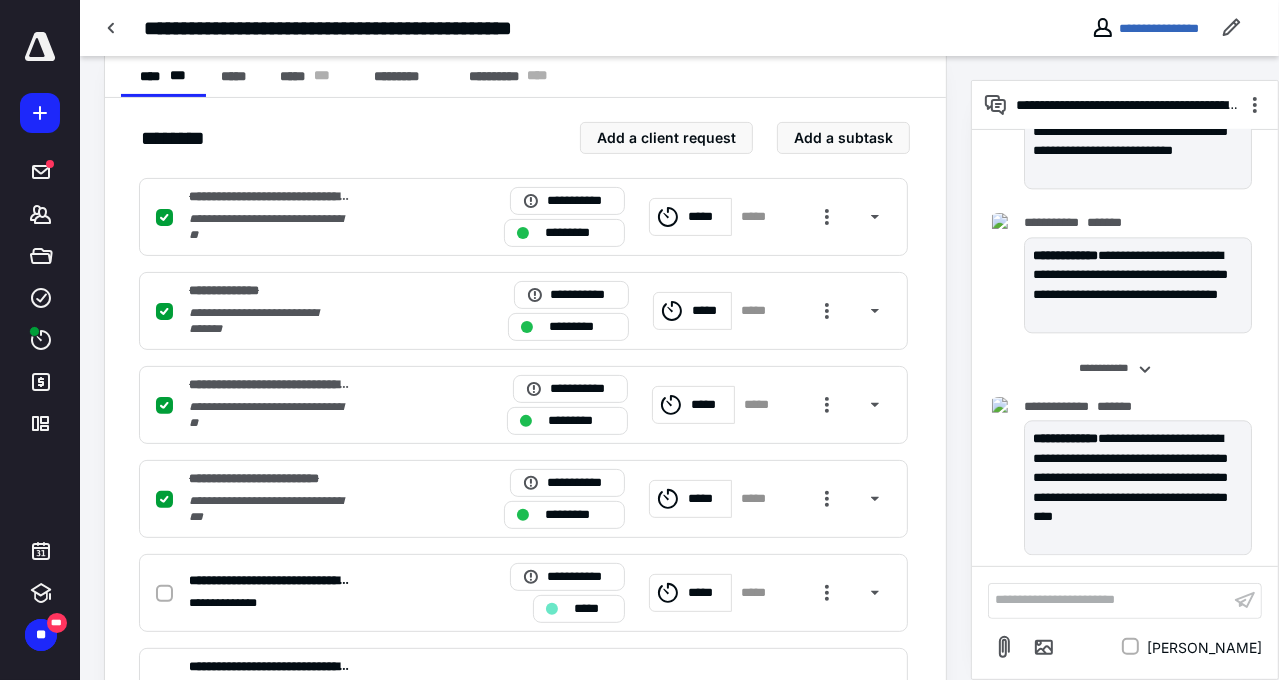 click on "**********" at bounding box center (1109, 600) 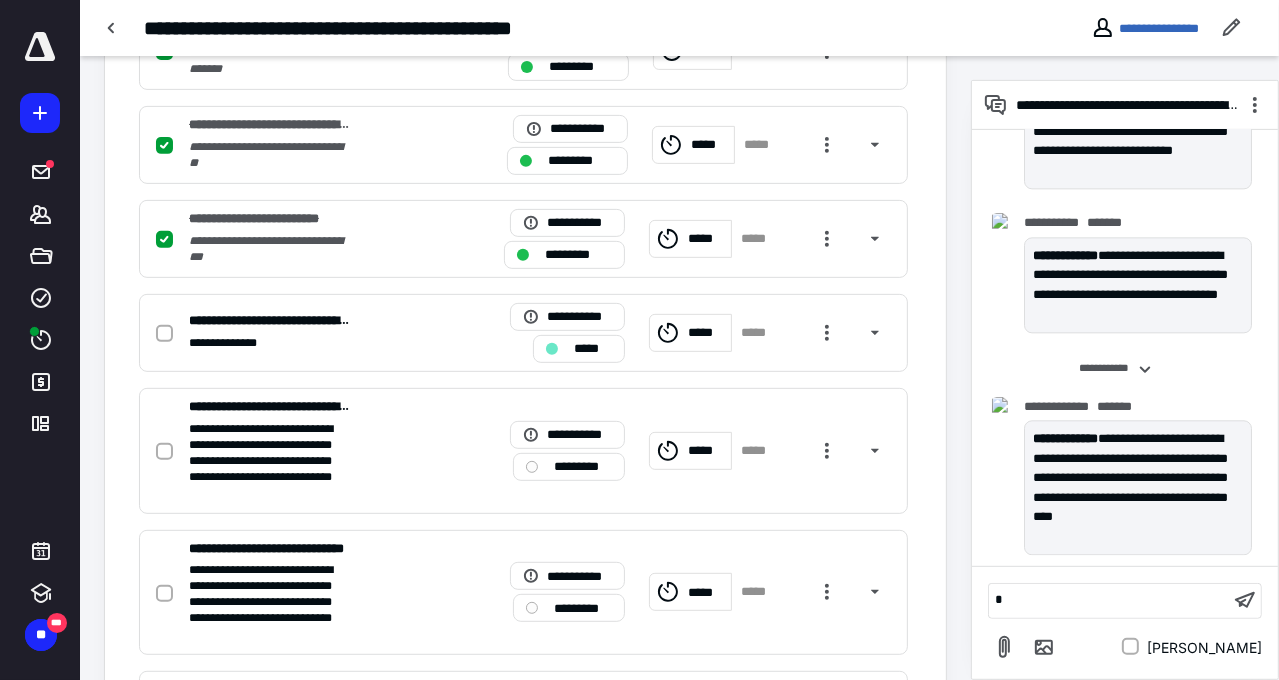 type 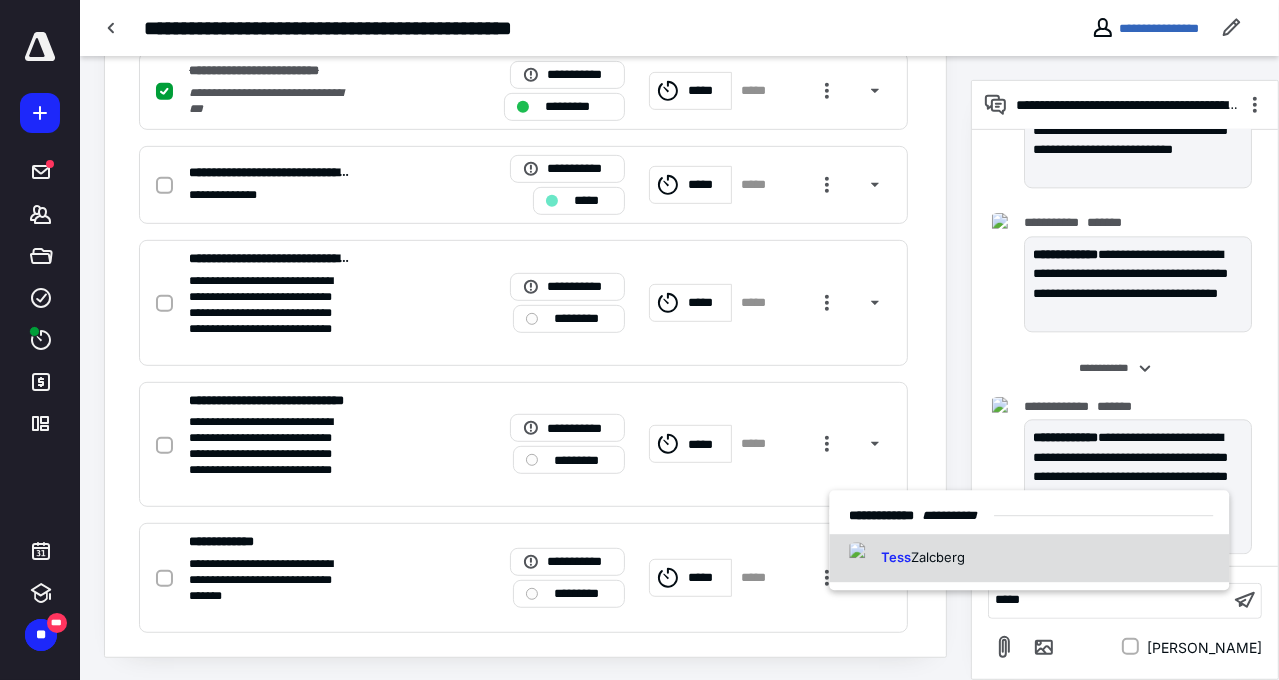 click on "Zalcberg" at bounding box center [939, 558] 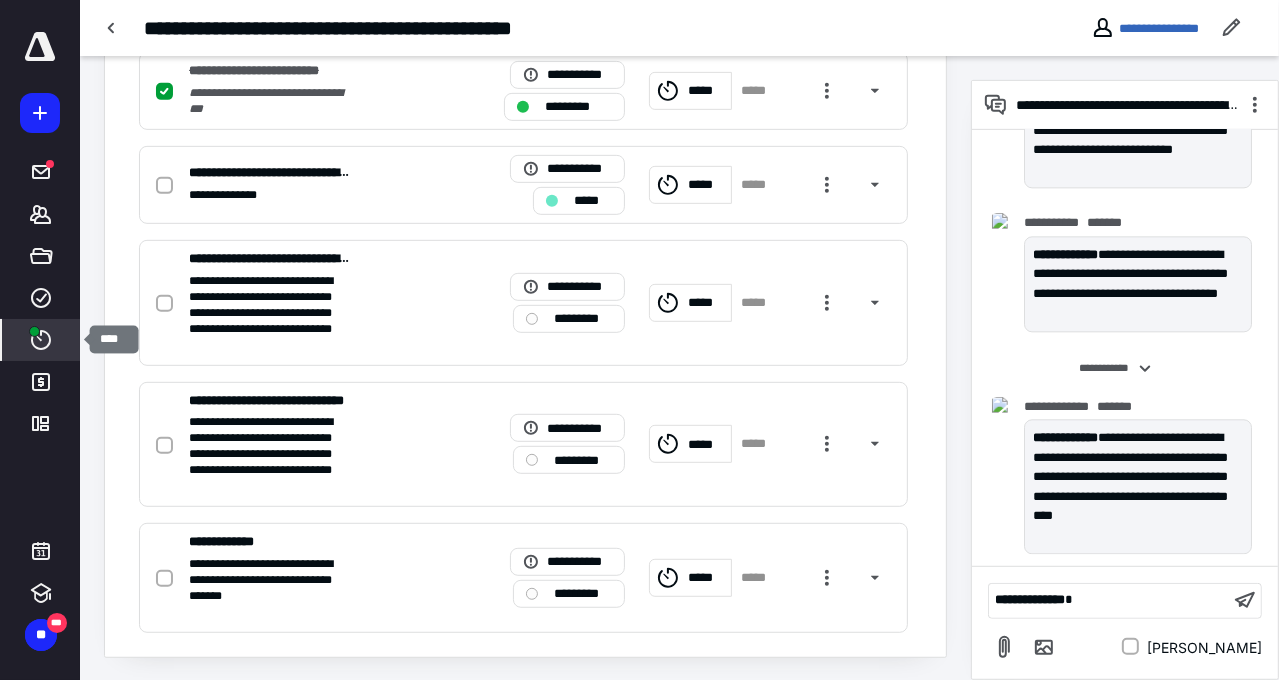 click at bounding box center (34, 331) 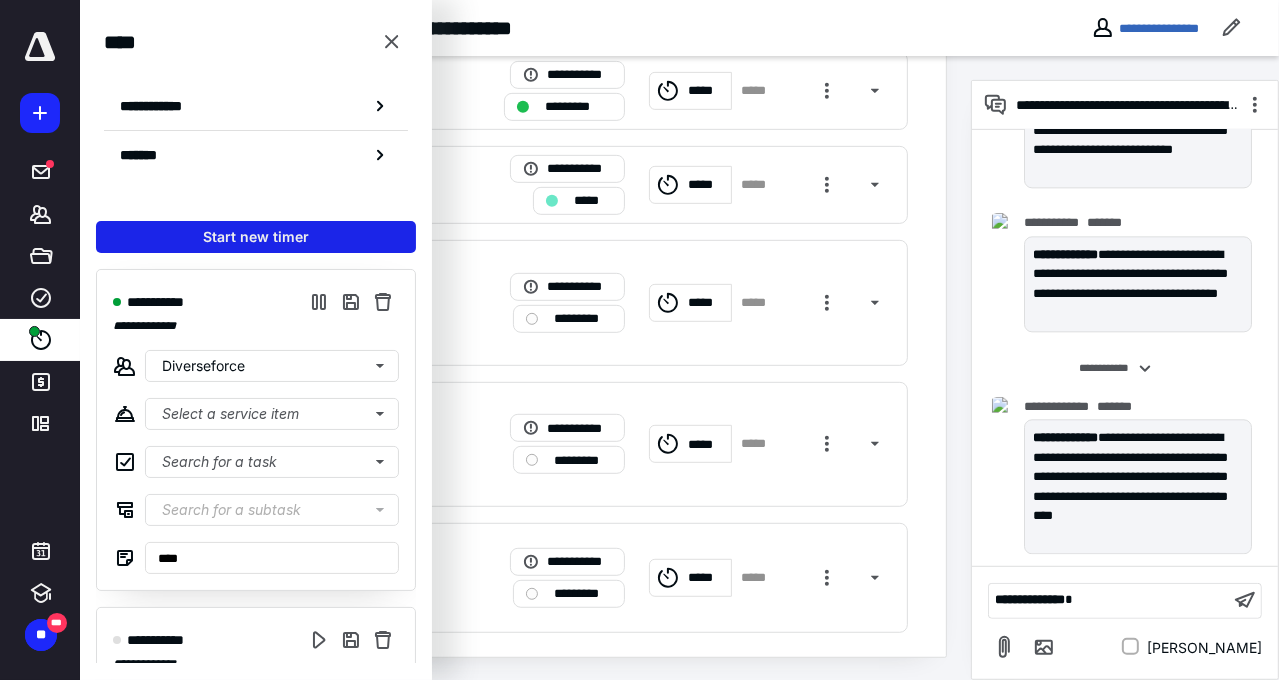 click on "Start new timer" at bounding box center [256, 237] 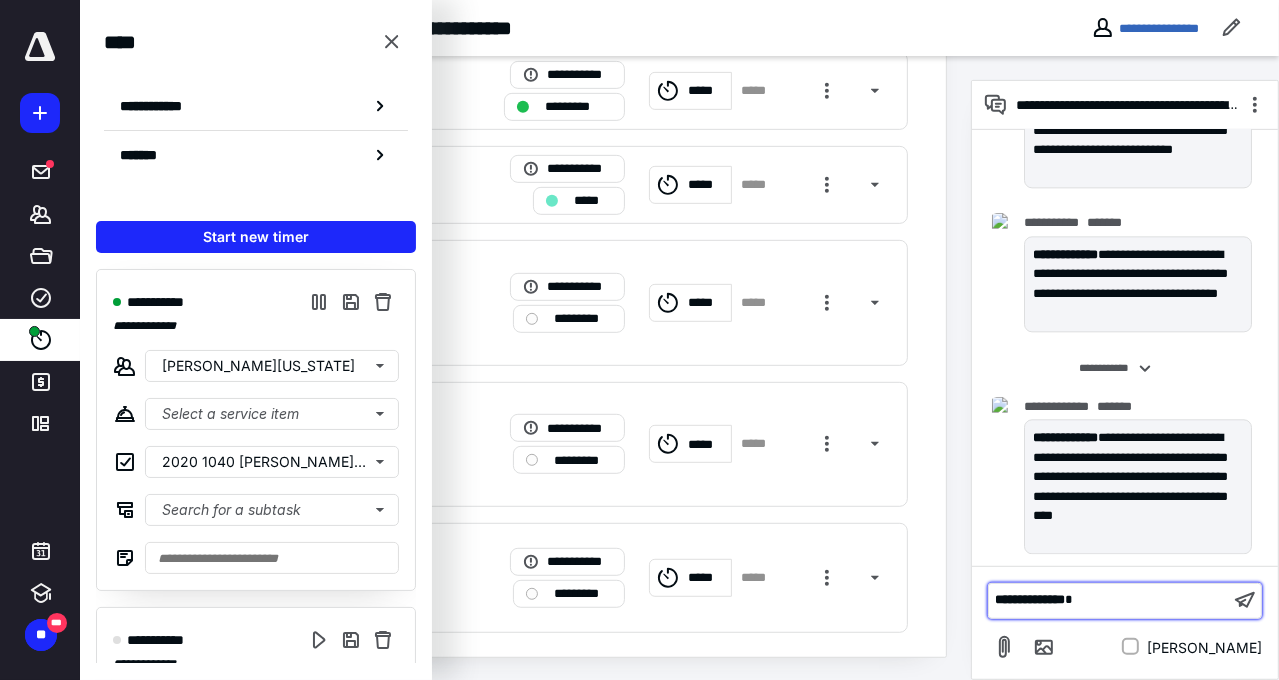 click on "**********" at bounding box center (1109, 600) 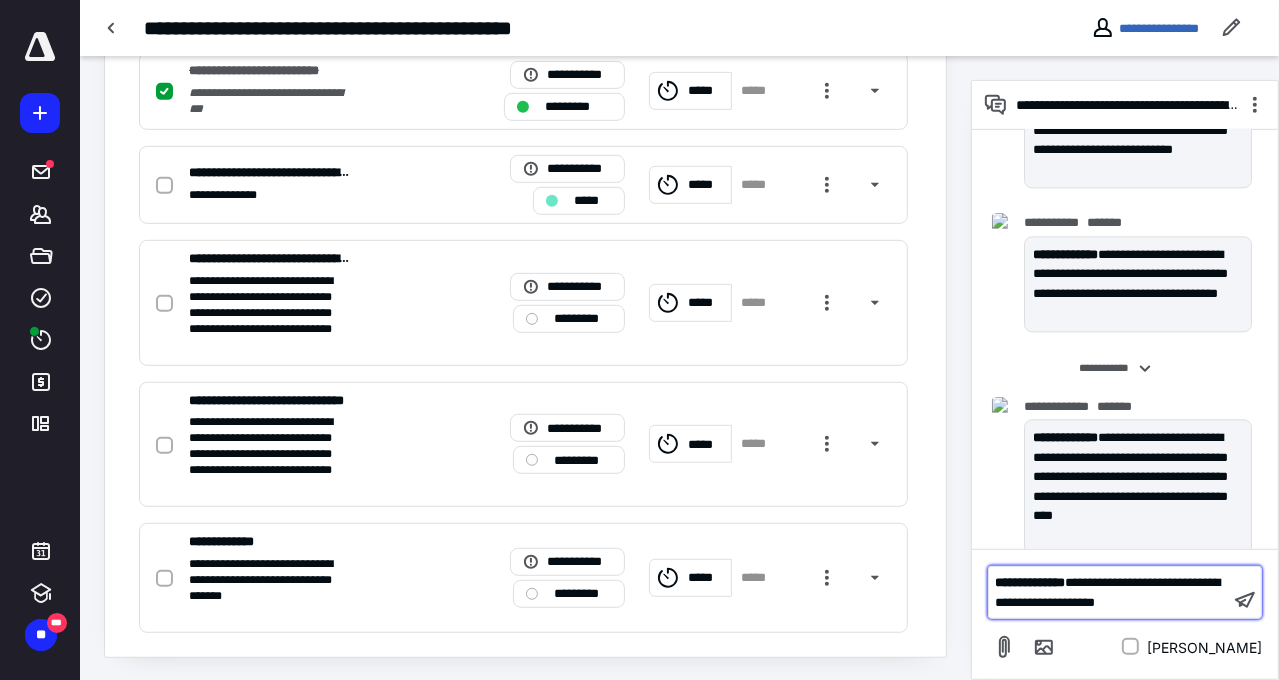 click on "**********" at bounding box center [1107, 592] 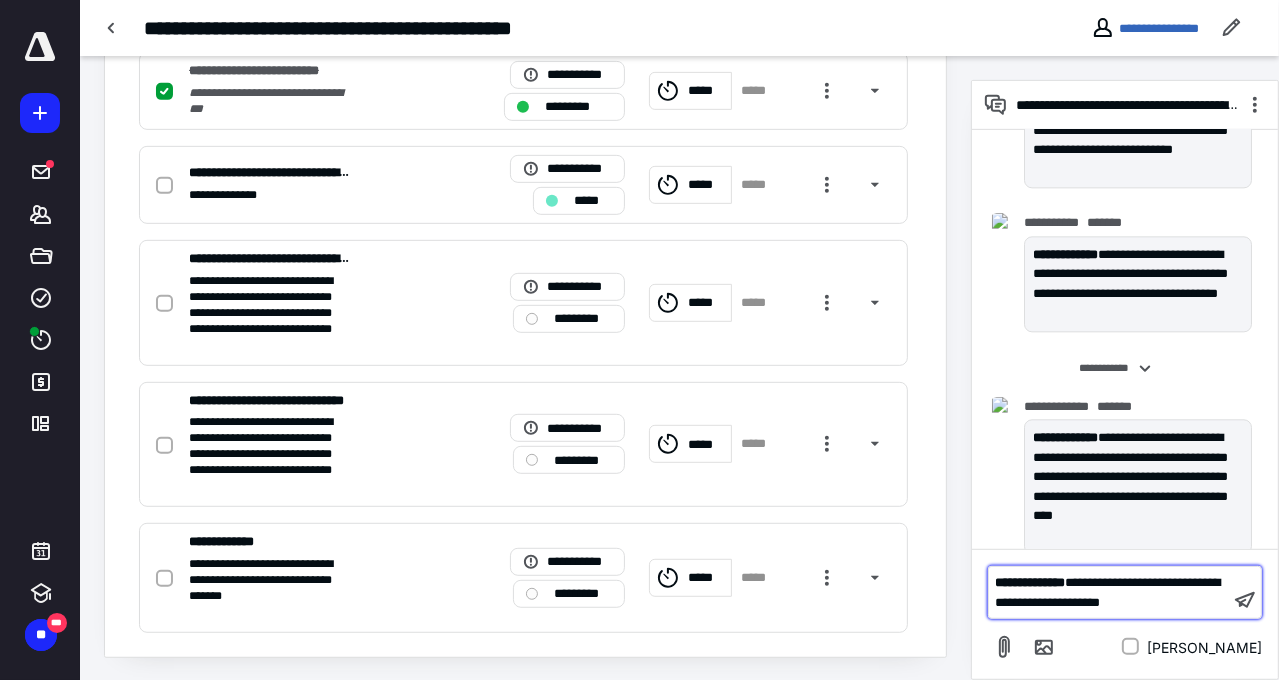 click on "**********" at bounding box center (1109, 592) 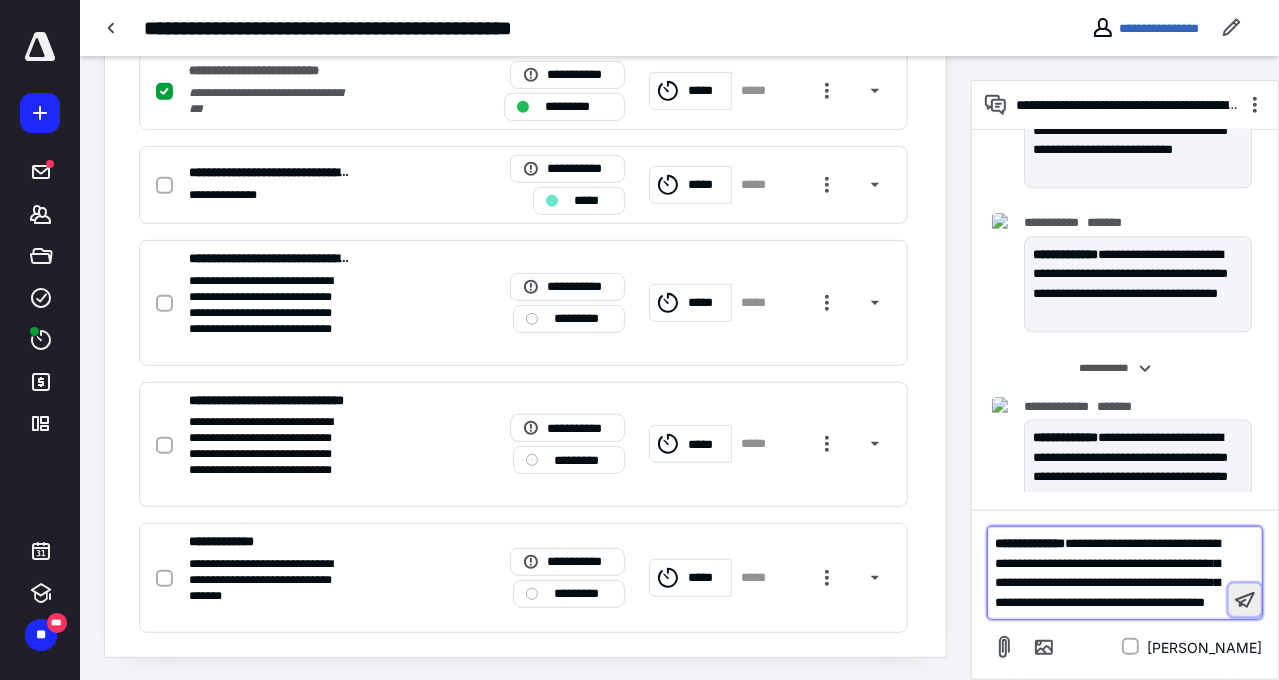 click at bounding box center [1245, 600] 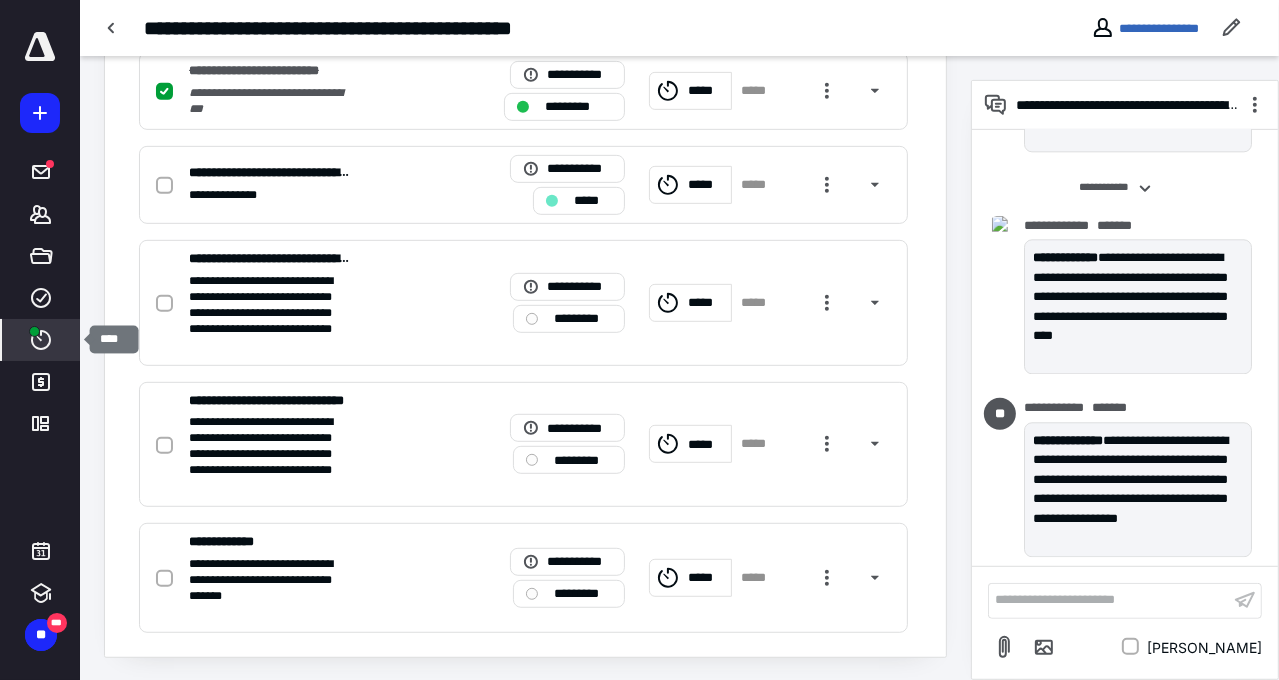 click 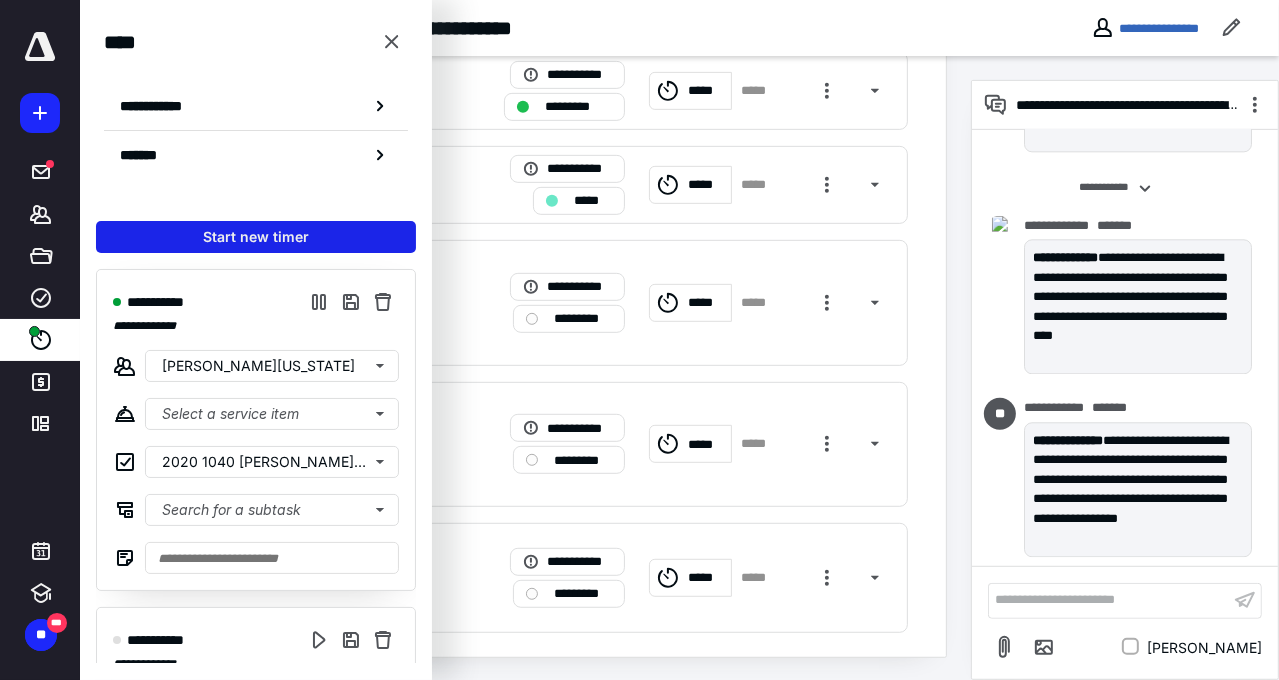 click on "Start new timer" at bounding box center [256, 237] 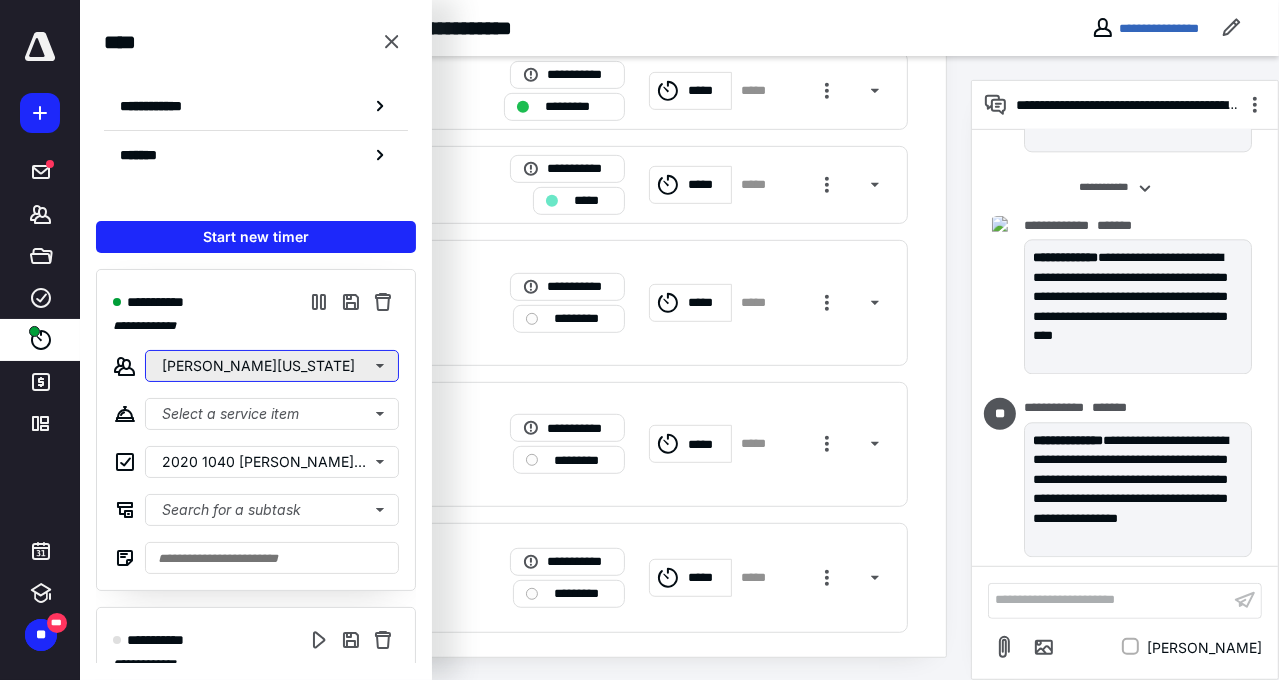 click on "Erwin Washington" at bounding box center [272, 366] 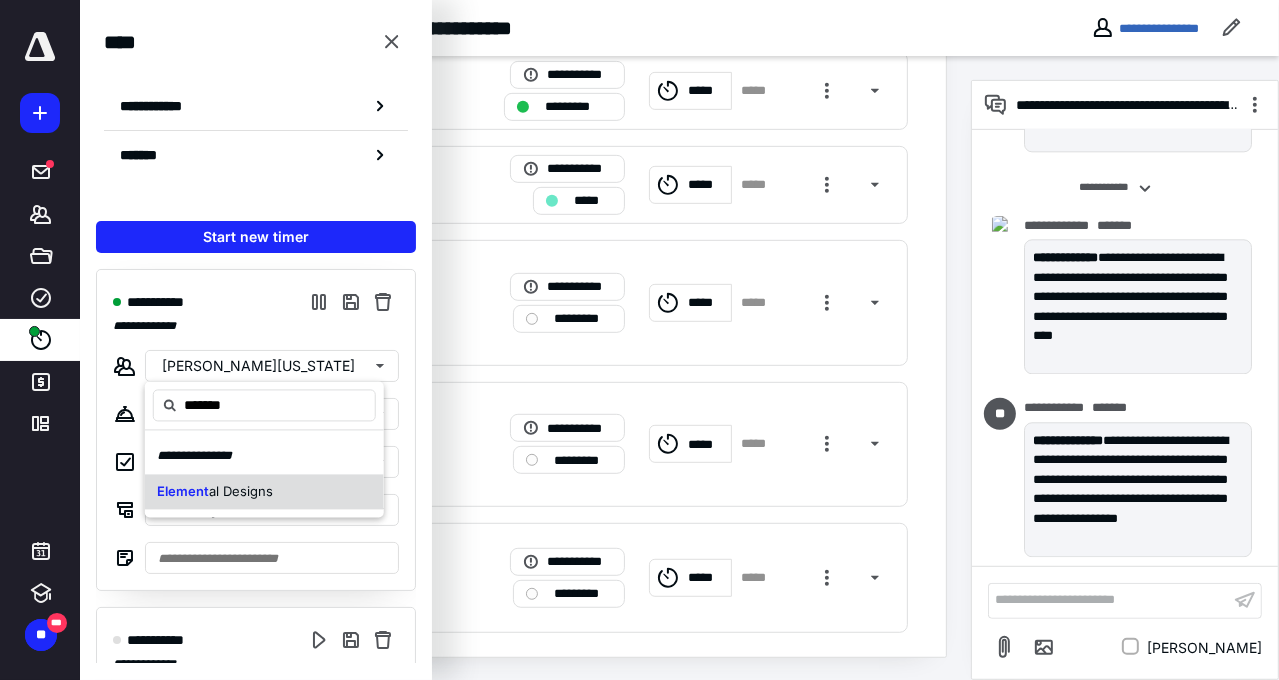 click on "Element" at bounding box center [183, 491] 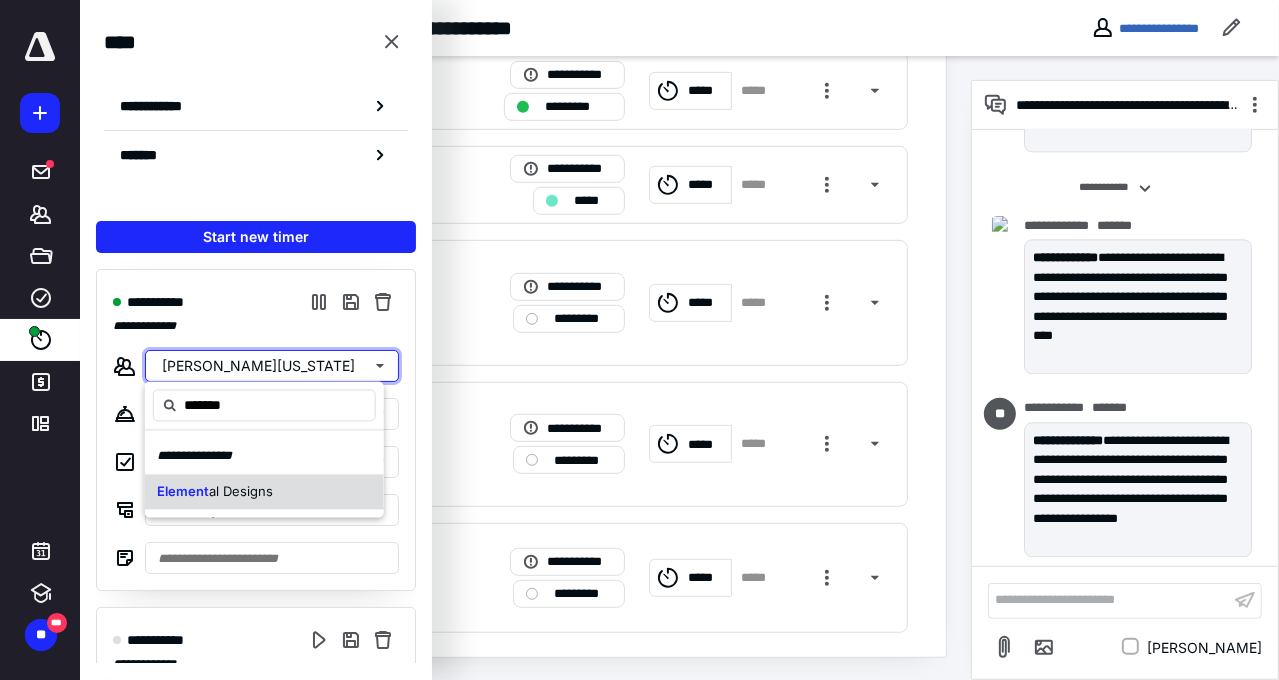type 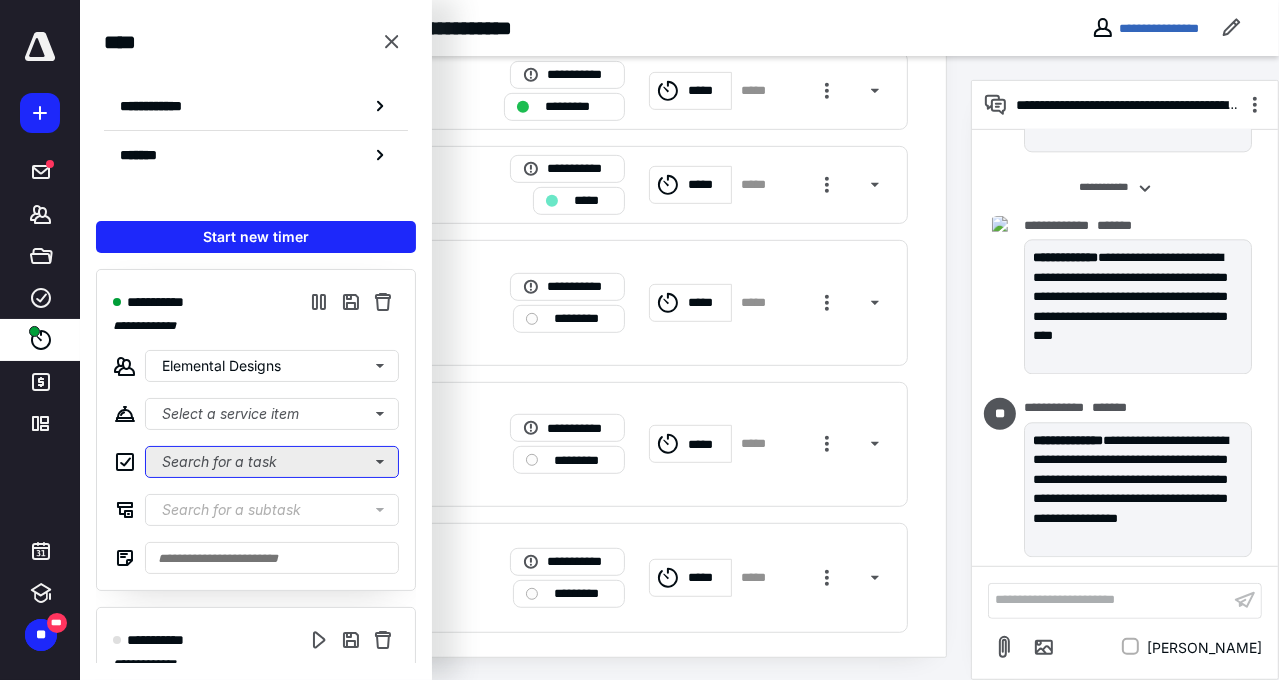 click on "Search for a task" at bounding box center [272, 462] 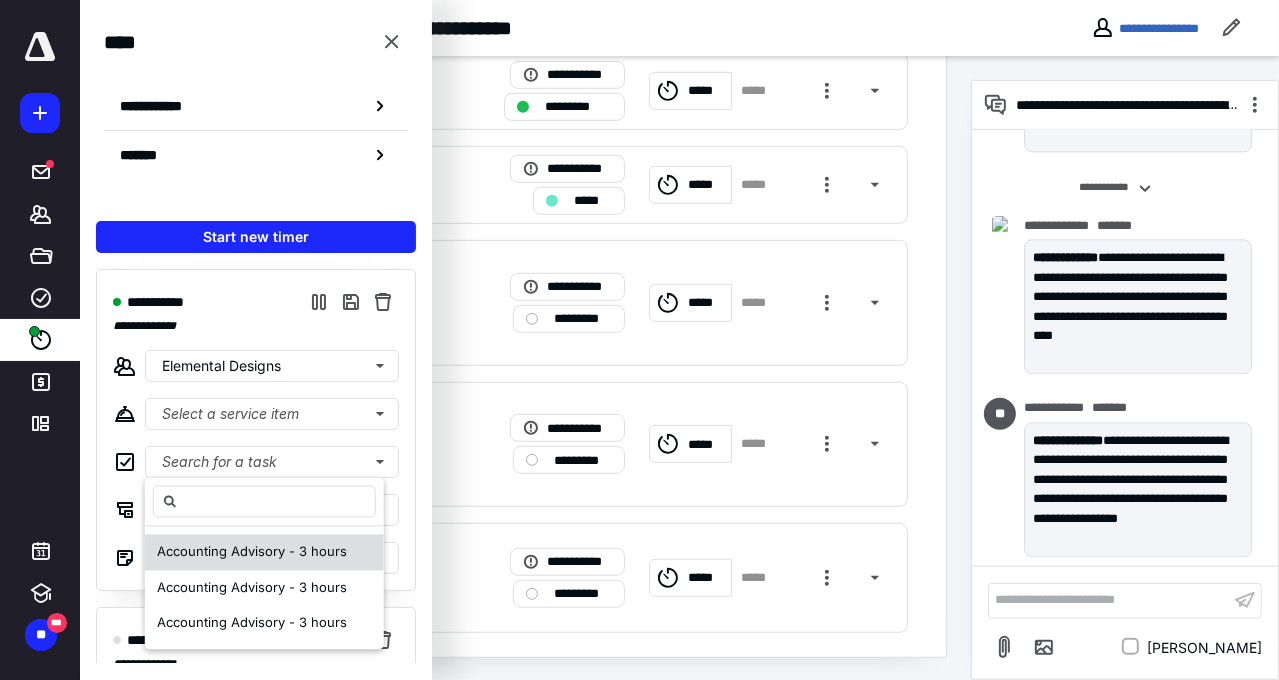 click on "Accounting Advisory - 3 hours" at bounding box center [252, 552] 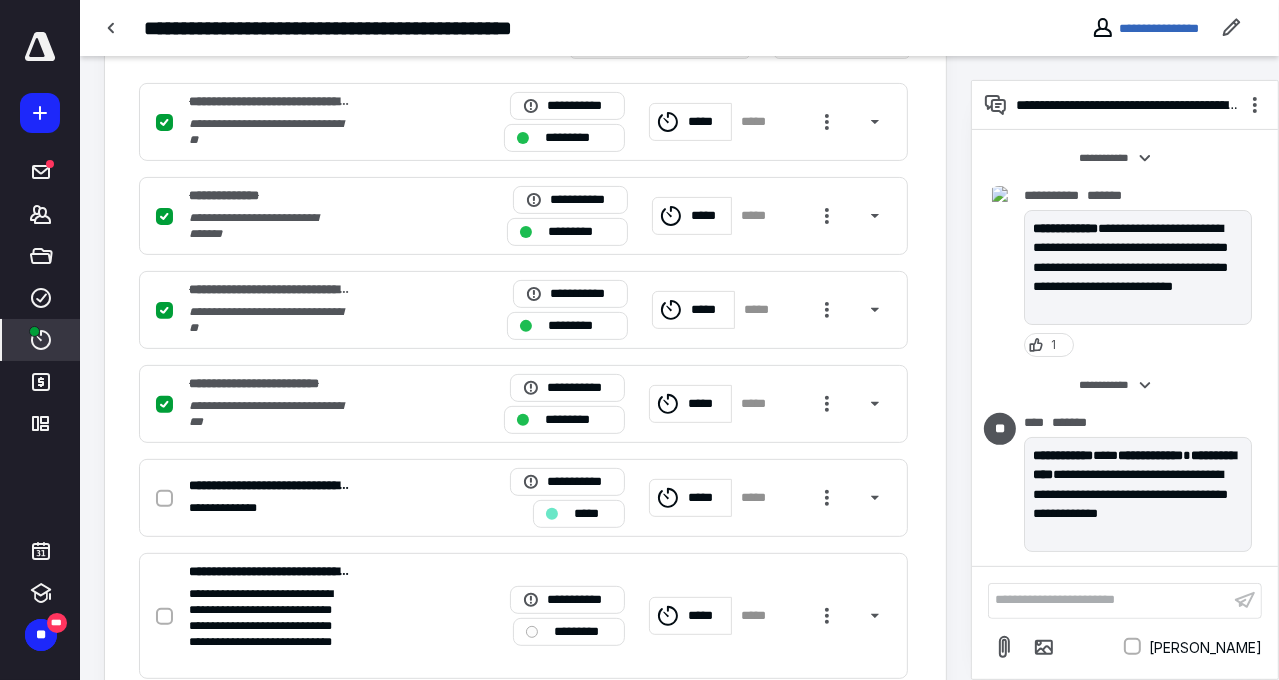 scroll, scrollTop: 495, scrollLeft: 0, axis: vertical 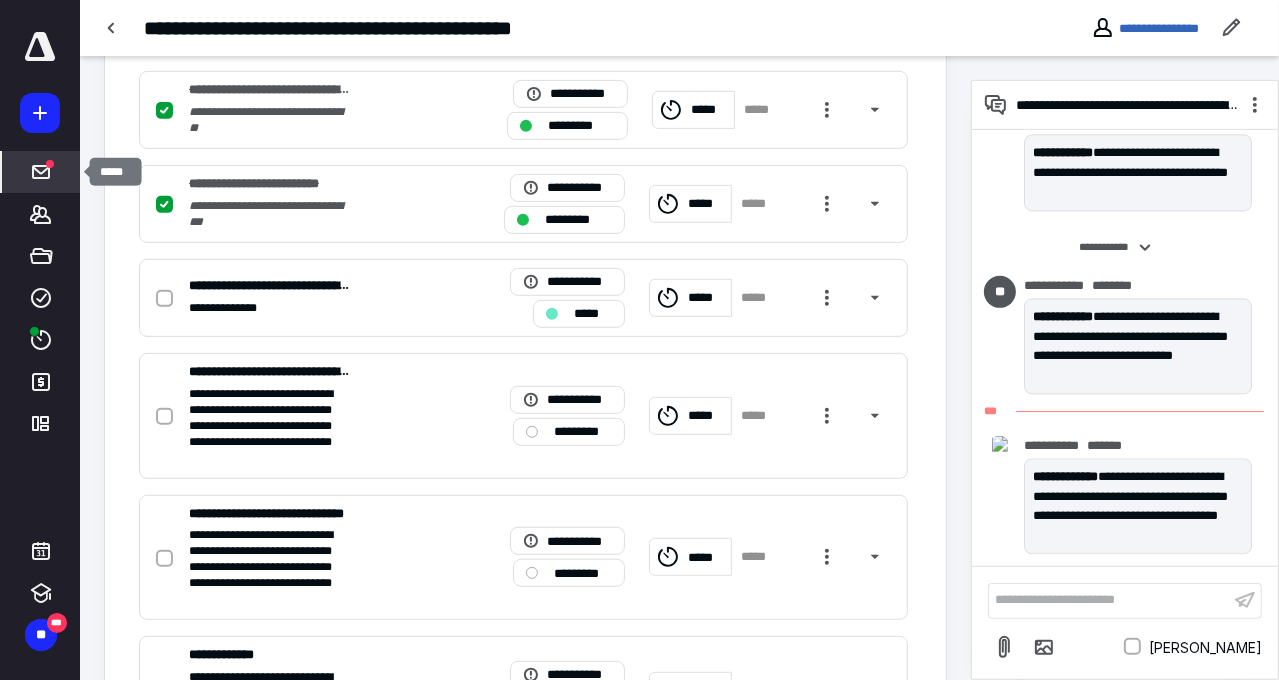 click 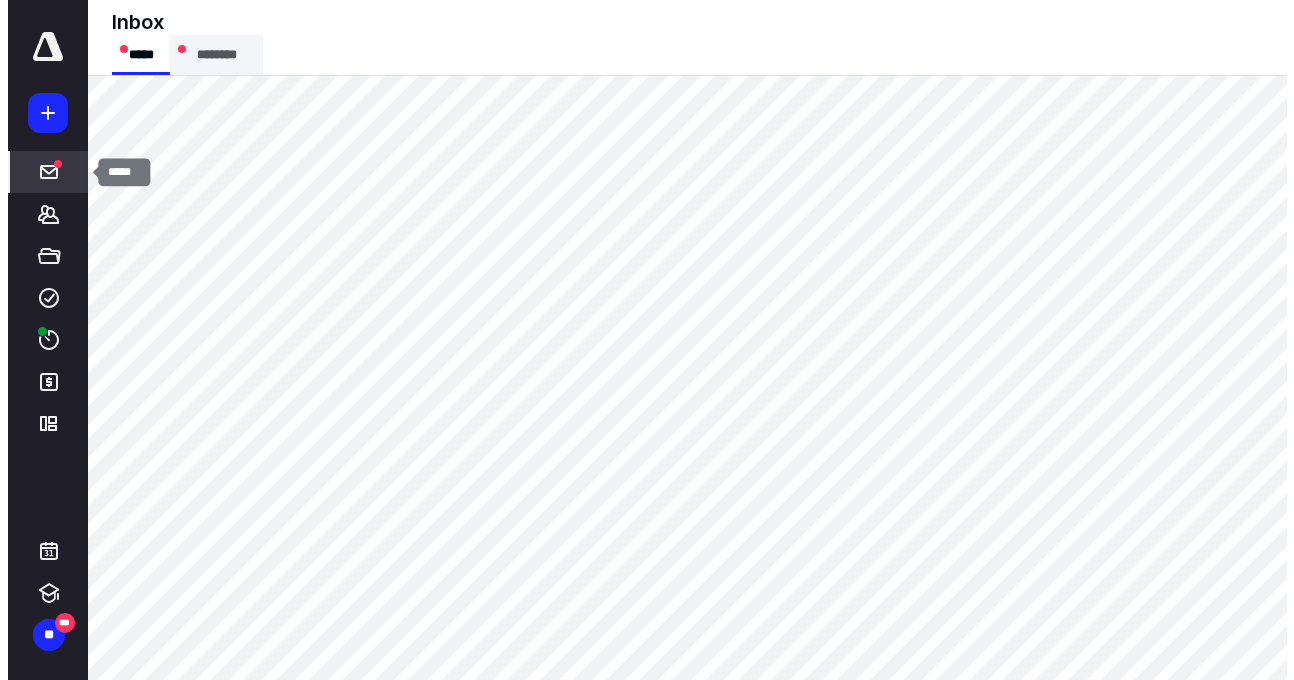 scroll, scrollTop: 0, scrollLeft: 0, axis: both 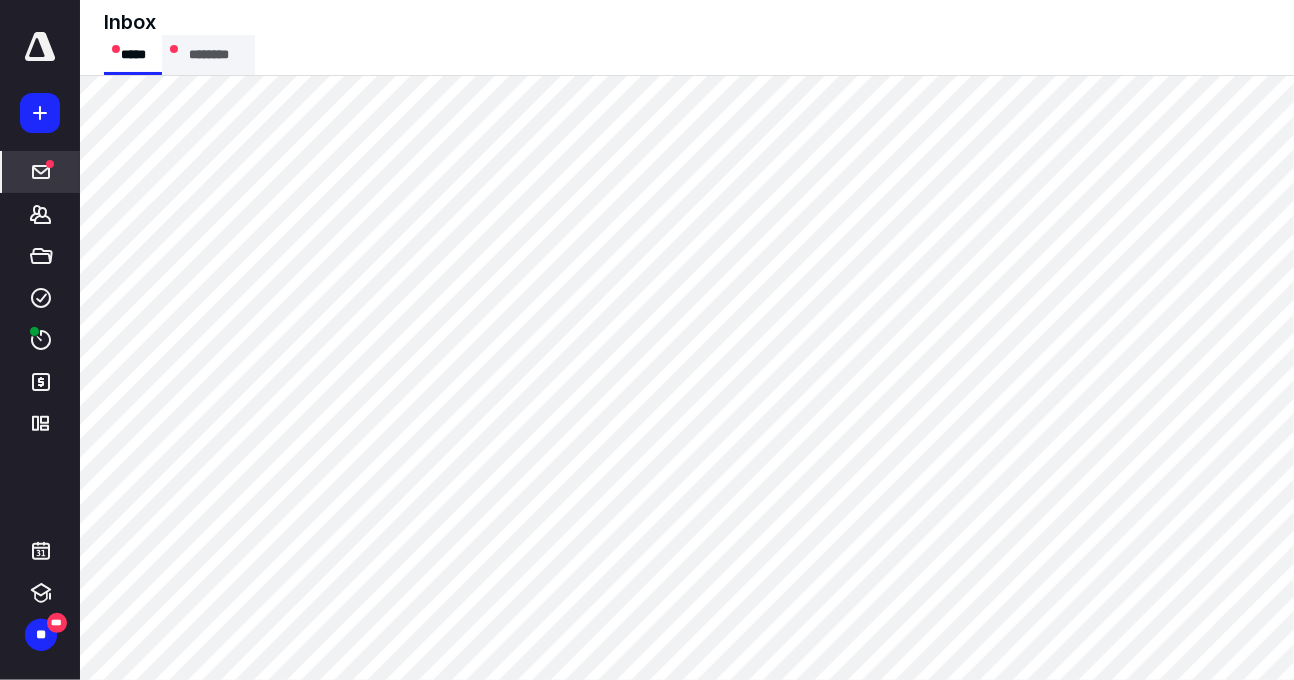 click on "********" at bounding box center [208, 55] 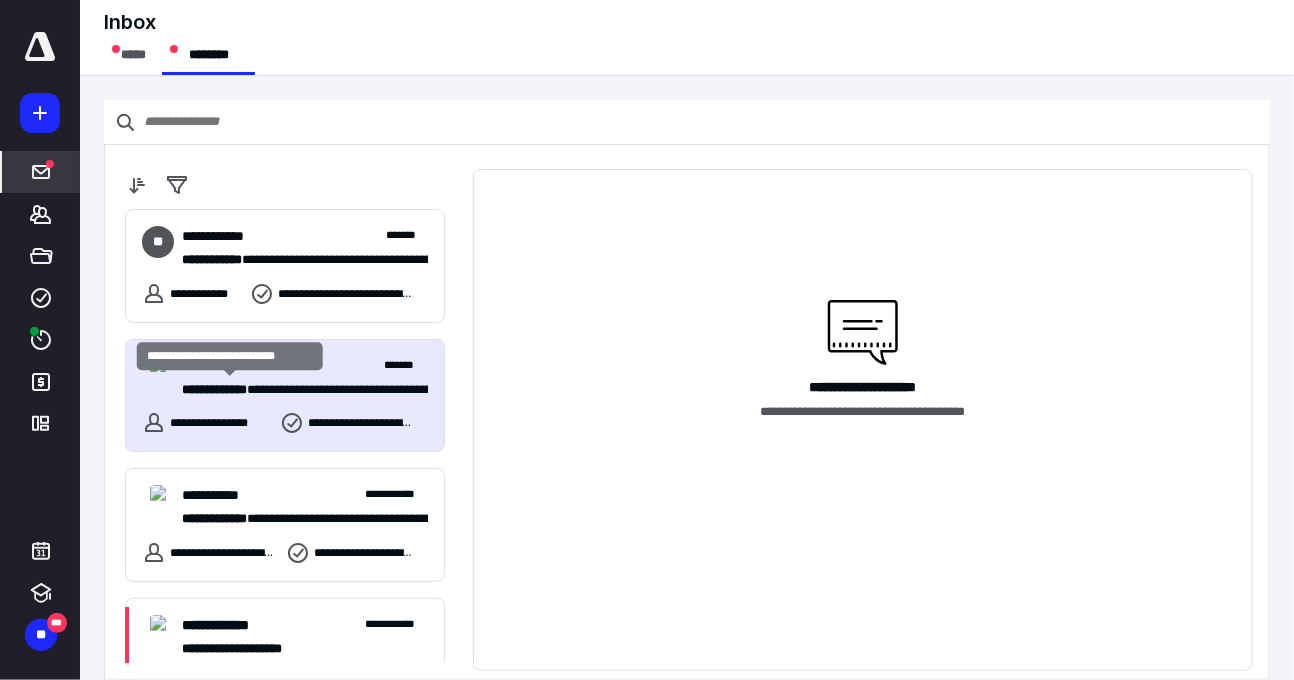 click on "**********" at bounding box center [214, 389] 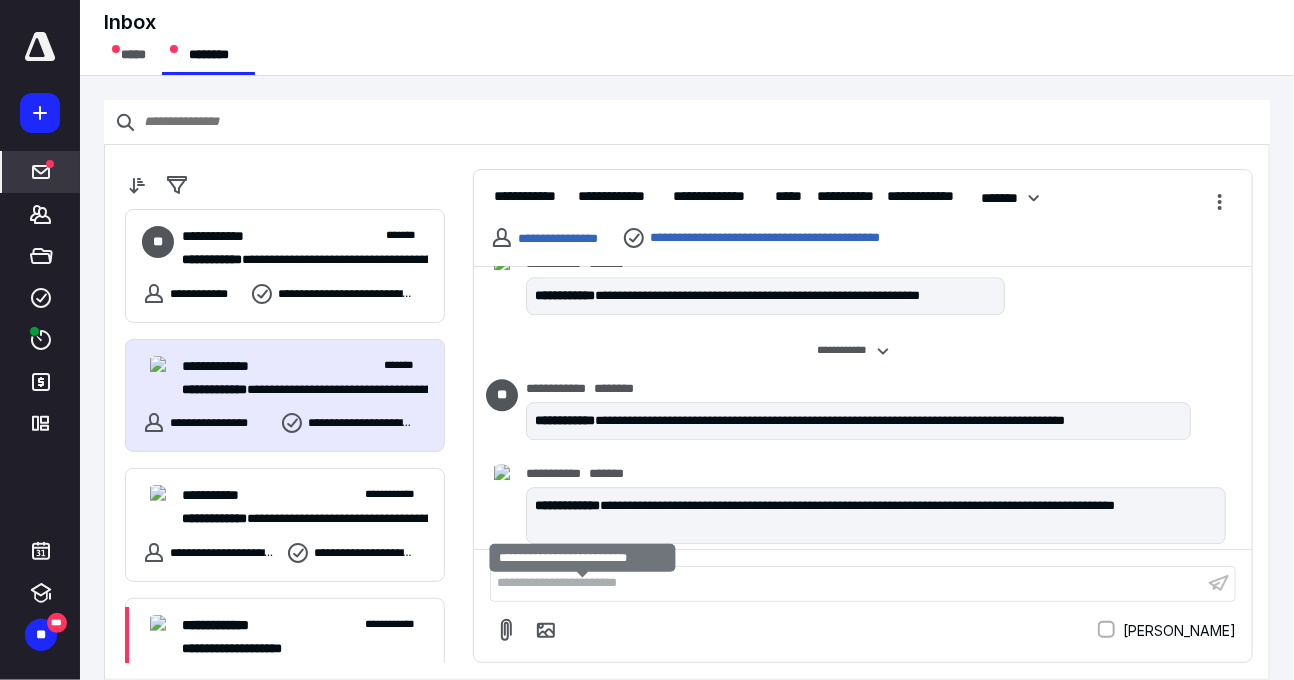 scroll, scrollTop: 2427, scrollLeft: 0, axis: vertical 